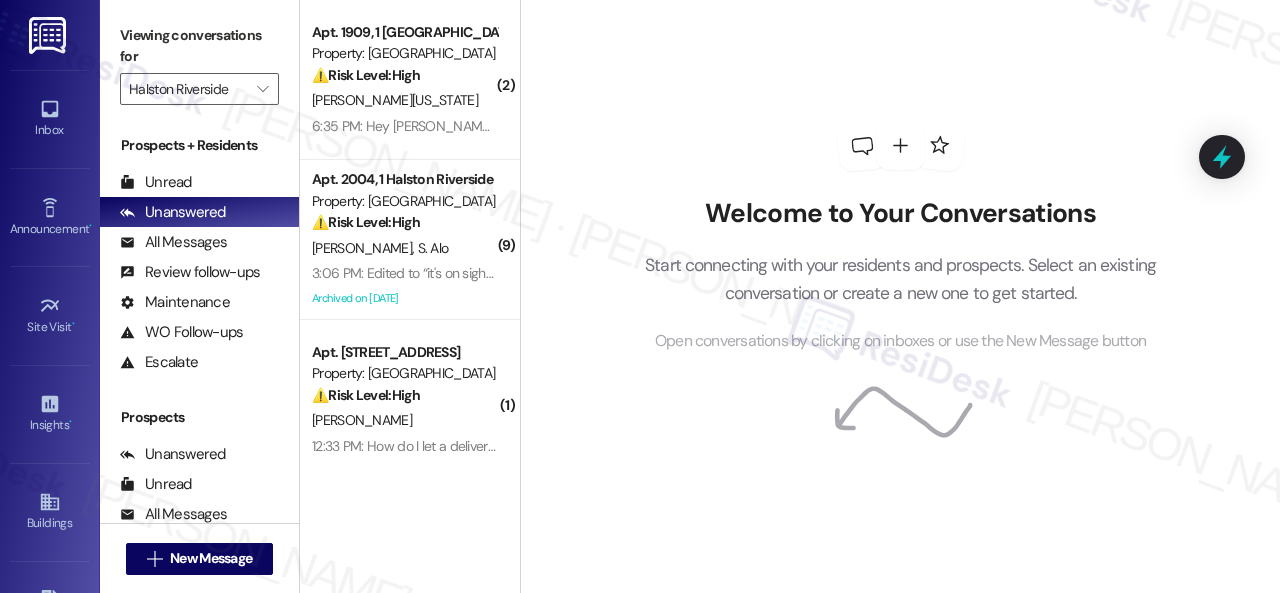 scroll, scrollTop: 0, scrollLeft: 0, axis: both 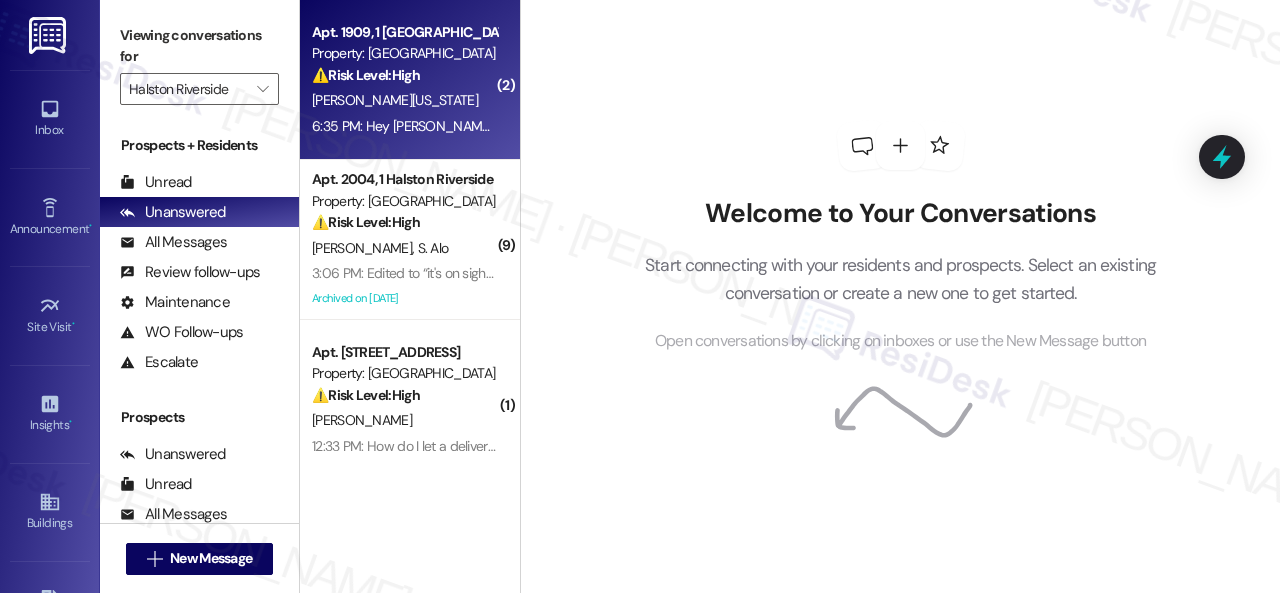 click on "[PERSON_NAME][US_STATE]" at bounding box center (404, 100) 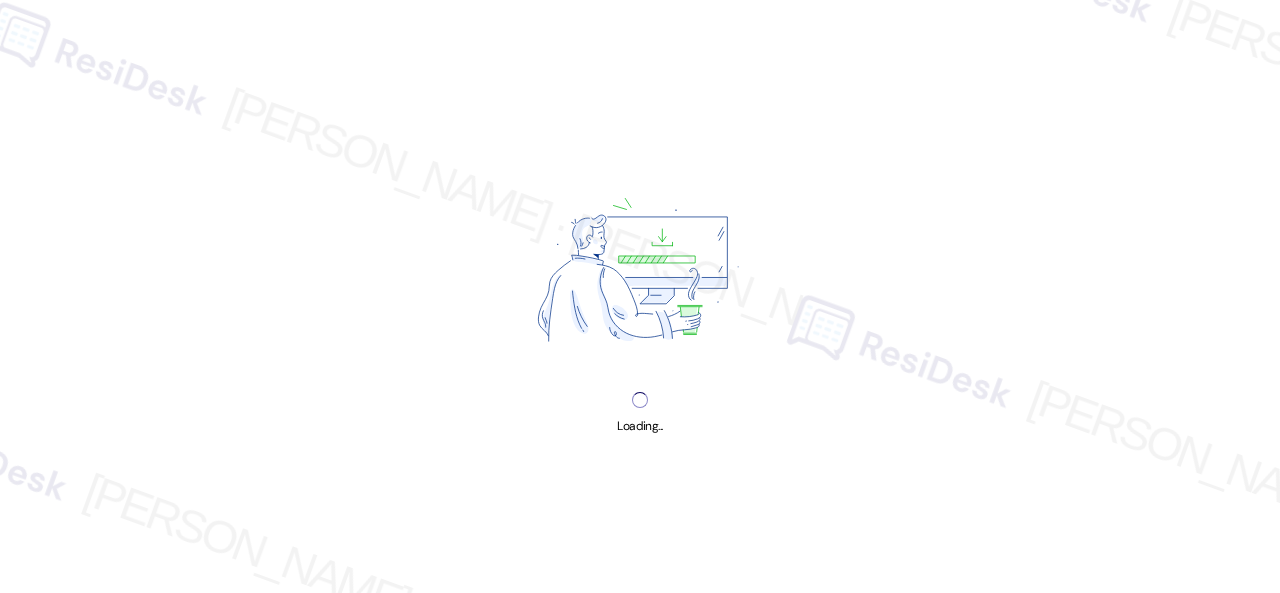 scroll, scrollTop: 0, scrollLeft: 0, axis: both 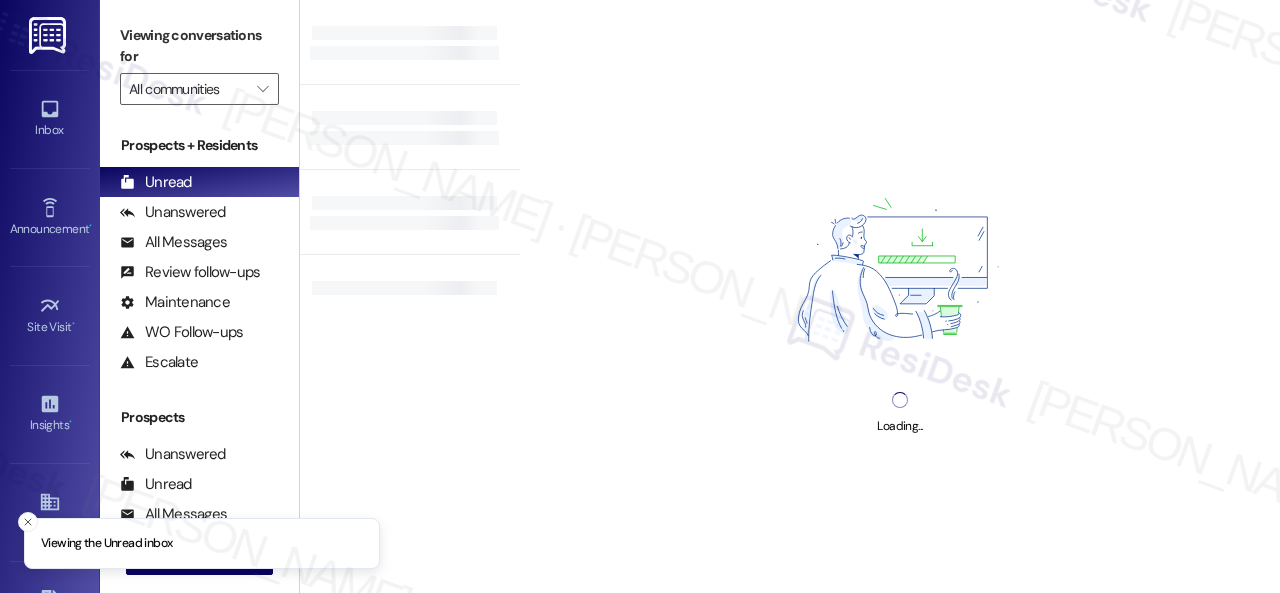 type on "Halston Riverside" 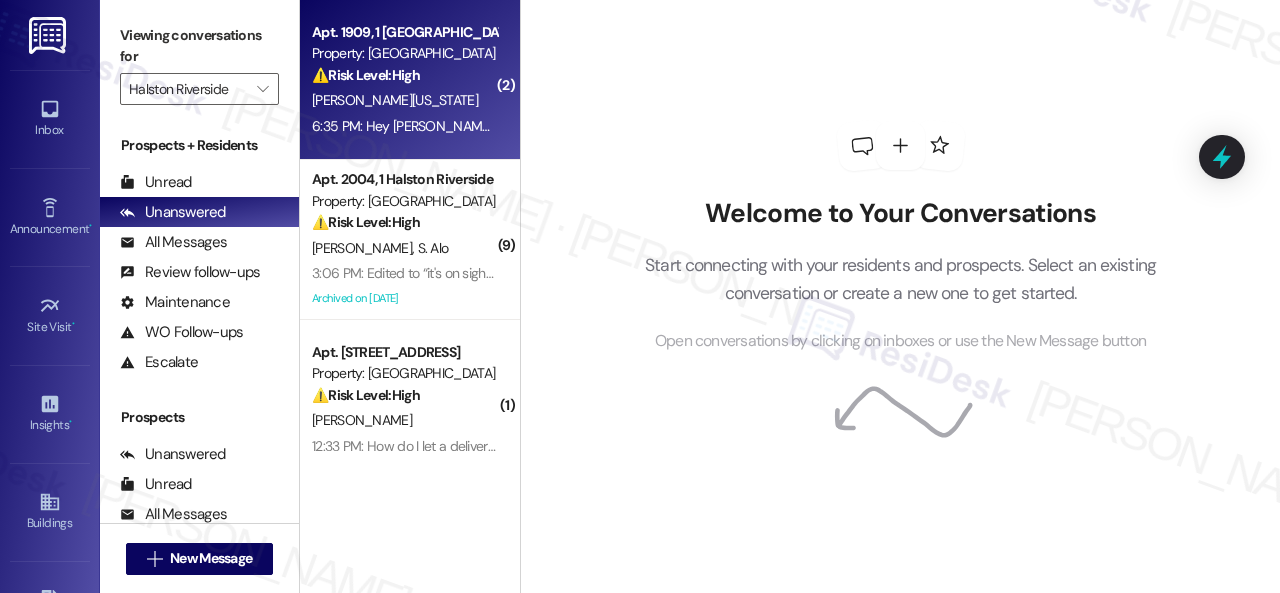 click on "6:35 PM: Hey Sarah, the stopper is still broken. I'm guessing no one came out.  6:35 PM: Hey Sarah, the stopper is still broken. I'm guessing no one came out." at bounding box center (567, 126) 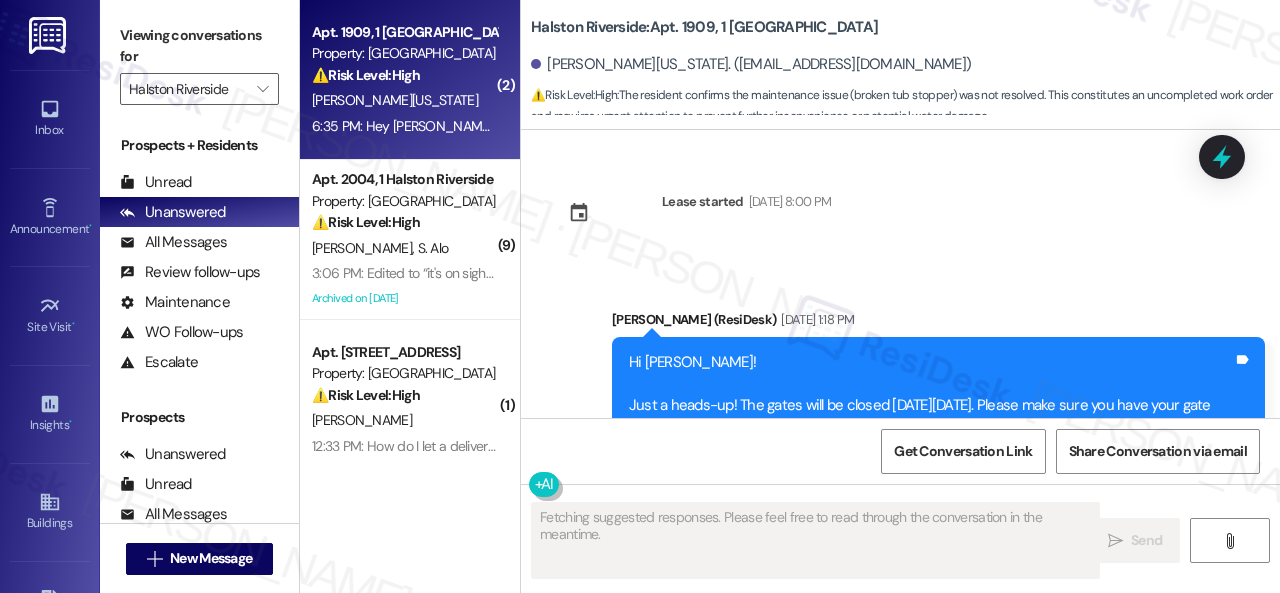 scroll, scrollTop: 17154, scrollLeft: 0, axis: vertical 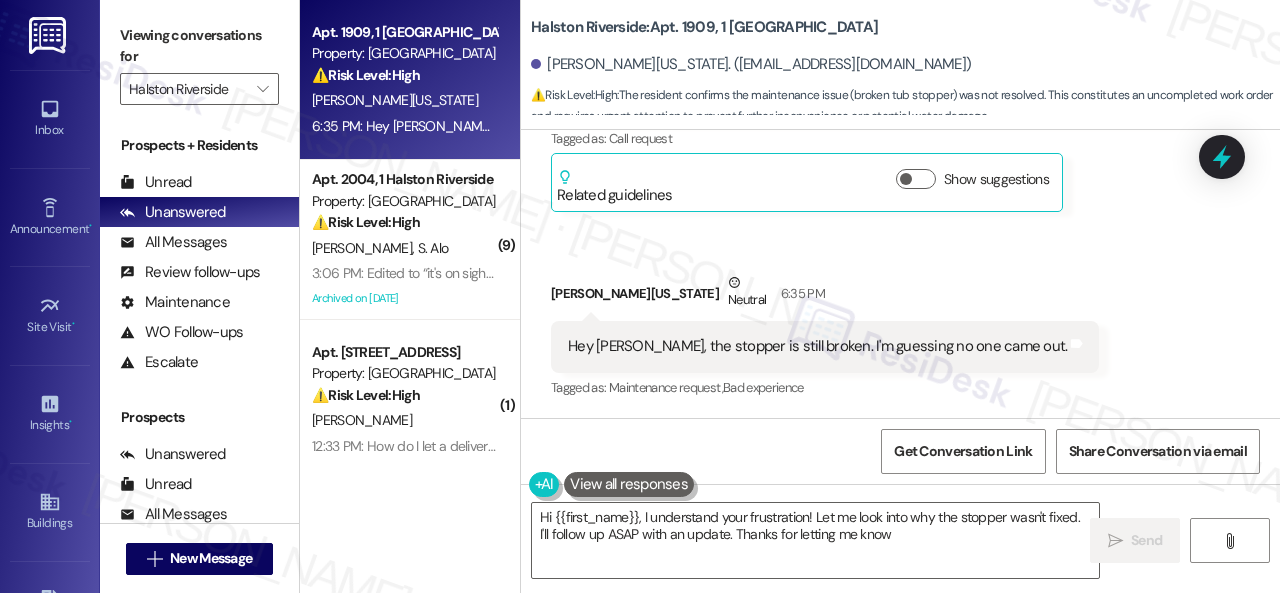 type on "Hi {{first_name}}, I understand your frustration! Let me look into why the stopper wasn't fixed. I'll follow up ASAP with an update. Thanks for letting me know!" 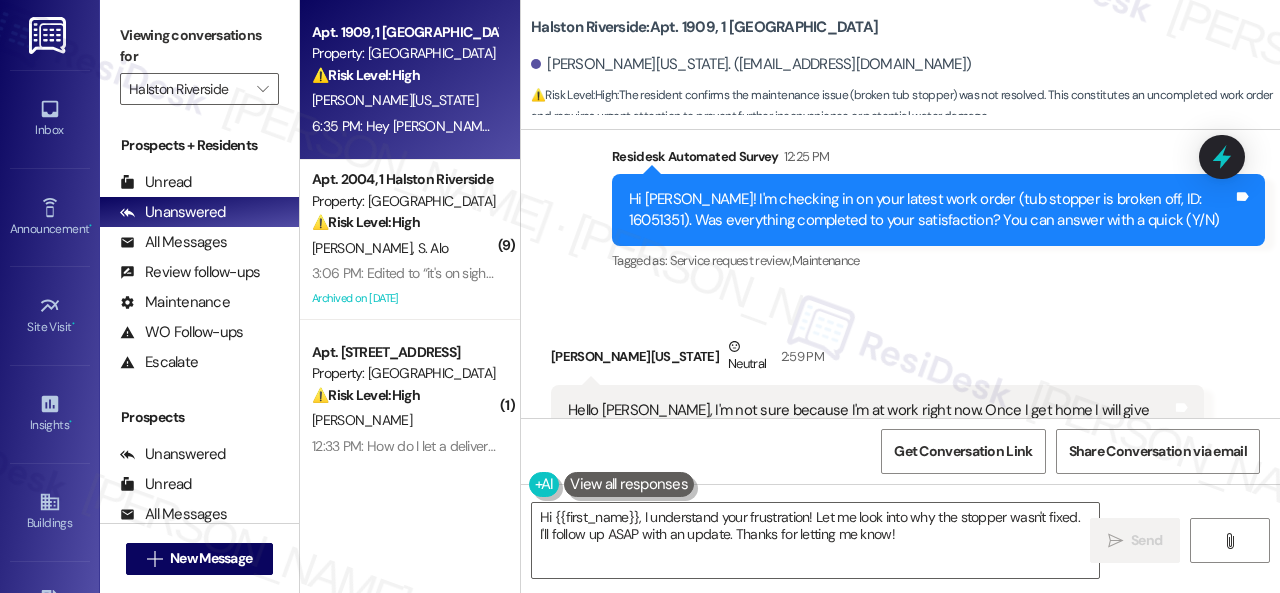 scroll, scrollTop: 16754, scrollLeft: 0, axis: vertical 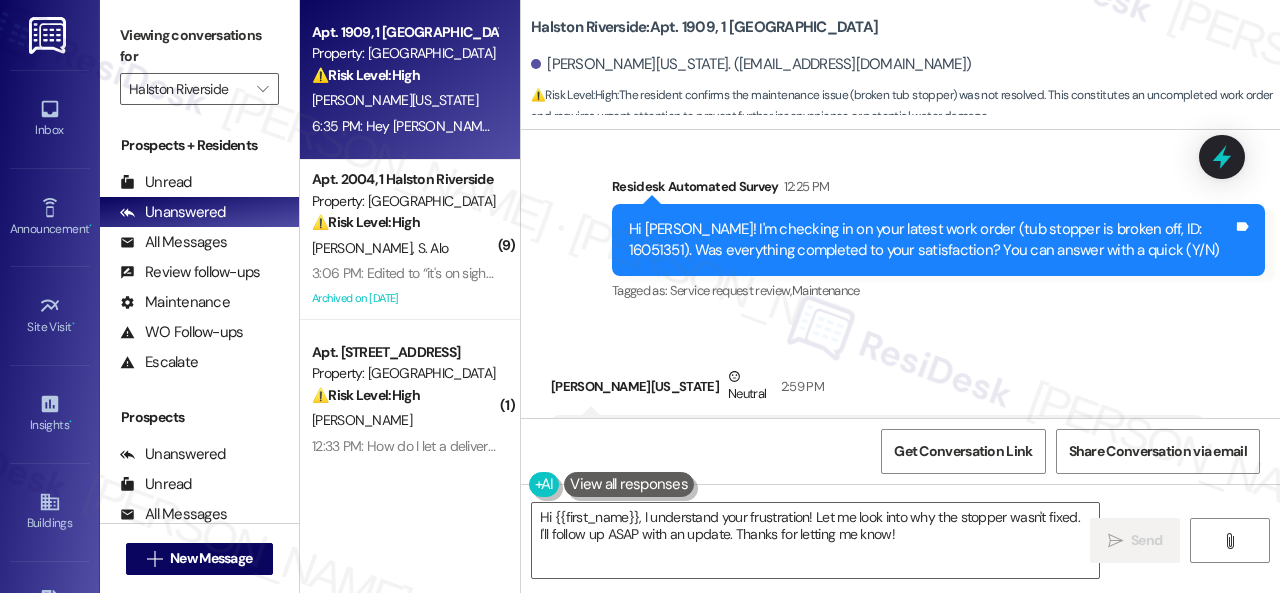 drag, startPoint x: 779, startPoint y: 199, endPoint x: 755, endPoint y: 154, distance: 51 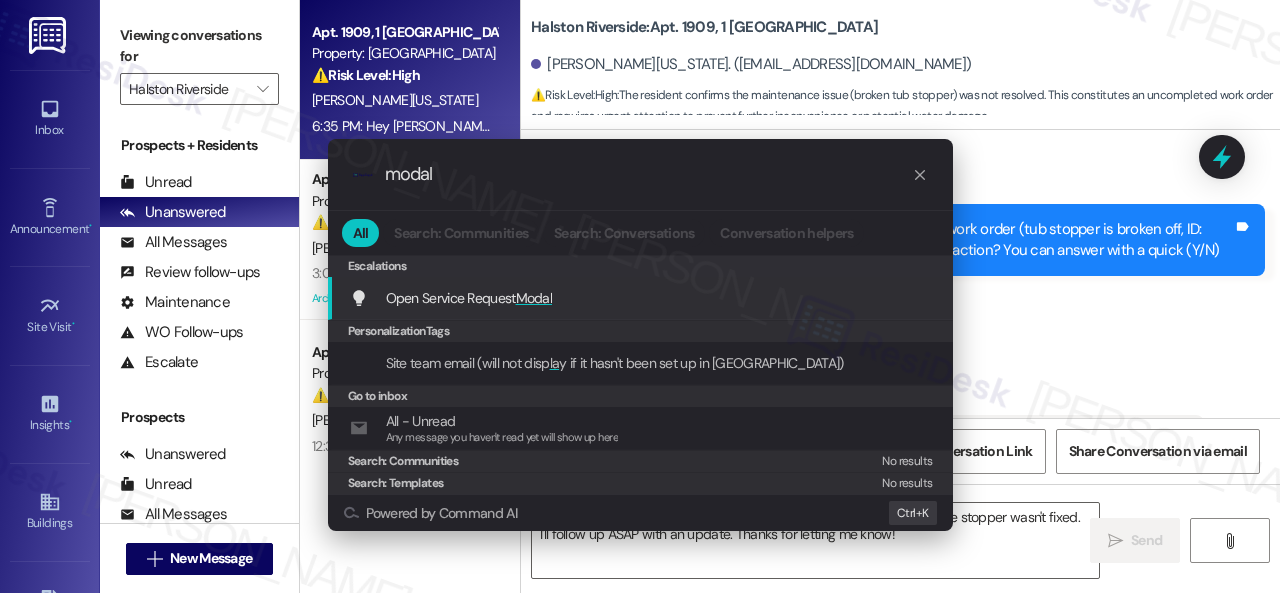 click on "Open Service Request  Modal" at bounding box center [469, 298] 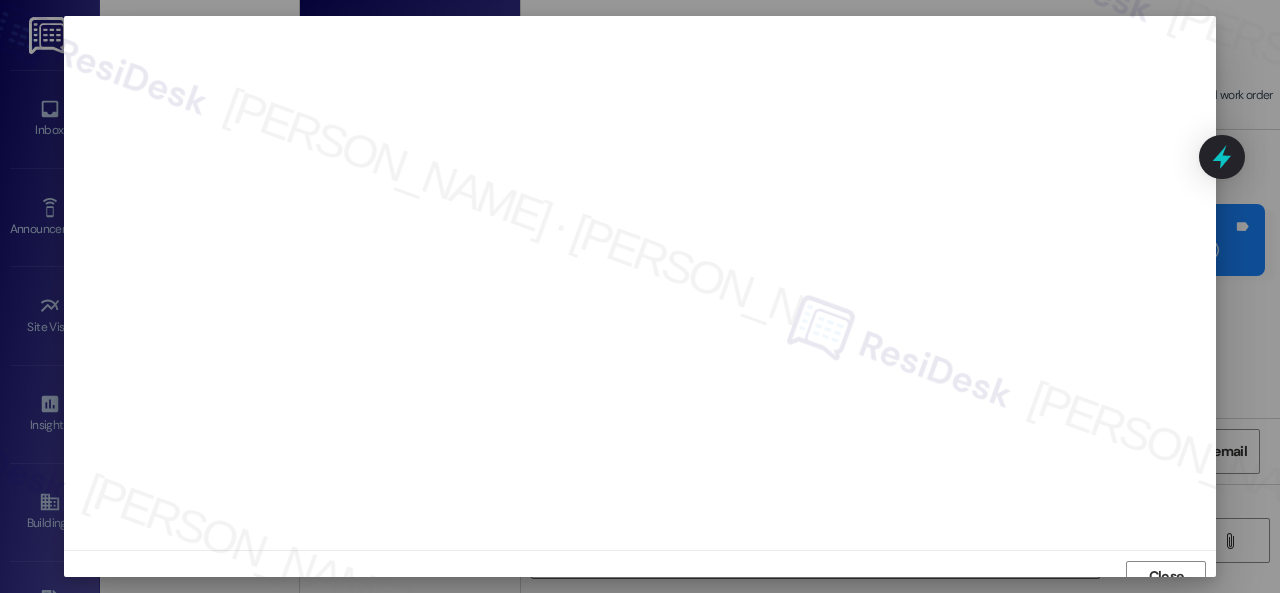 scroll, scrollTop: 15, scrollLeft: 0, axis: vertical 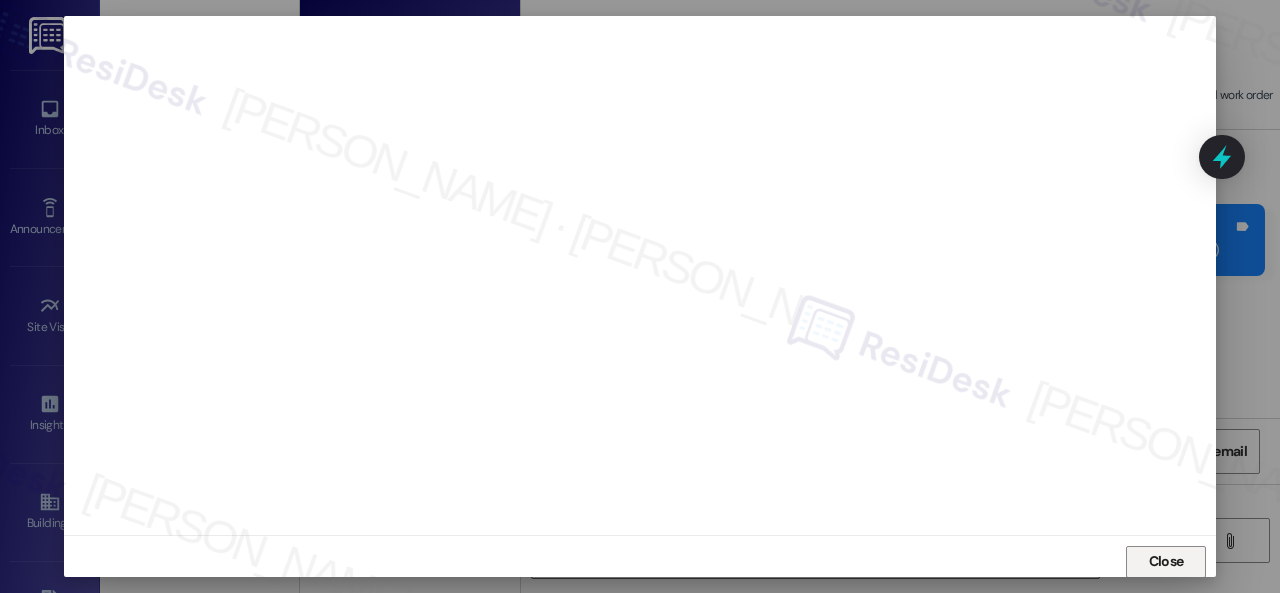 click on "Close" at bounding box center (1166, 561) 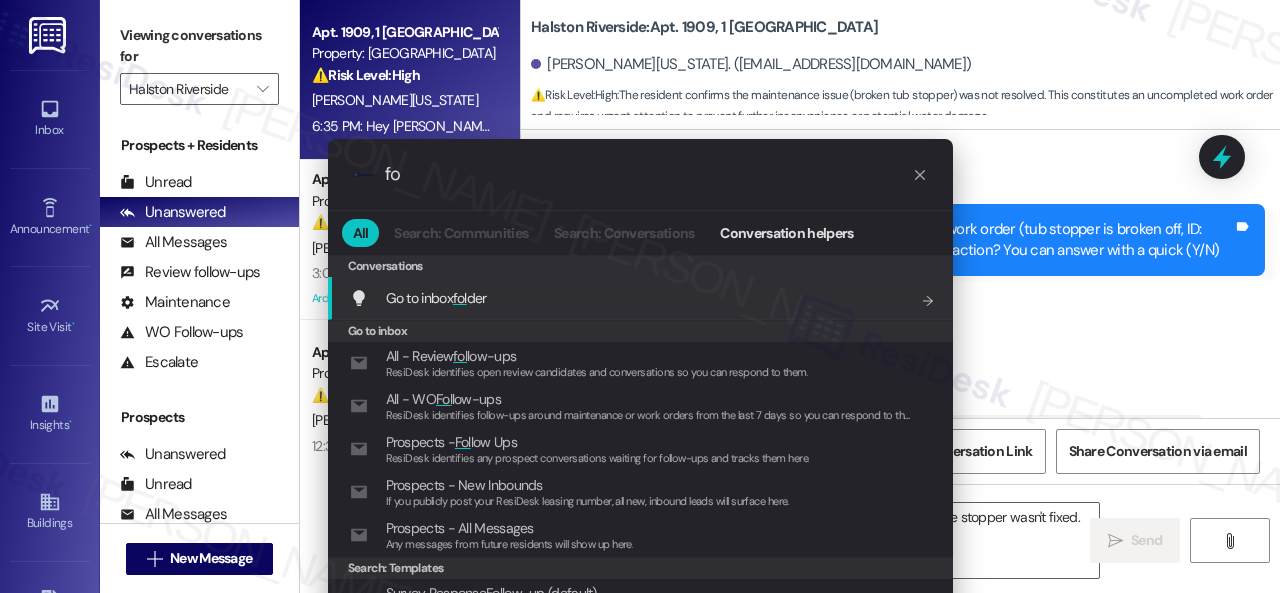 type on "f" 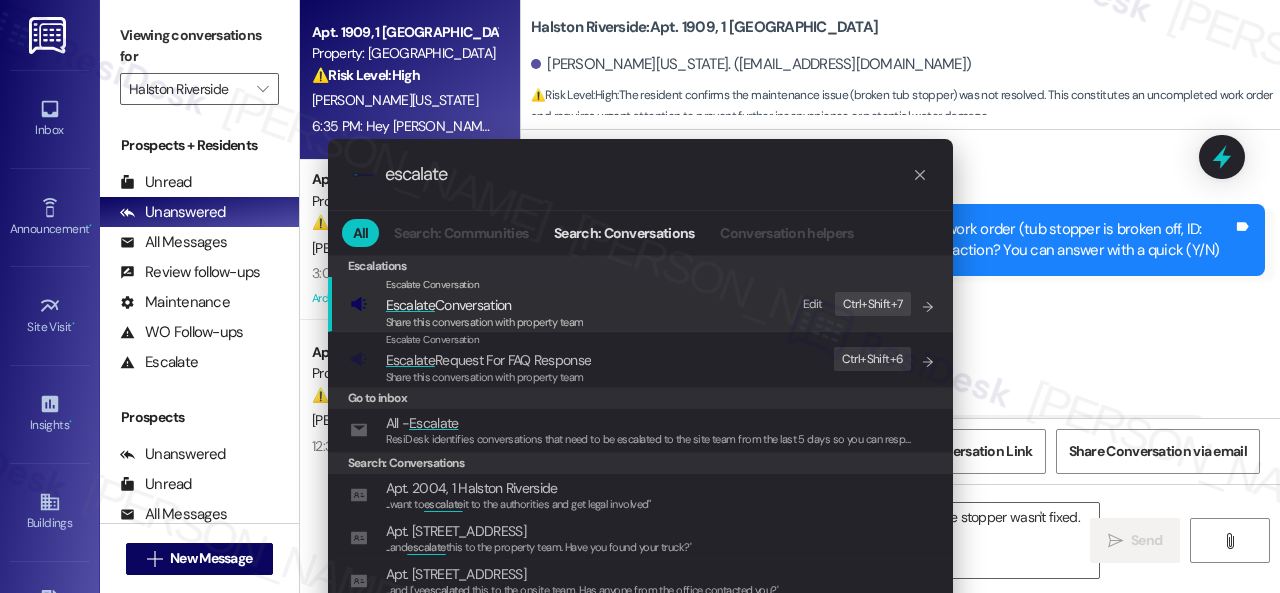 type on "escalate" 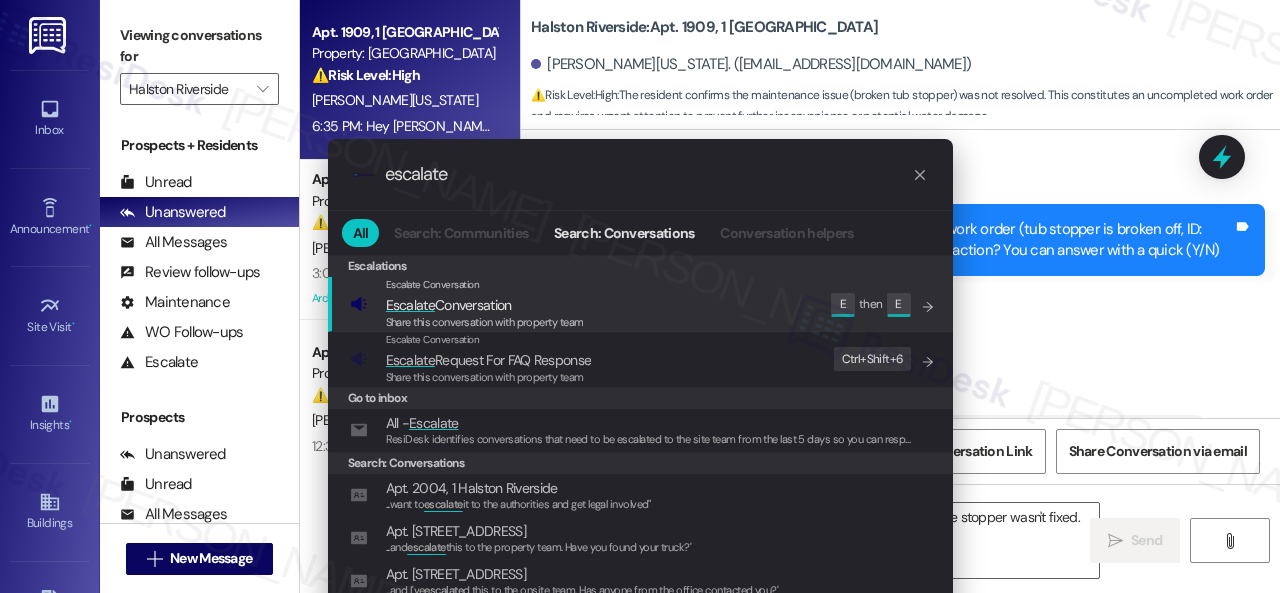 click on "Escalate" 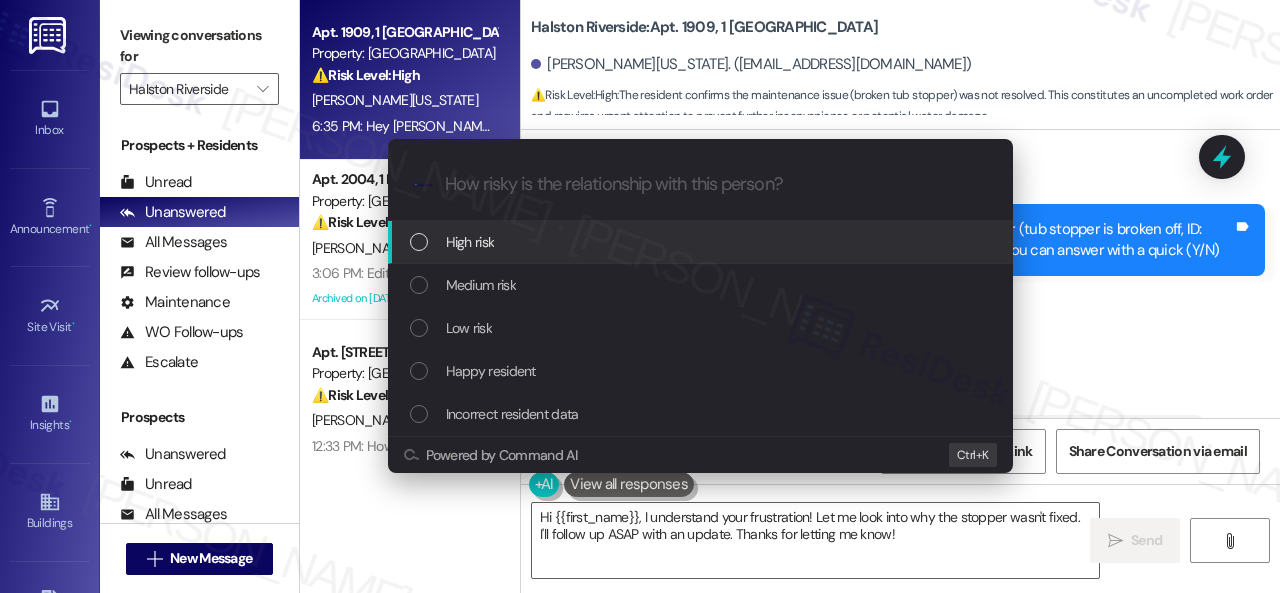 click on "High risk" at bounding box center (470, 242) 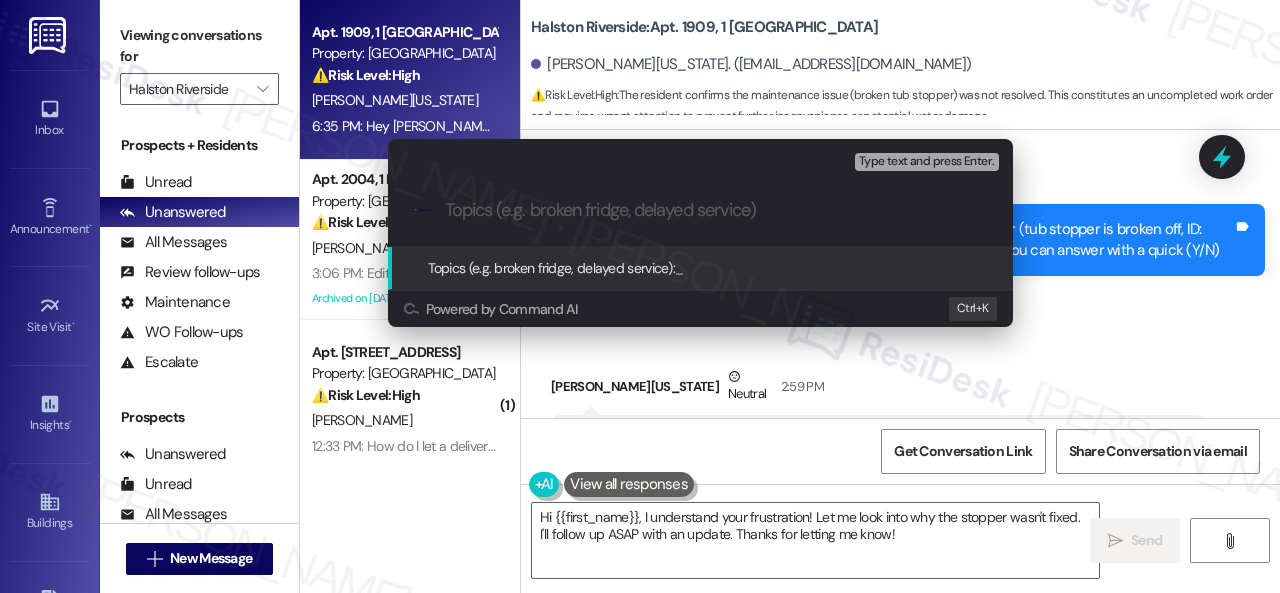 paste on "Follow-up on work order 16053817" 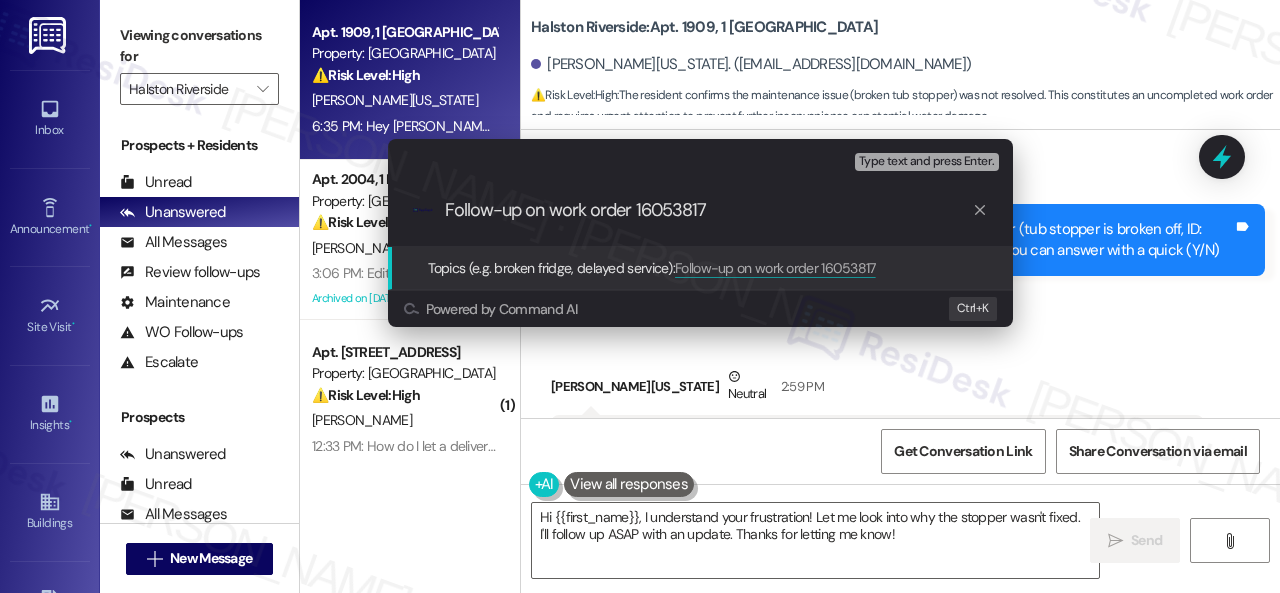 type 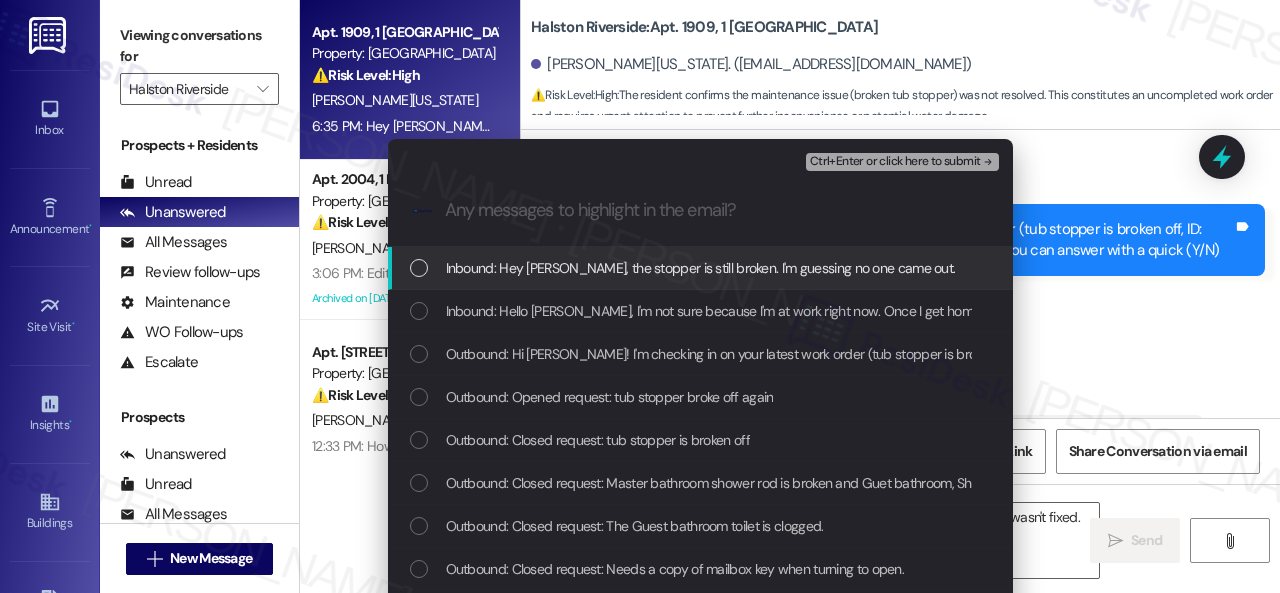 click on "Inbound: Hey Sarah, the stopper is still broken. I'm guessing no one came out." at bounding box center [701, 268] 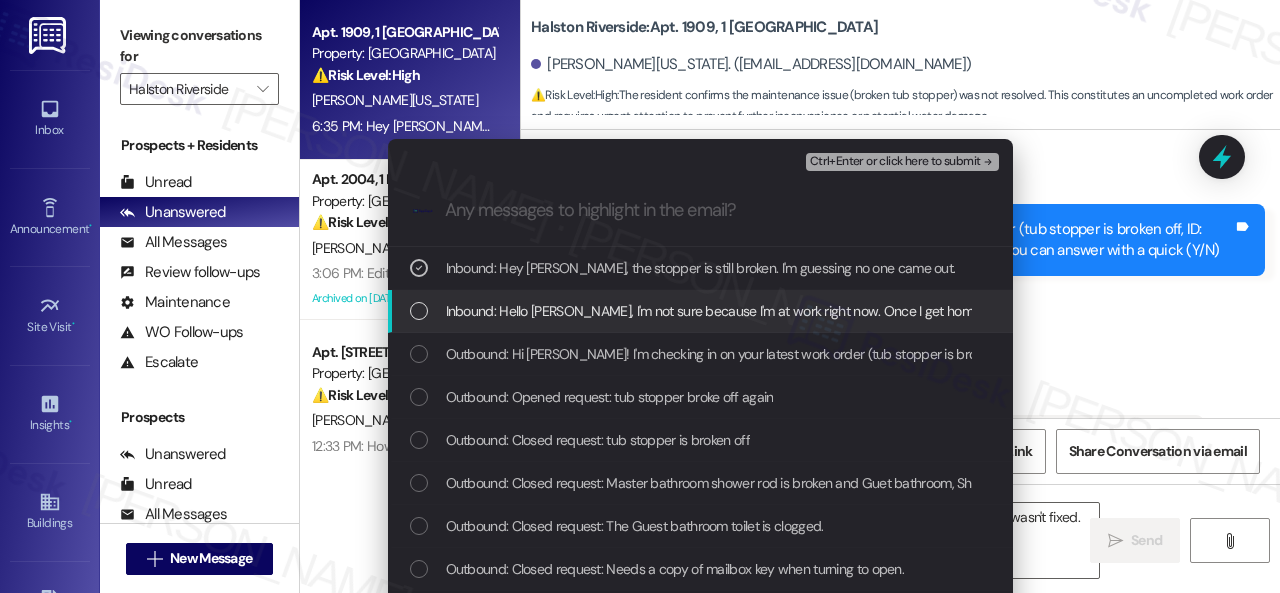 click on "Inbound: Hello Sarah, I'm not sure because I'm at work right now. Once I get home I will give you an update. Thanks for checking." at bounding box center [846, 311] 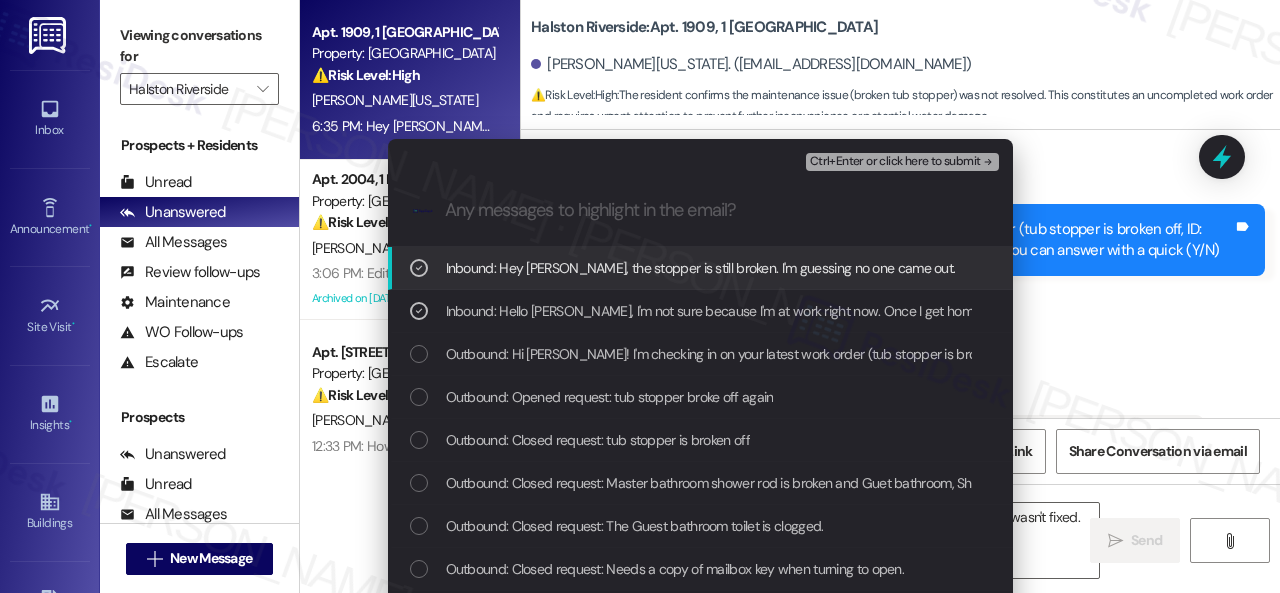 click on "Ctrl+Enter or click here to submit" at bounding box center [895, 162] 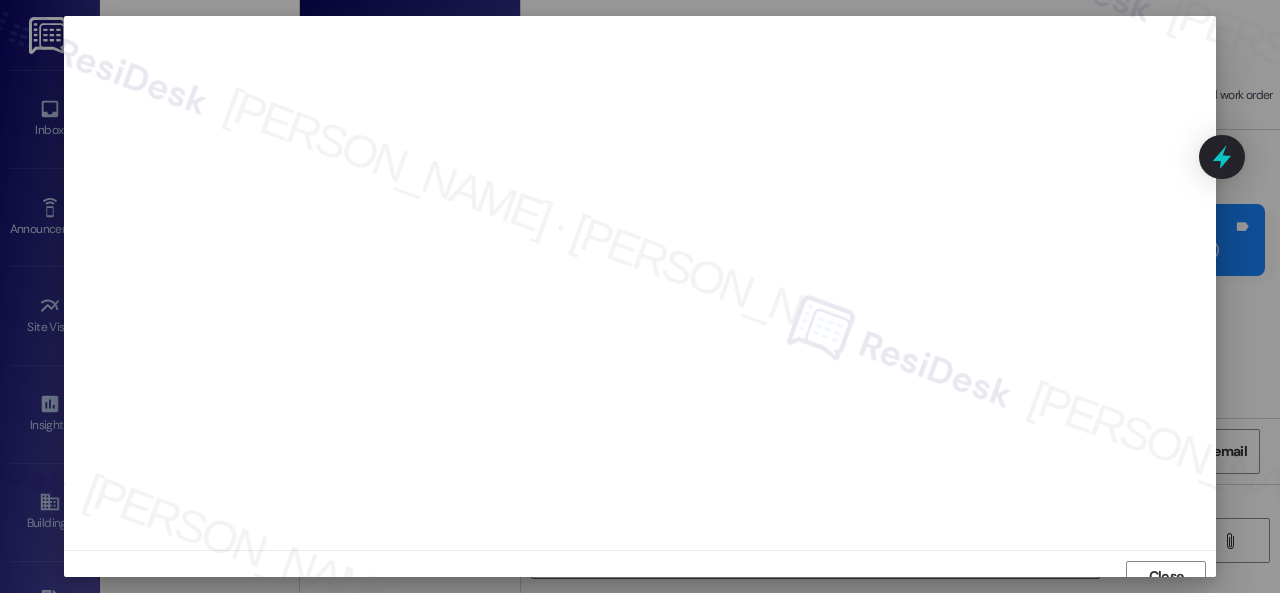 scroll, scrollTop: 15, scrollLeft: 0, axis: vertical 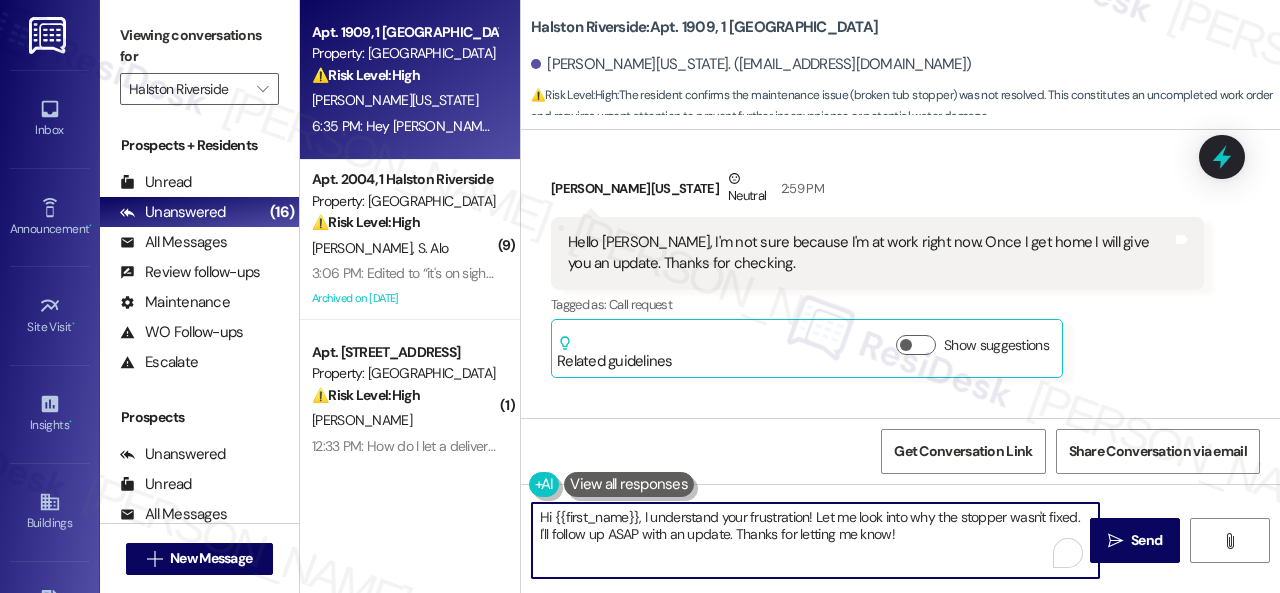 drag, startPoint x: 645, startPoint y: 515, endPoint x: 911, endPoint y: 543, distance: 267.46964 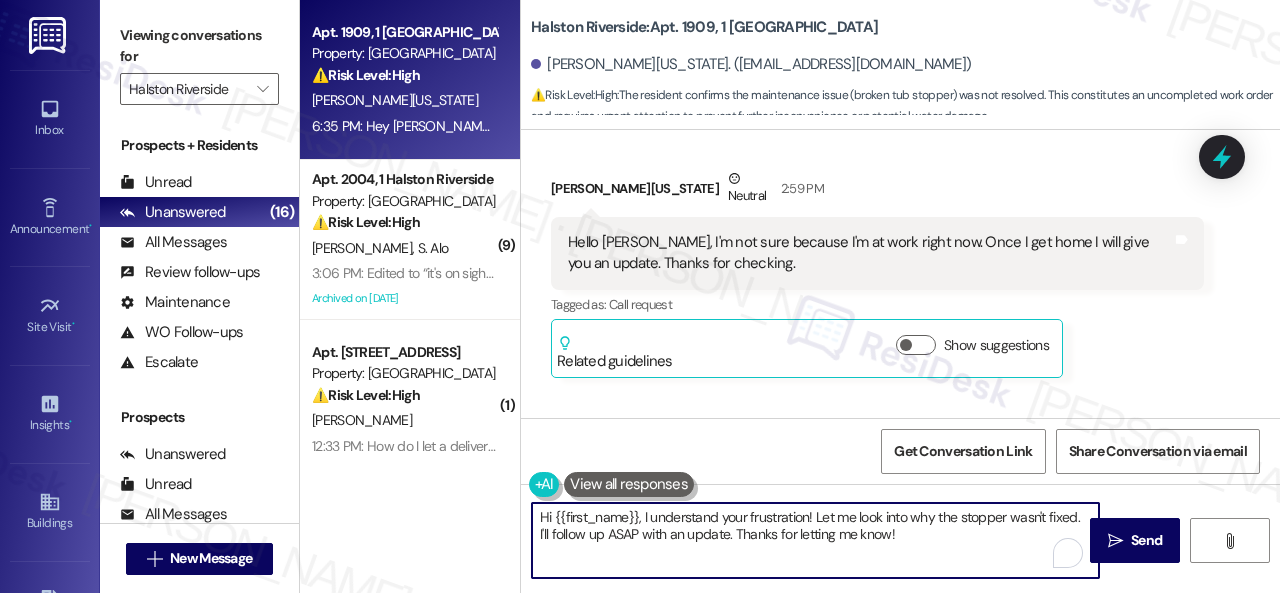 click on "Hi {{first_name}}, I understand your frustration! Let me look into why the stopper wasn't fixed. I'll follow up ASAP with an update. Thanks for letting me know!" at bounding box center (815, 540) 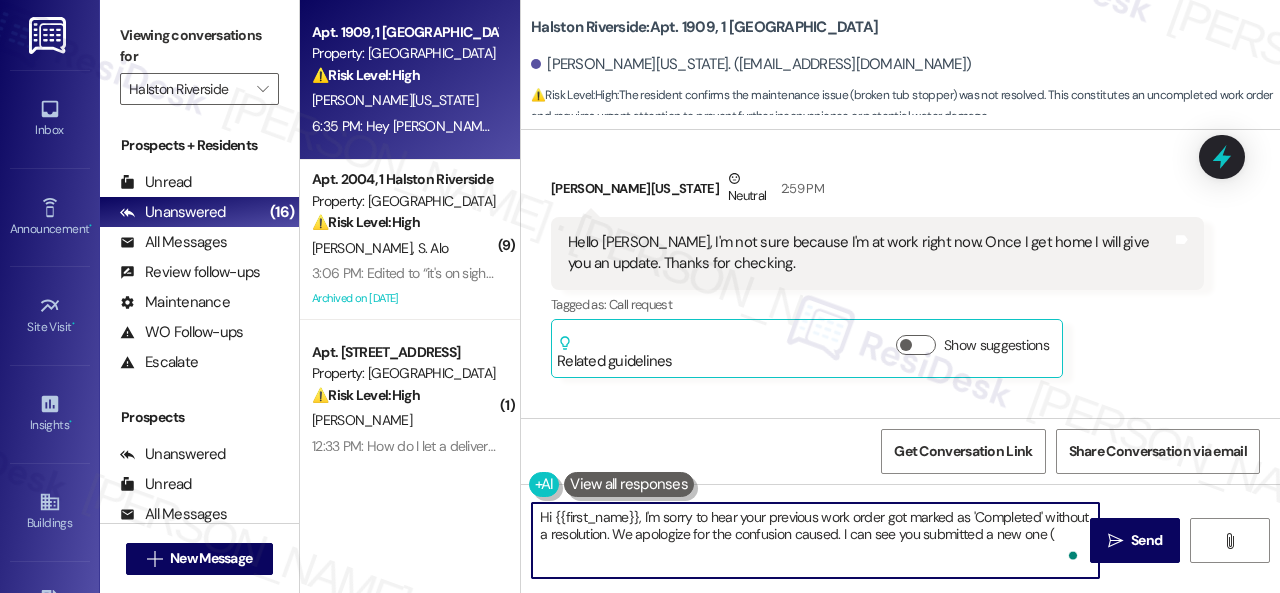 paste on "Follow-up on work order 16053817" 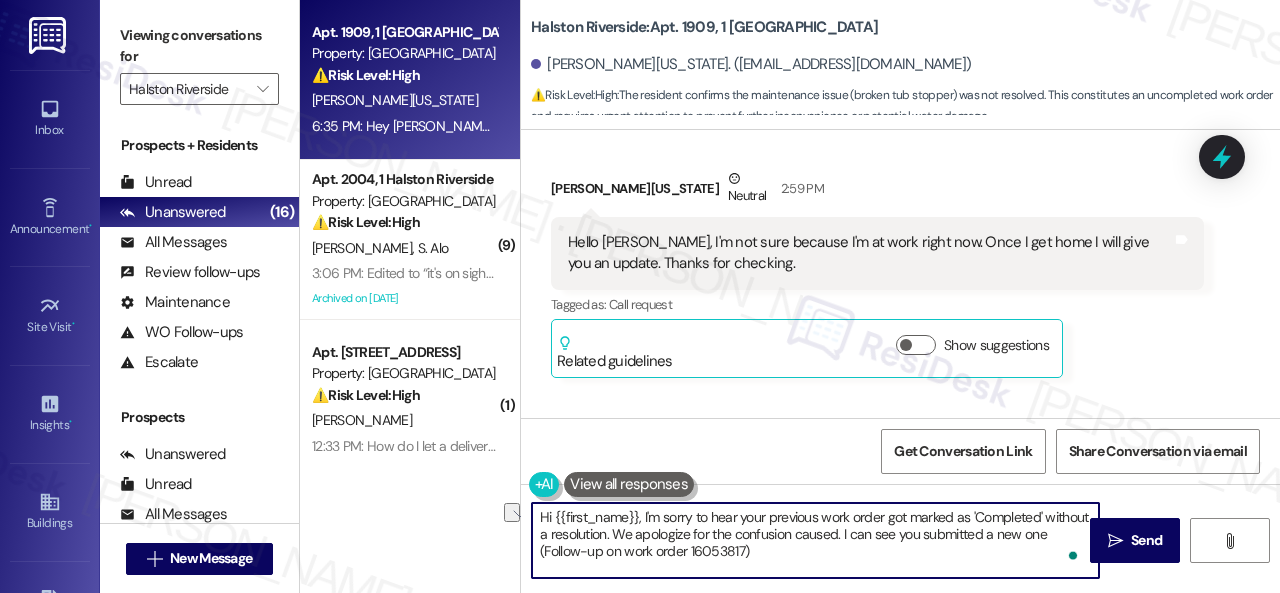 drag, startPoint x: 713, startPoint y: 550, endPoint x: 568, endPoint y: 547, distance: 145.03104 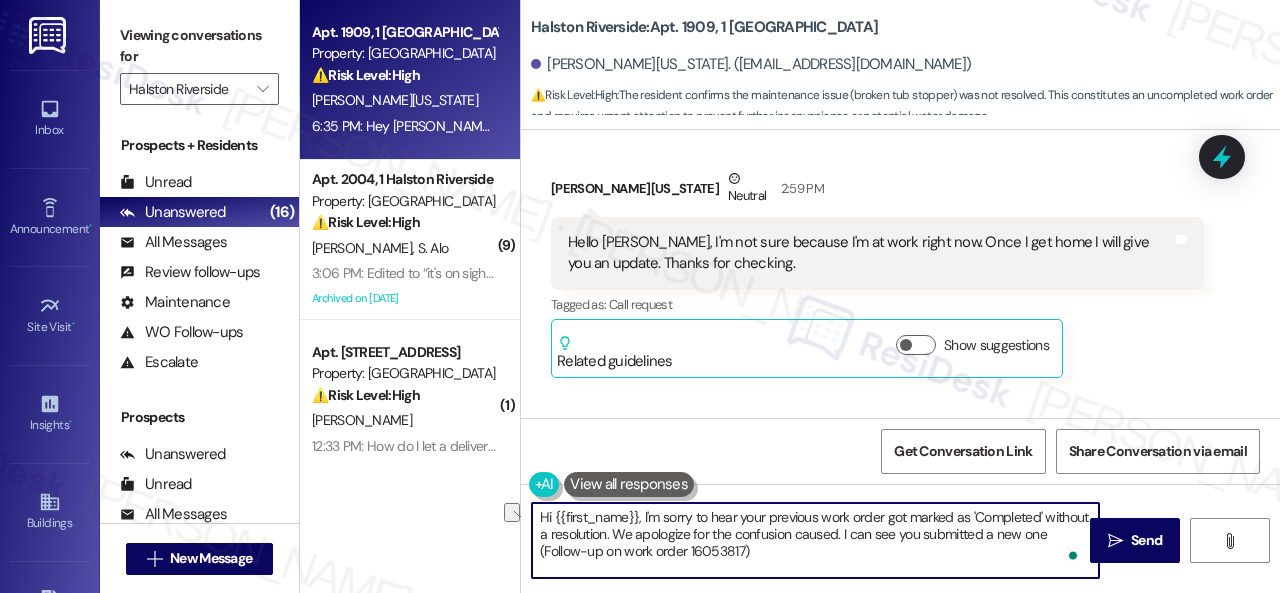 click on "Hi {{first_name}}, I'm sorry to hear your previous work order got marked as 'Completed' without a resolution. We apologize for the confusion caused. I can see you submitted a new one (Follow-up on work order 16053817)" at bounding box center [815, 540] 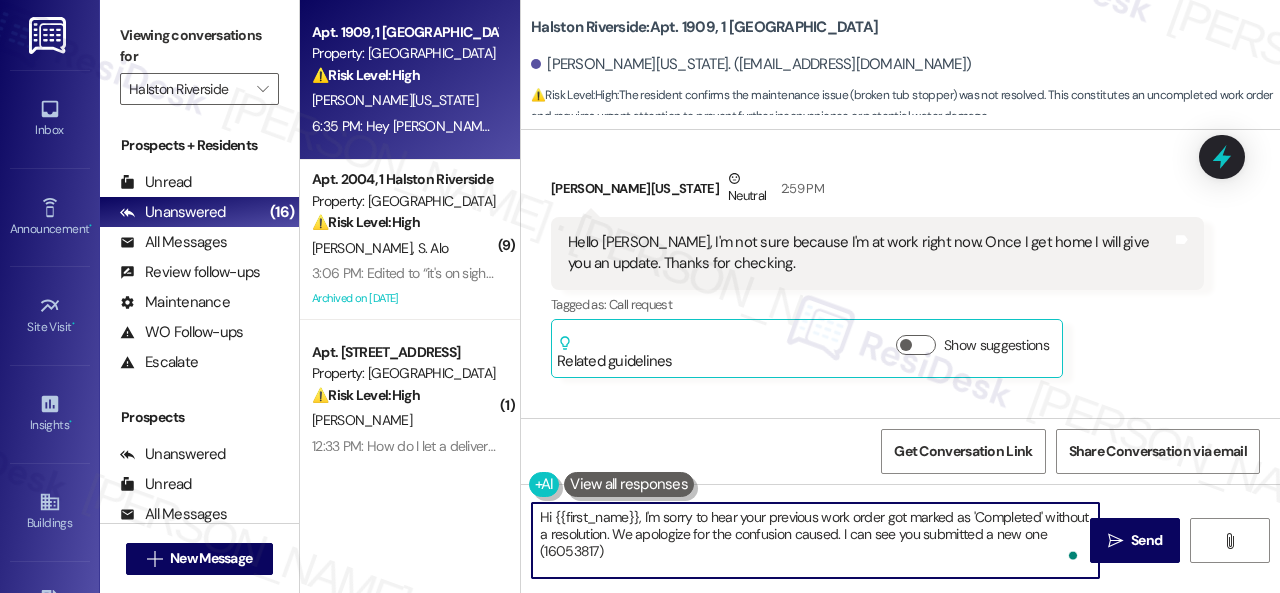 click on "Hi {{first_name}}, I'm sorry to hear your previous work order got marked as 'Completed' without a resolution. We apologize for the confusion caused. I can see you submitted a new one (16053817)" at bounding box center (815, 540) 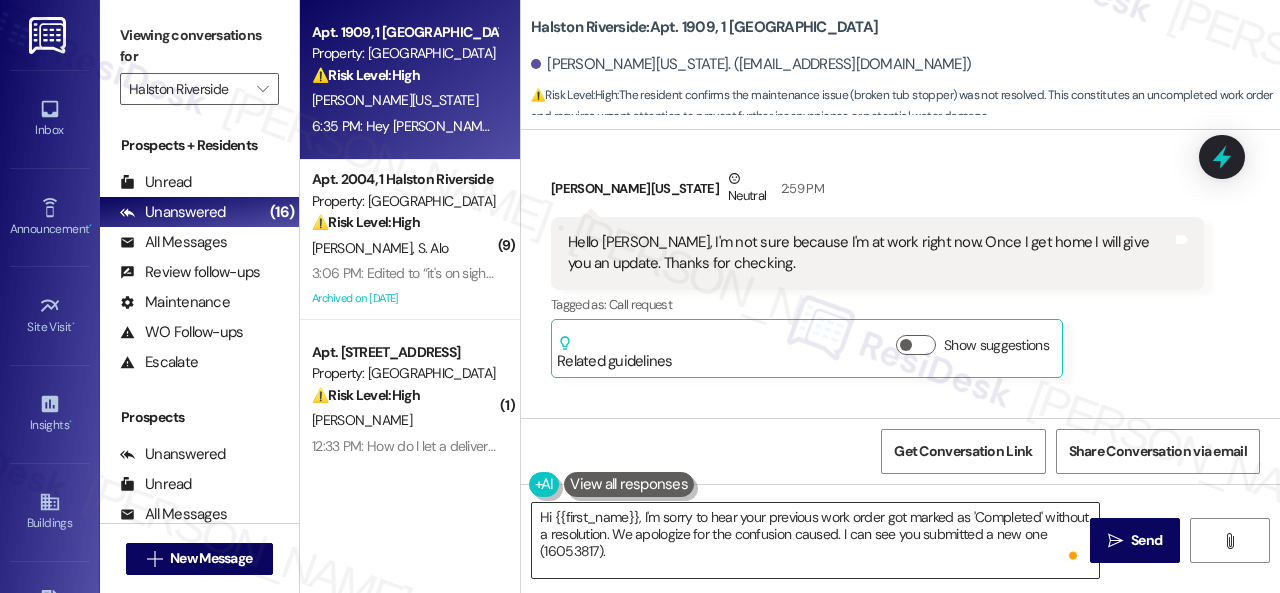 click on "Hi {{first_name}}, I'm sorry to hear your previous work order got marked as 'Completed' without a resolution. We apologize for the confusion caused. I can see you submitted a new one (16053817)." at bounding box center (815, 540) 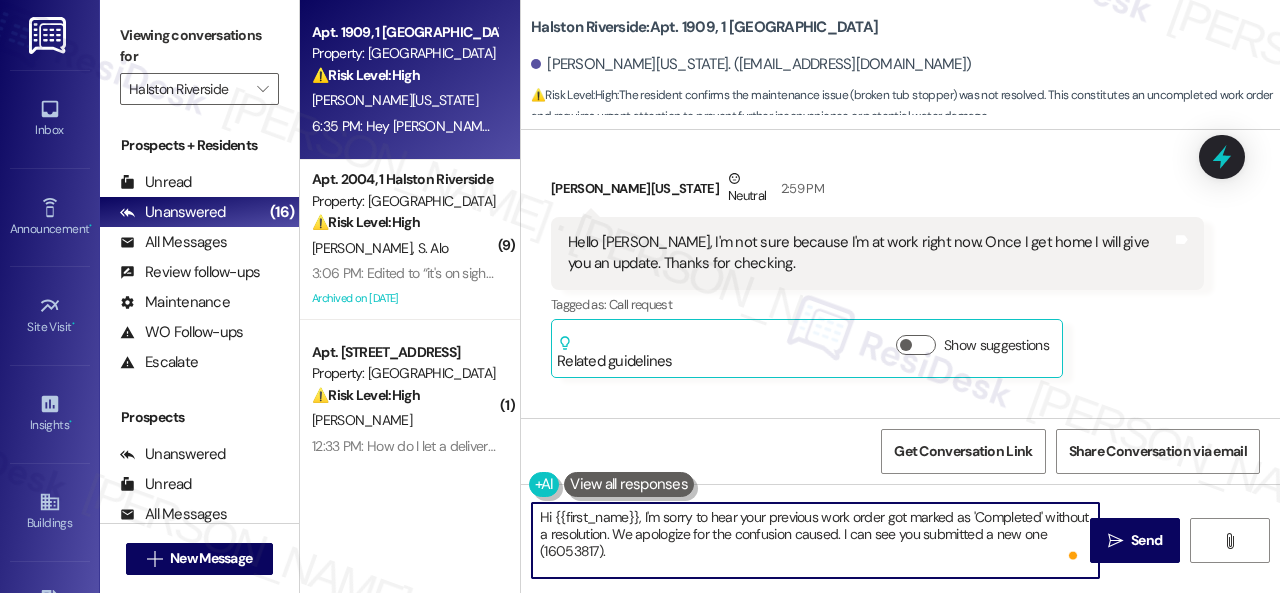 click on "Hi {{first_name}}, I'm sorry to hear your previous work order got marked as 'Completed' without a resolution. We apologize for the confusion caused. I can see you submitted a new one (16053817)." at bounding box center (815, 540) 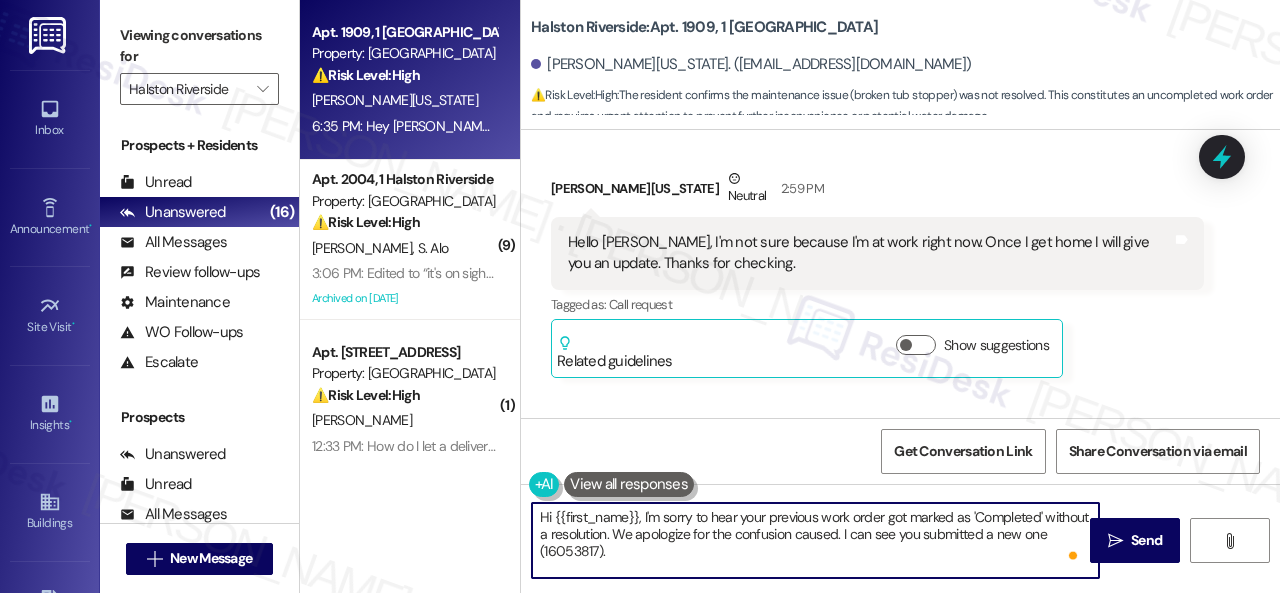 paste on "I've made a follow-up with the site team regarding your work order." 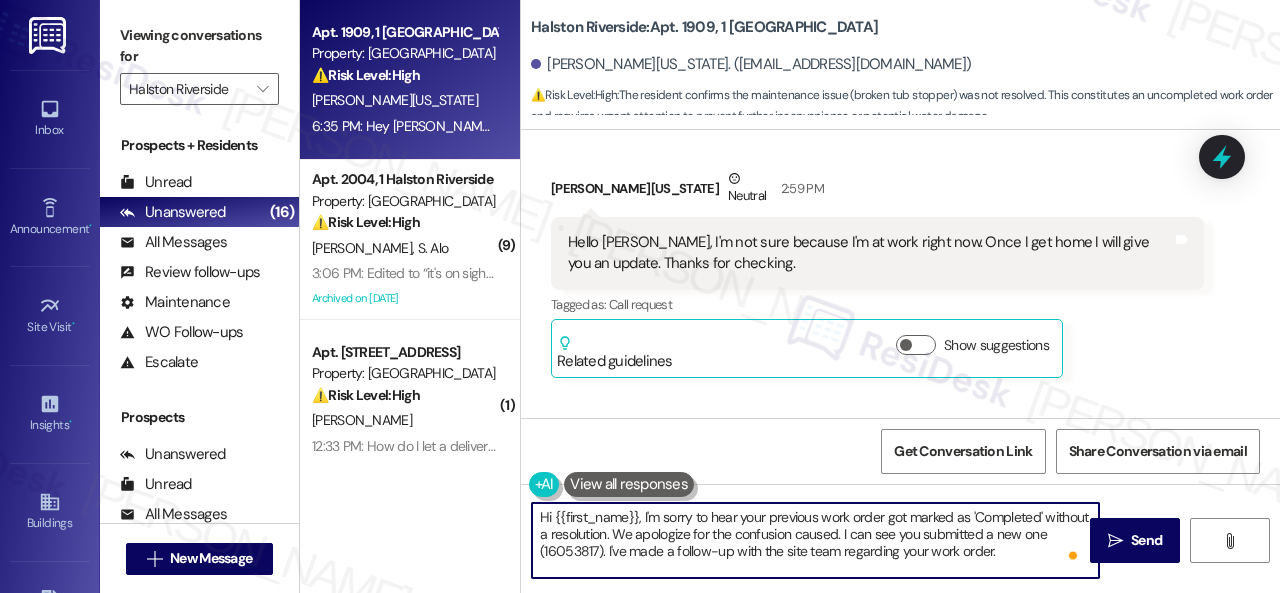 click on "Hi {{first_name}}, I'm sorry to hear your previous work order got marked as 'Completed' without a resolution. We apologize for the confusion caused. I can see you submitted a new one (16053817). I've made a follow-up with the site team regarding your work order." at bounding box center [815, 540] 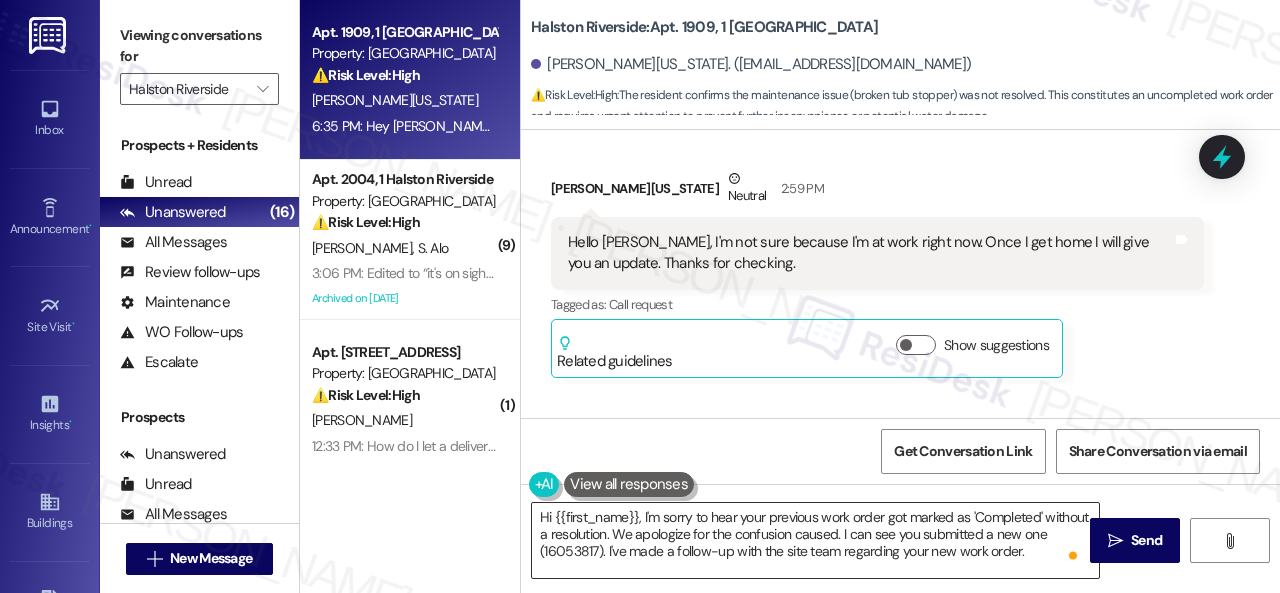 click on "Hi {{first_name}}, I'm sorry to hear your previous work order got marked as 'Completed' without a resolution. We apologize for the confusion caused. I can see you submitted a new one (16053817). I've made a follow-up with the site team regarding your new work order." at bounding box center (815, 540) 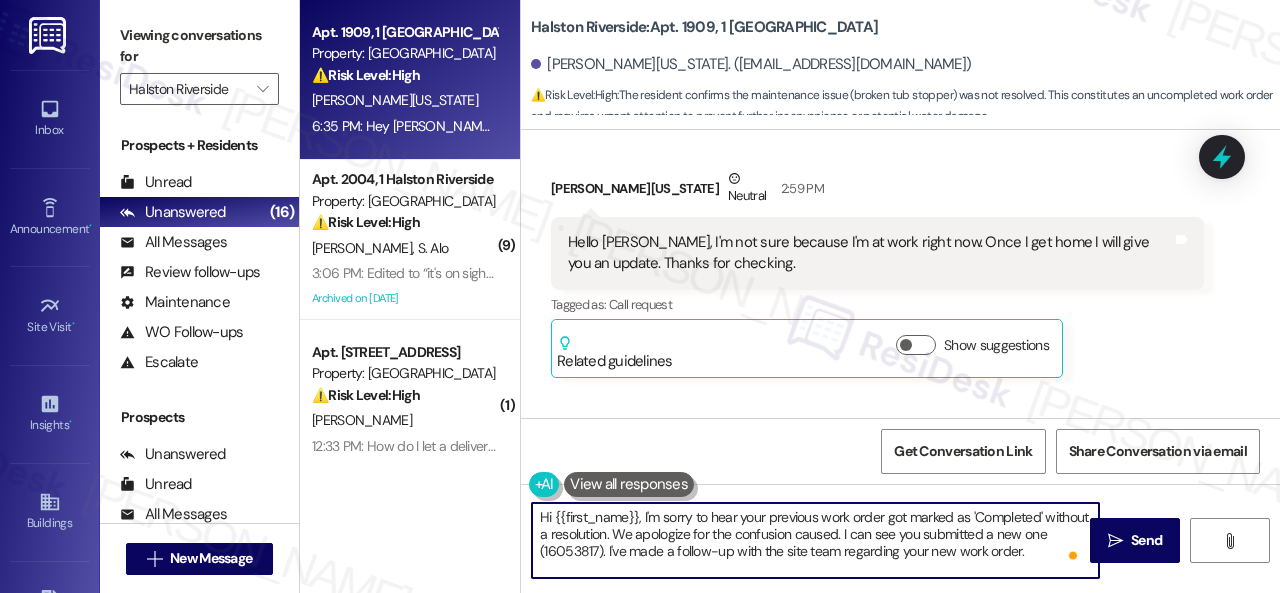 paste on "Let me know when you have an update or need anything else." 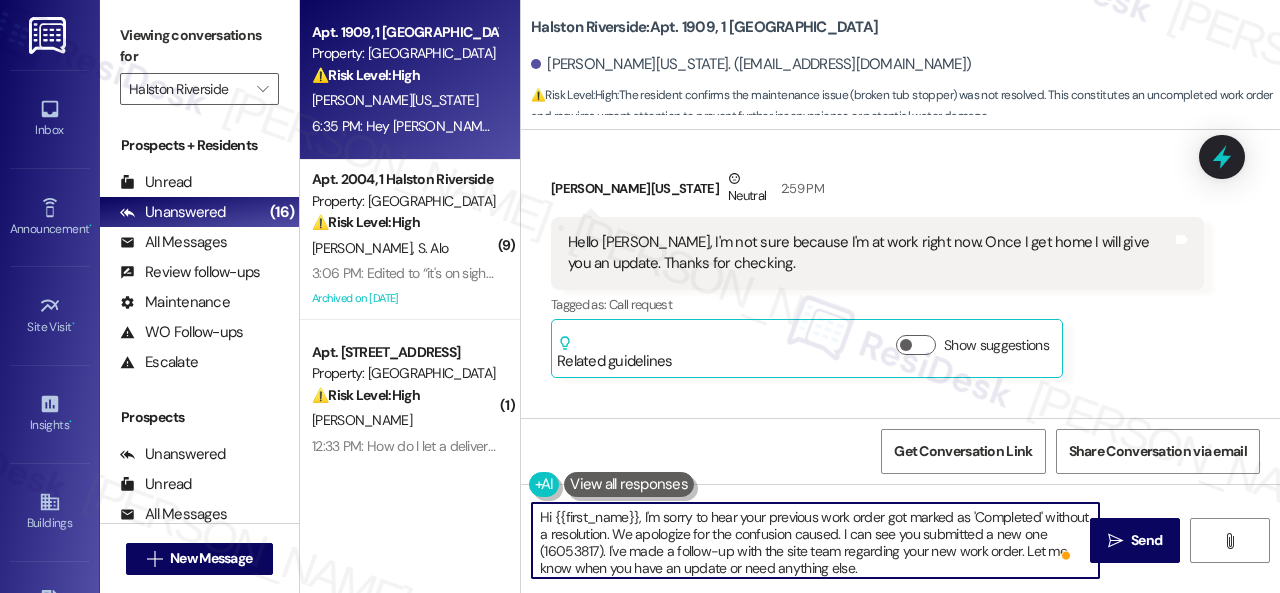 scroll, scrollTop: 4, scrollLeft: 0, axis: vertical 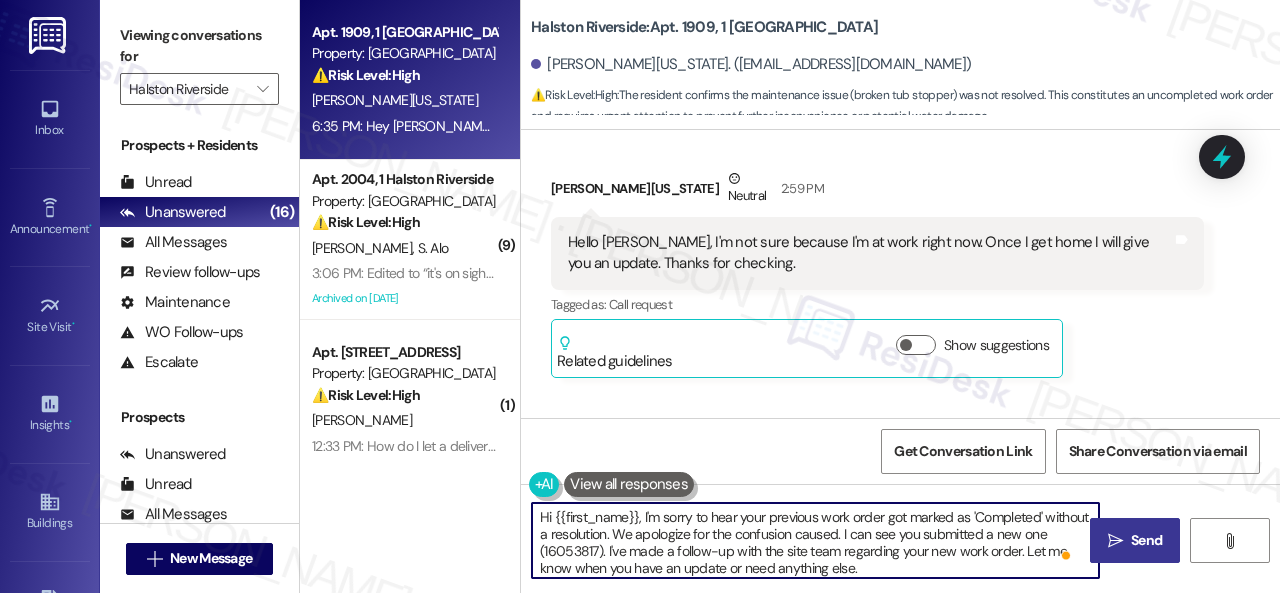type on "Hi {{first_name}}, I'm sorry to hear your previous work order got marked as 'Completed' without a resolution. We apologize for the confusion caused. I can see you submitted a new one (16053817). I've made a follow-up with the site team regarding your new work order. Let me know when you have an update or need anything else." 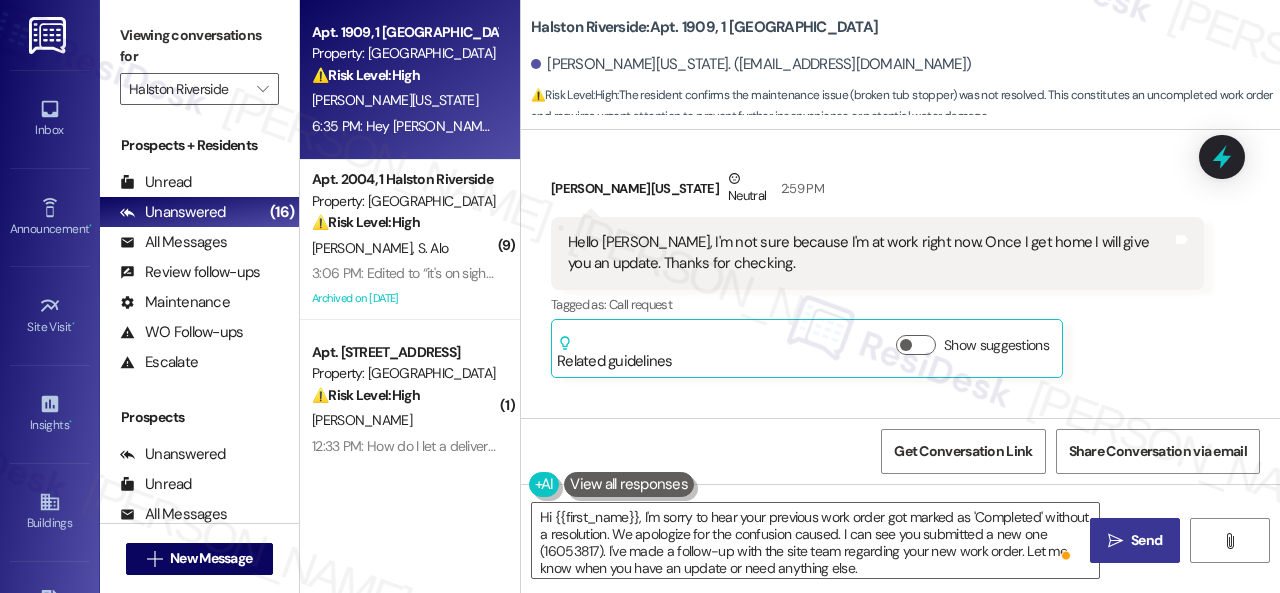 click on "" at bounding box center [1115, 541] 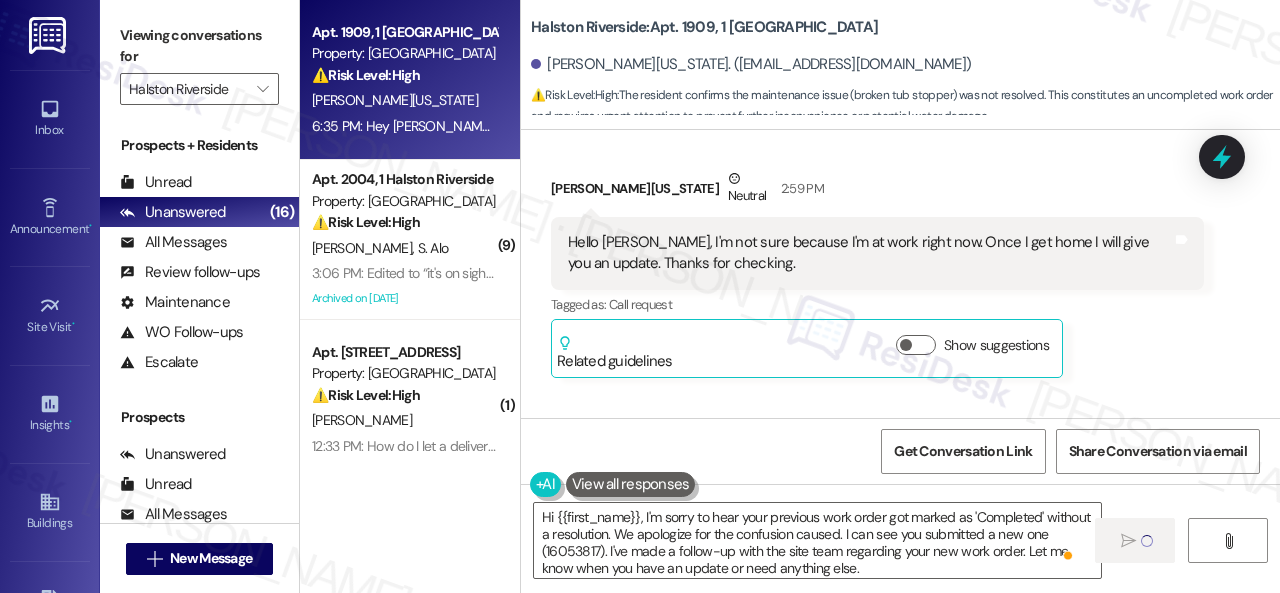type 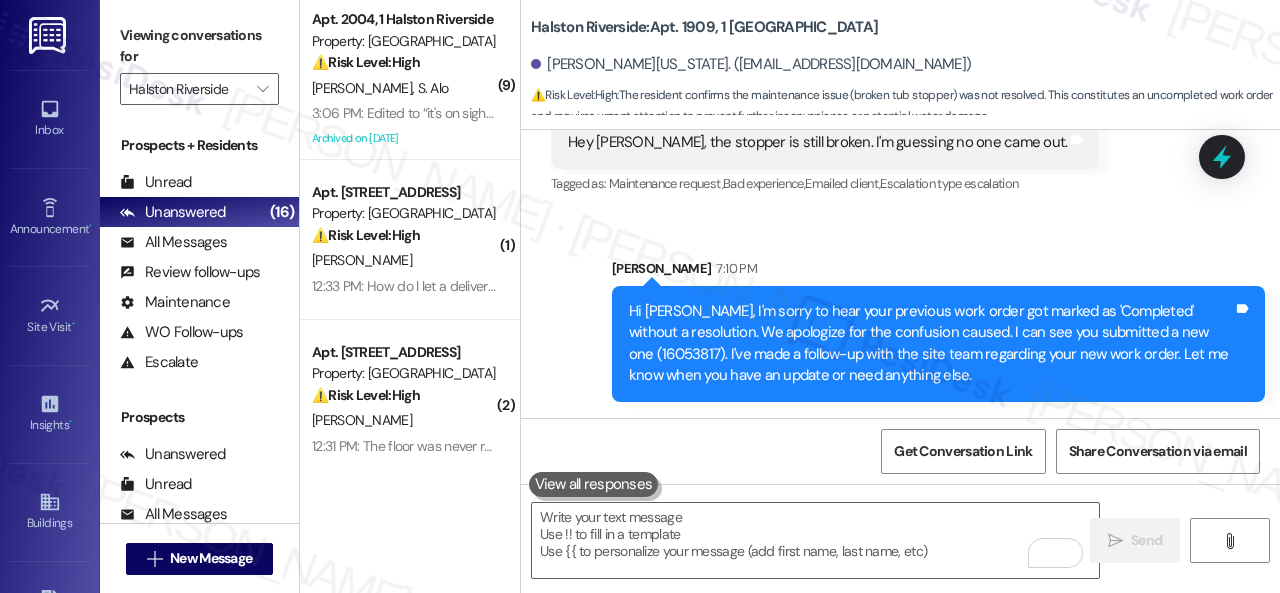 scroll, scrollTop: 17357, scrollLeft: 0, axis: vertical 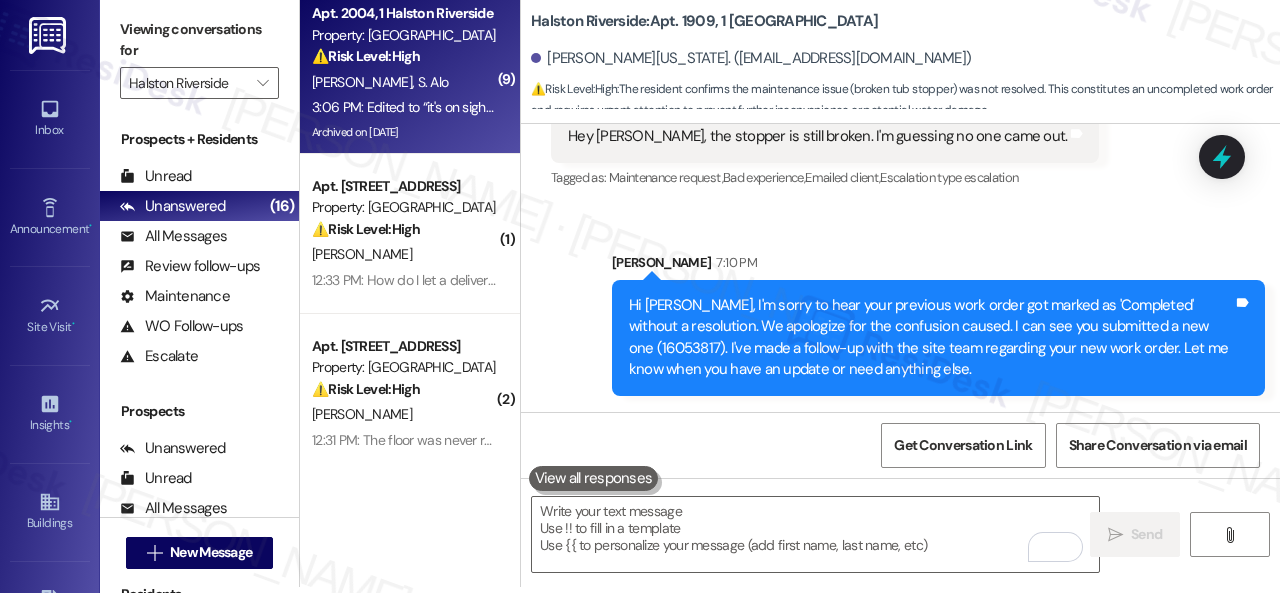 click on "F. Akinjo S. Alo" at bounding box center [404, 82] 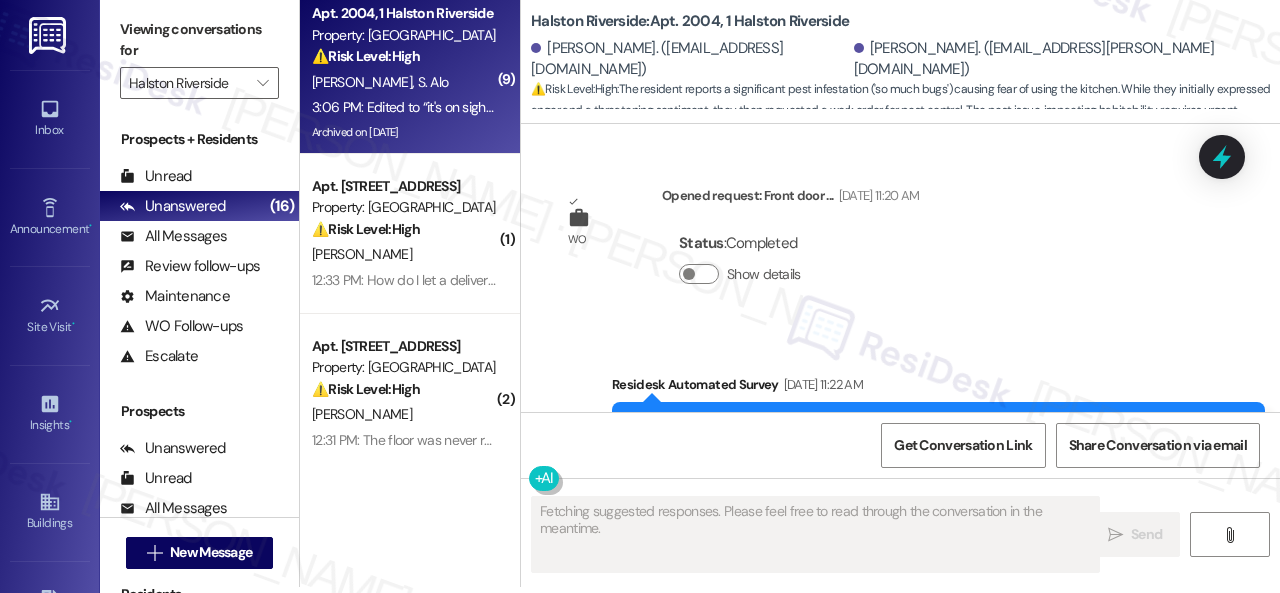 scroll, scrollTop: 89354, scrollLeft: 0, axis: vertical 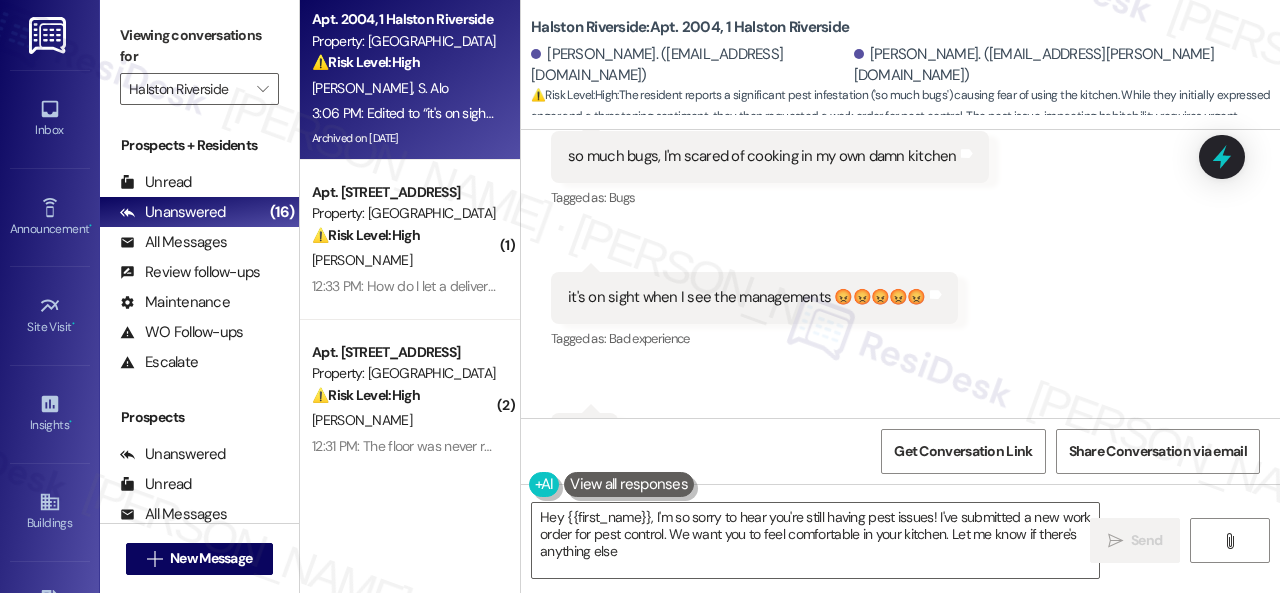 type on "Hey {{first_name}}, I'm so sorry to hear you're still having pest issues! I've submitted a new work order for pest control. We want you to feel comfortable in your kitchen. Let me know if there's anything else!" 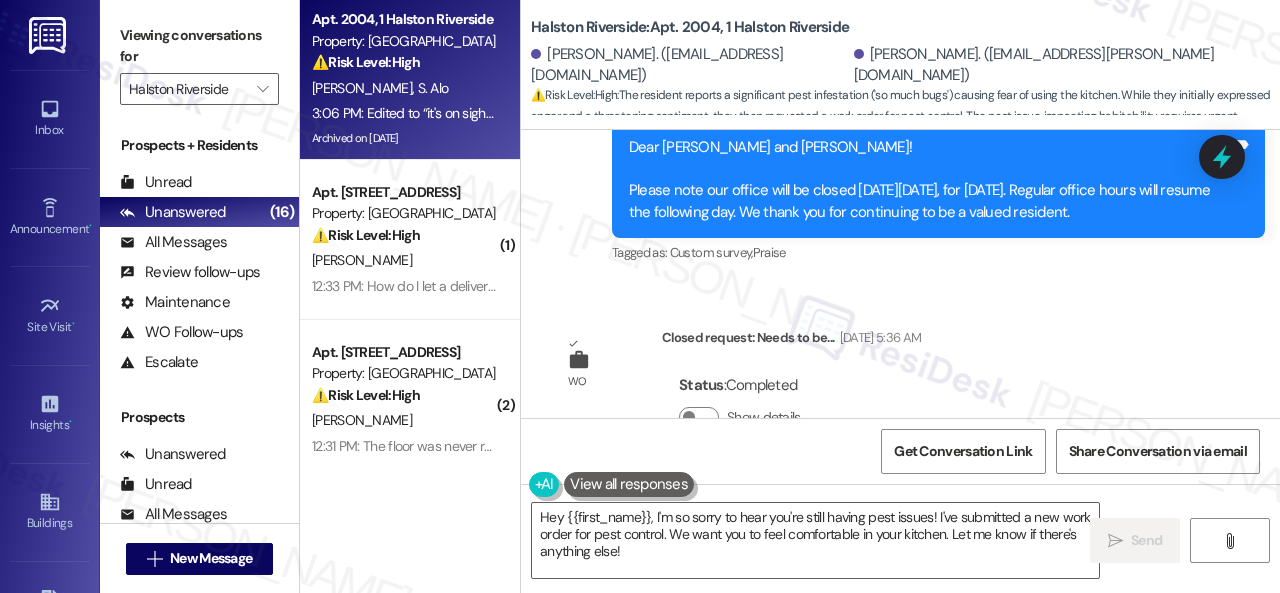 scroll, scrollTop: 88054, scrollLeft: 0, axis: vertical 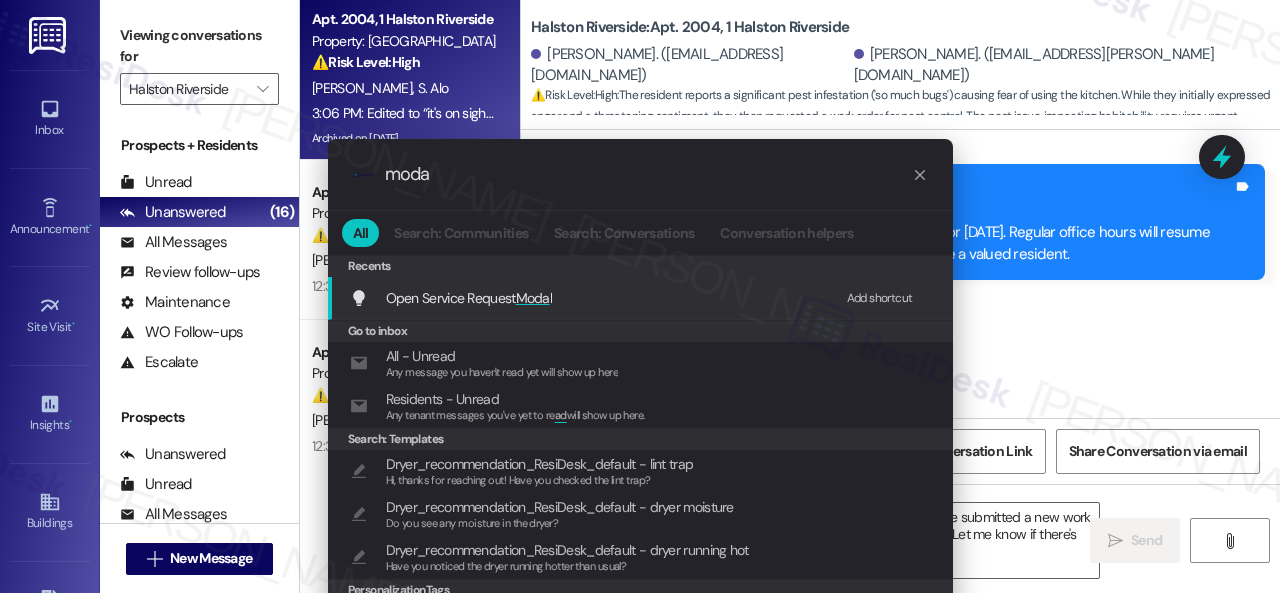 type on "moda" 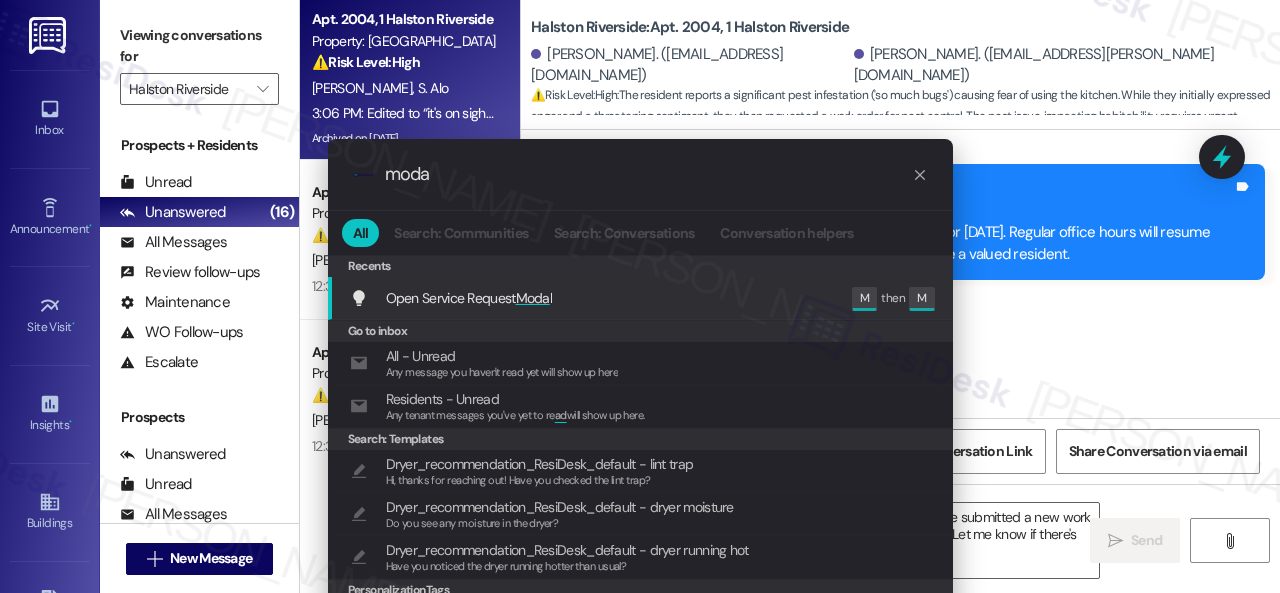 click on "Open Service Request  Moda l" at bounding box center (469, 298) 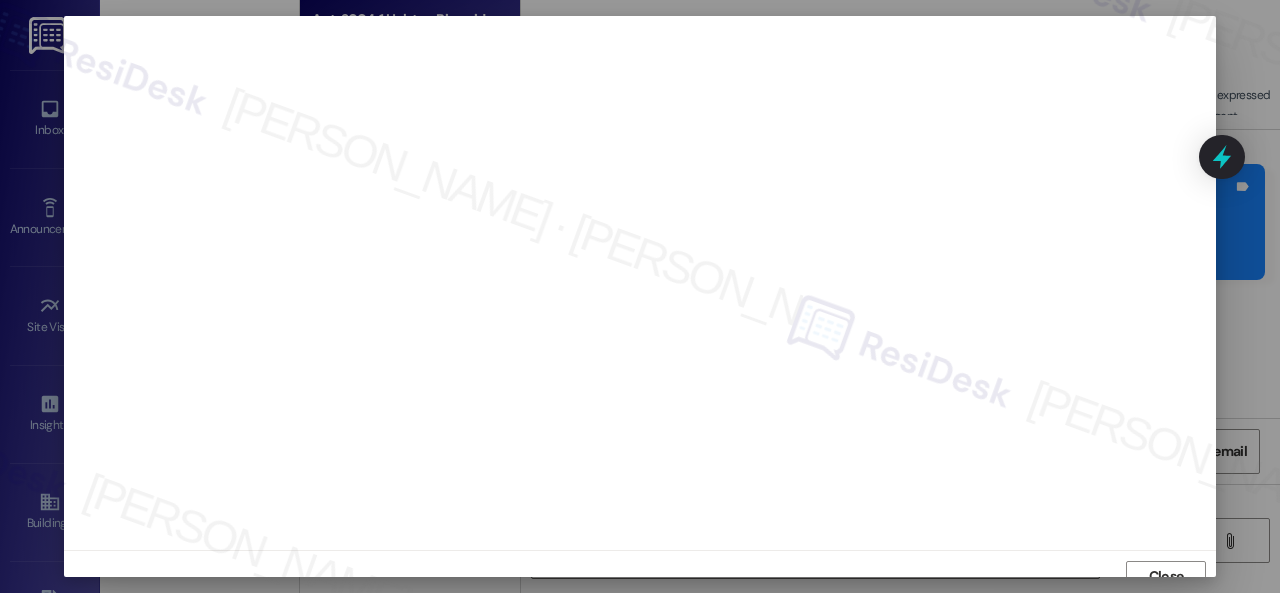 scroll, scrollTop: 15, scrollLeft: 0, axis: vertical 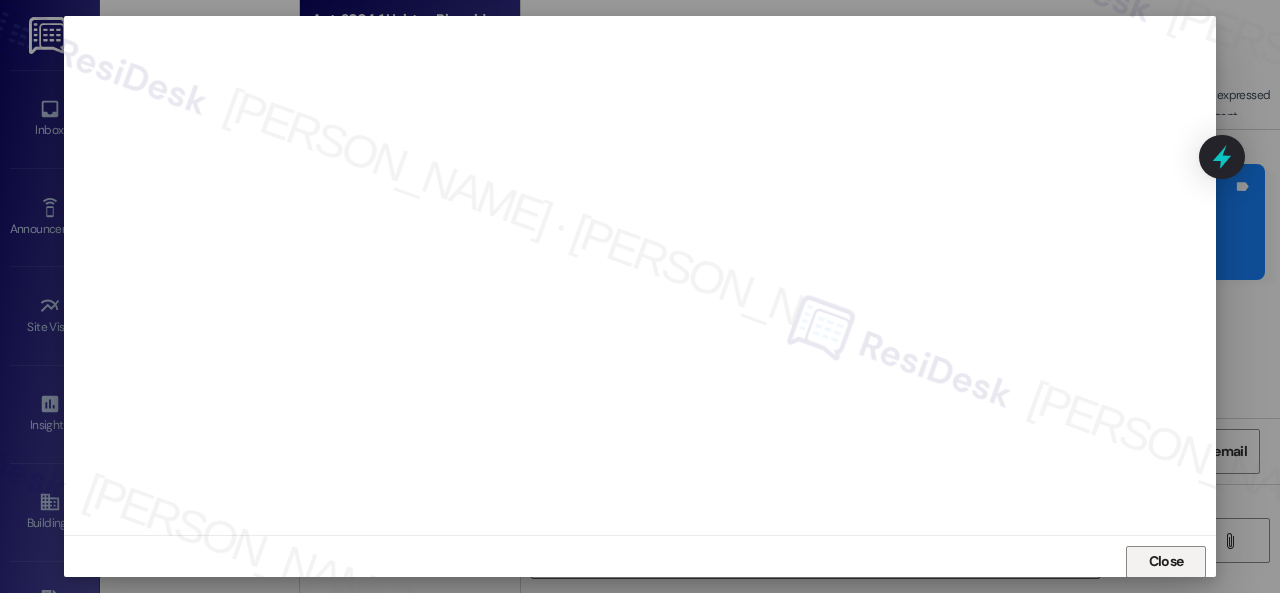 click on "Close" at bounding box center (1166, 561) 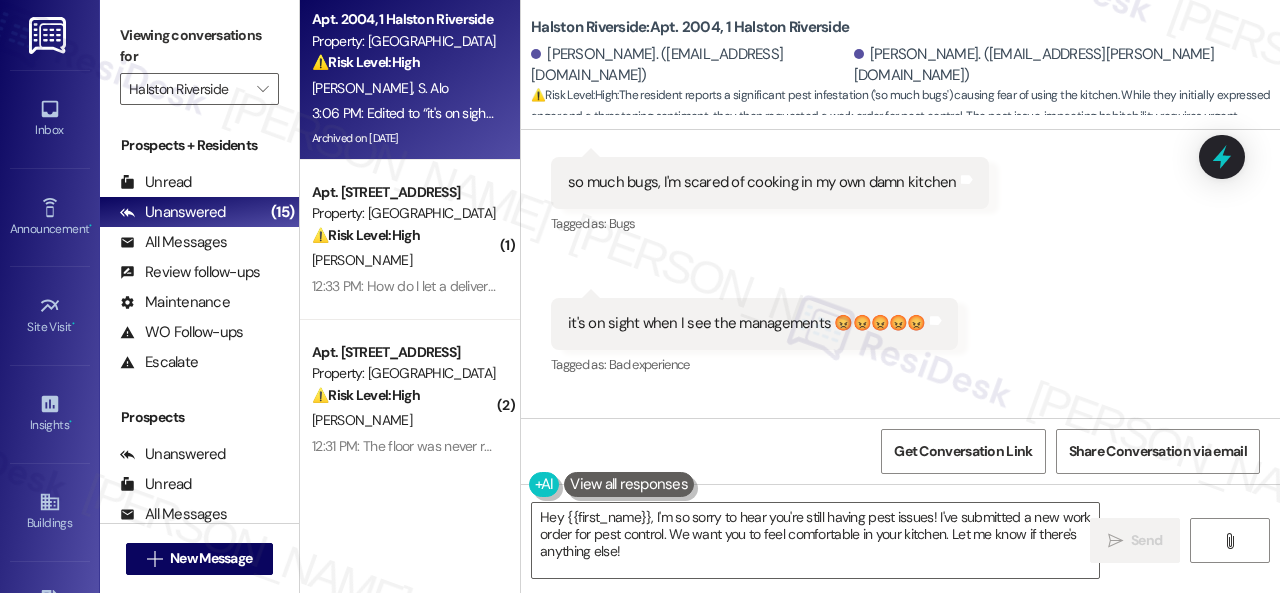 scroll, scrollTop: 89354, scrollLeft: 0, axis: vertical 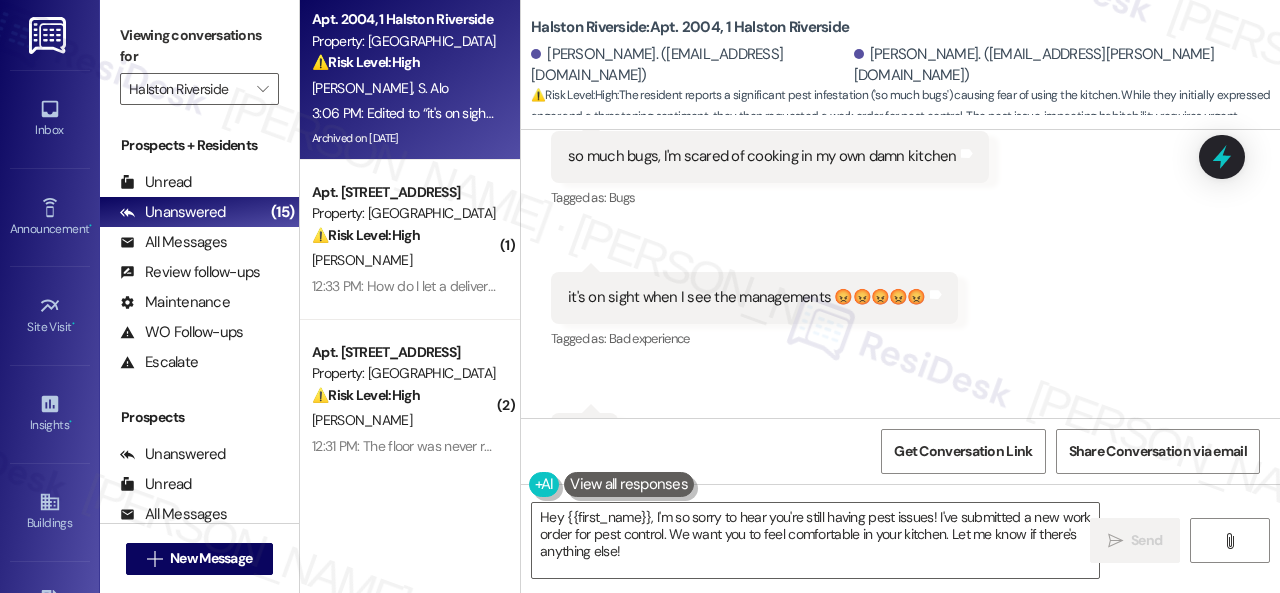 click on "Received via SMS Samuel Alo 1:23 PM N Tags and notes Tagged as:   Negative response Click to highlight conversations about Negative response Received via SMS 1:24 PM Samuel Alo Question   Neutral 1:24 PM We still also have pest control issues that hasn't been resolved yet Tags and notes Tagged as:   Pest control ,  Click to highlight conversations about Pest control Bugs Click to highlight conversations about Bugs Received via SMS Folashade Akinjo   Neutral 3:05 PM ya Sarah fix dat **** asap  Tags and notes Tagged as:   Abuse or offensive language ,  Click to highlight conversations about Abuse or offensive language Maintenance request Click to highlight conversations about Maintenance request Received via SMS 3:05 PM Folashade Akinjo 3:05 PM Translated message:  Ai Sarah 😡 Original message, translated from   French :  AI Sarah 😡 Translated from original message: AI Sarah 😡 Tags and notes Tagged as:   Bad experience Click to highlight conversations about Bad experience Received via SMS 3:05 PM" at bounding box center (900, 93) 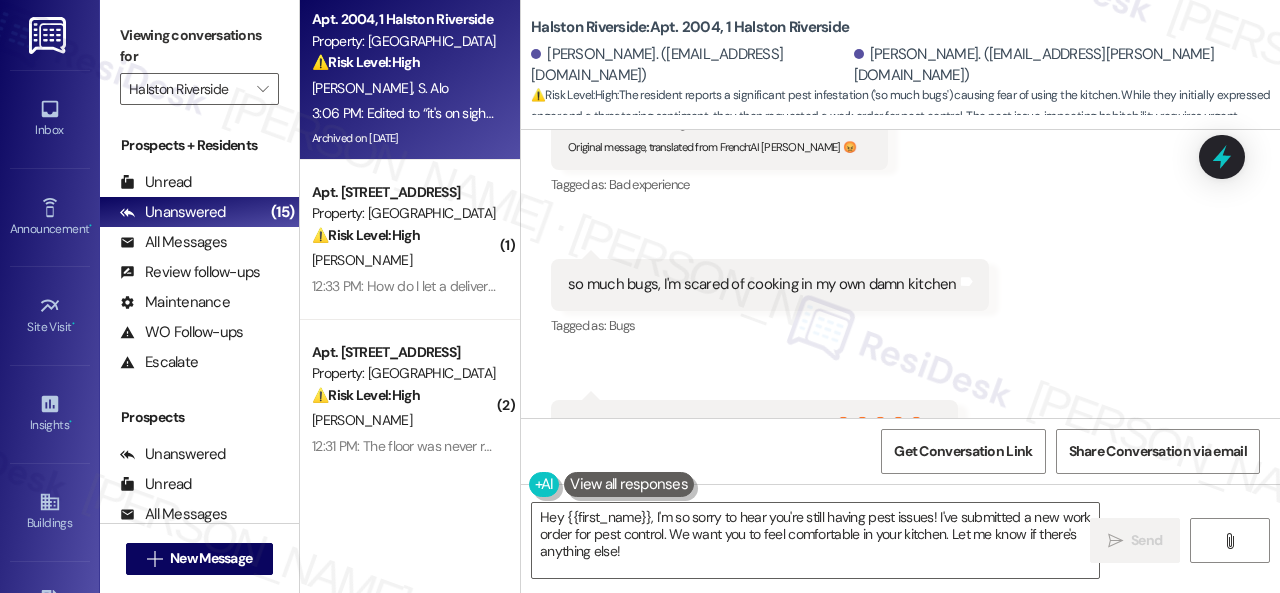 scroll, scrollTop: 89154, scrollLeft: 0, axis: vertical 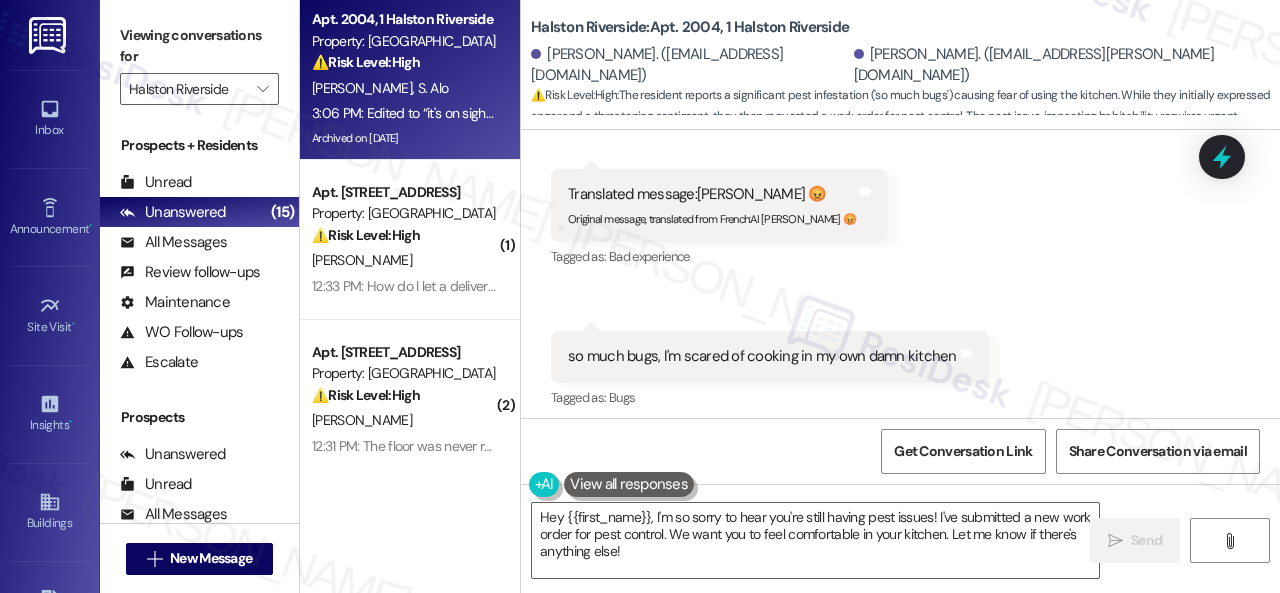 click on "Received via SMS Samuel Alo 1:23 PM N Tags and notes Tagged as:   Negative response Click to highlight conversations about Negative response Received via SMS 1:24 PM Samuel Alo Question   Neutral 1:24 PM We still also have pest control issues that hasn't been resolved yet Tags and notes Tagged as:   Pest control ,  Click to highlight conversations about Pest control Bugs Click to highlight conversations about Bugs Received via SMS Folashade Akinjo   Neutral 3:05 PM ya Sarah fix dat **** asap  Tags and notes Tagged as:   Abuse or offensive language ,  Click to highlight conversations about Abuse or offensive language Maintenance request Click to highlight conversations about Maintenance request Received via SMS 3:05 PM Folashade Akinjo 3:05 PM Translated message:  Ai Sarah 😡 Original message, translated from   French :  AI Sarah 😡 Translated from original message: AI Sarah 😡 Tags and notes Tagged as:   Bad experience Click to highlight conversations about Bad experience Received via SMS 3:05 PM" at bounding box center [900, 293] 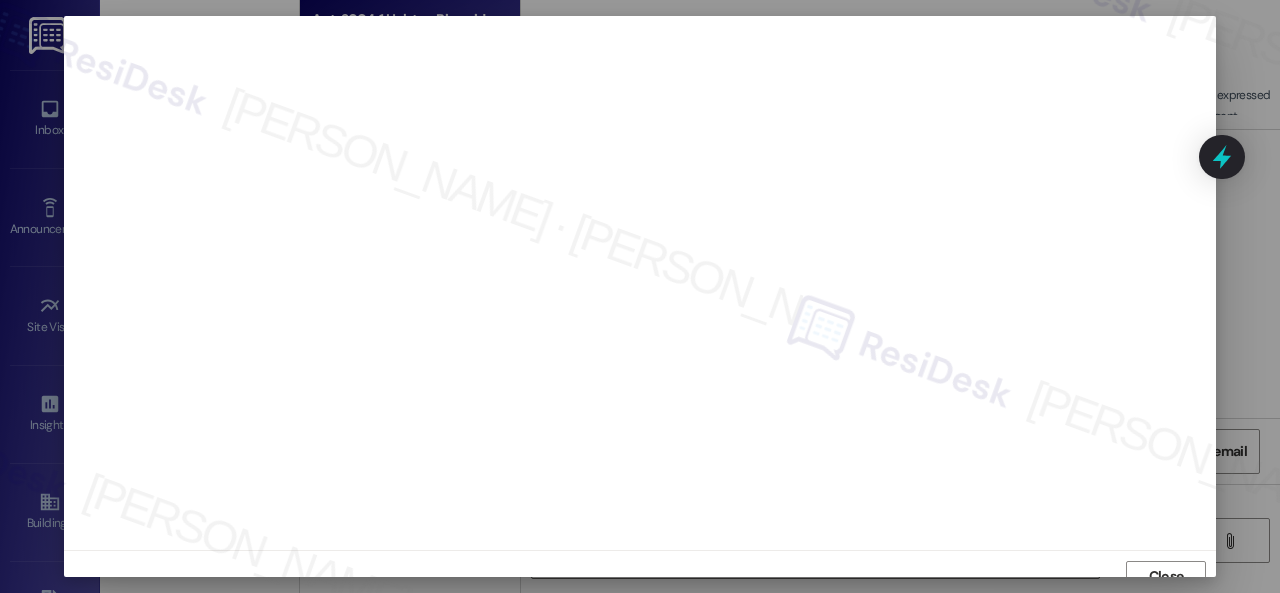 scroll, scrollTop: 15, scrollLeft: 0, axis: vertical 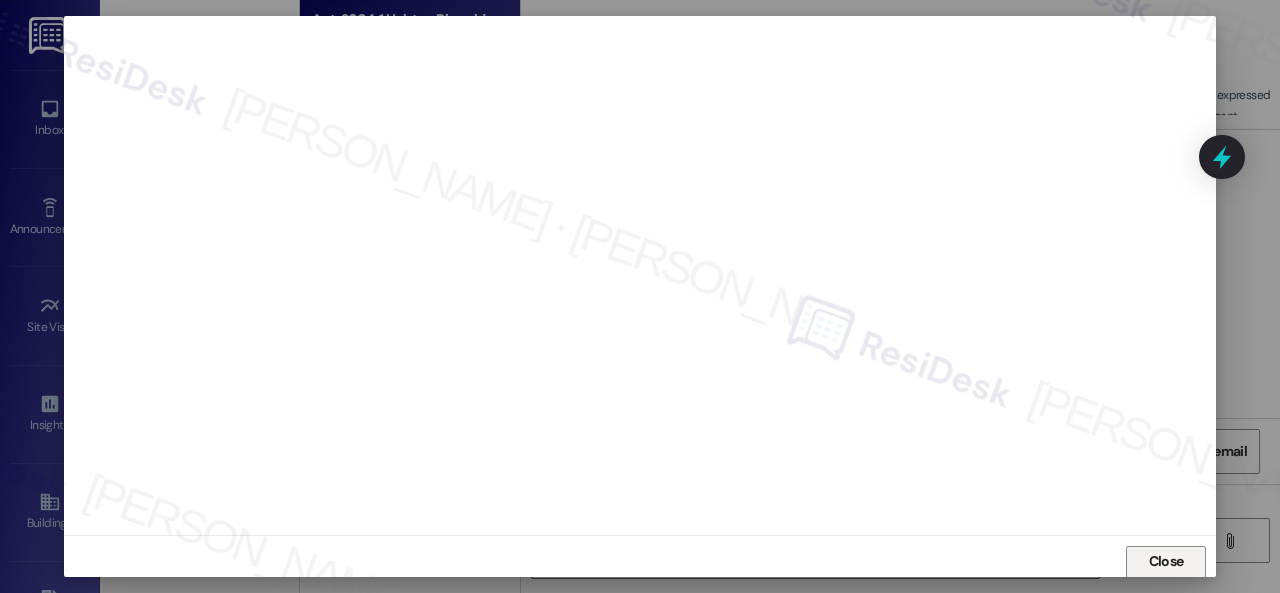 click on "Close" at bounding box center (1166, 562) 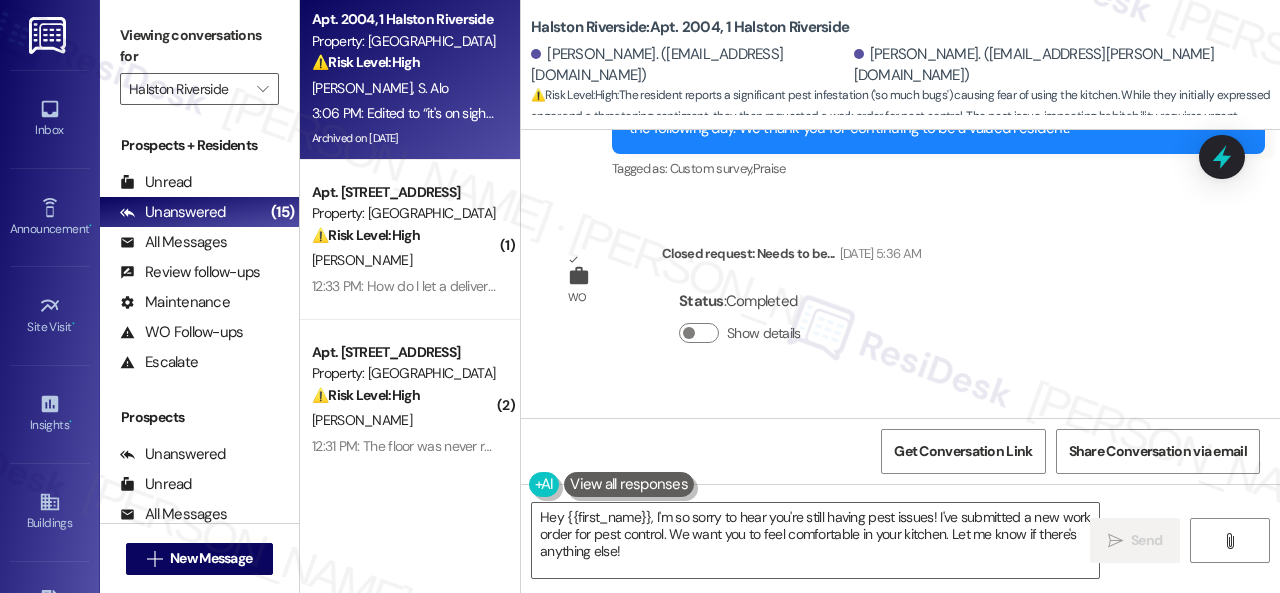 scroll, scrollTop: 88154, scrollLeft: 0, axis: vertical 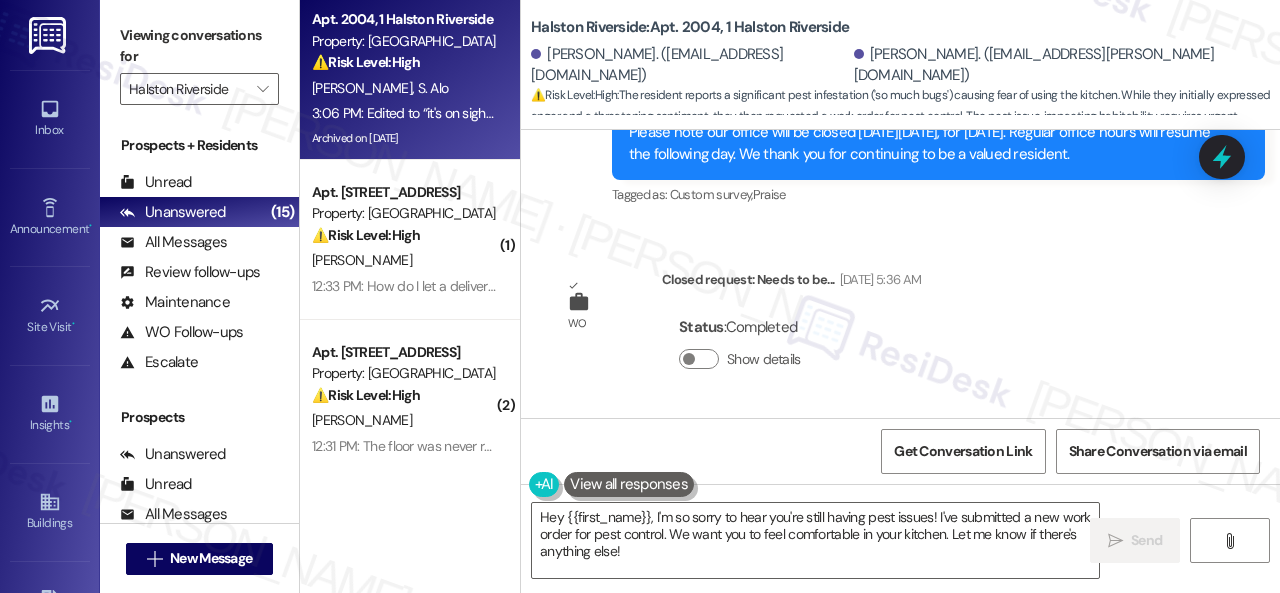 click on "Received via SMS Samuel Alo 1:23 PM N Tags and notes Tagged as:   Negative response Click to highlight conversations about Negative response Received via SMS 1:24 PM Samuel Alo Question   Neutral 1:24 PM We still also have pest control issues that hasn't been resolved yet Tags and notes Tagged as:   Pest control ,  Click to highlight conversations about Pest control Bugs Click to highlight conversations about Bugs Received via SMS Folashade Akinjo   Neutral 3:05 PM ya Sarah fix dat **** asap  Tags and notes Tagged as:   Abuse or offensive language ,  Click to highlight conversations about Abuse or offensive language Maintenance request Click to highlight conversations about Maintenance request Received via SMS 3:05 PM Folashade Akinjo 3:05 PM Translated message:  Ai Sarah 😡 Original message, translated from   French :  AI Sarah 😡 Translated from original message: AI Sarah 😡 Tags and notes Tagged as:   Bad experience Click to highlight conversations about Bad experience Received via SMS 3:05 PM" at bounding box center [900, 1293] 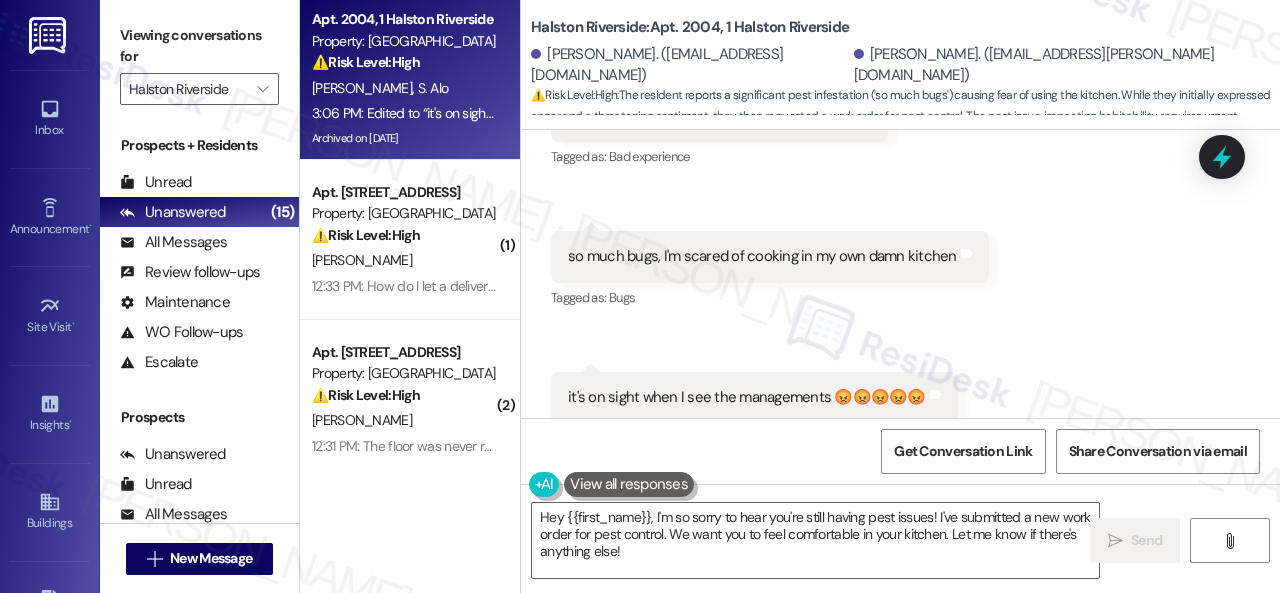 scroll, scrollTop: 89354, scrollLeft: 0, axis: vertical 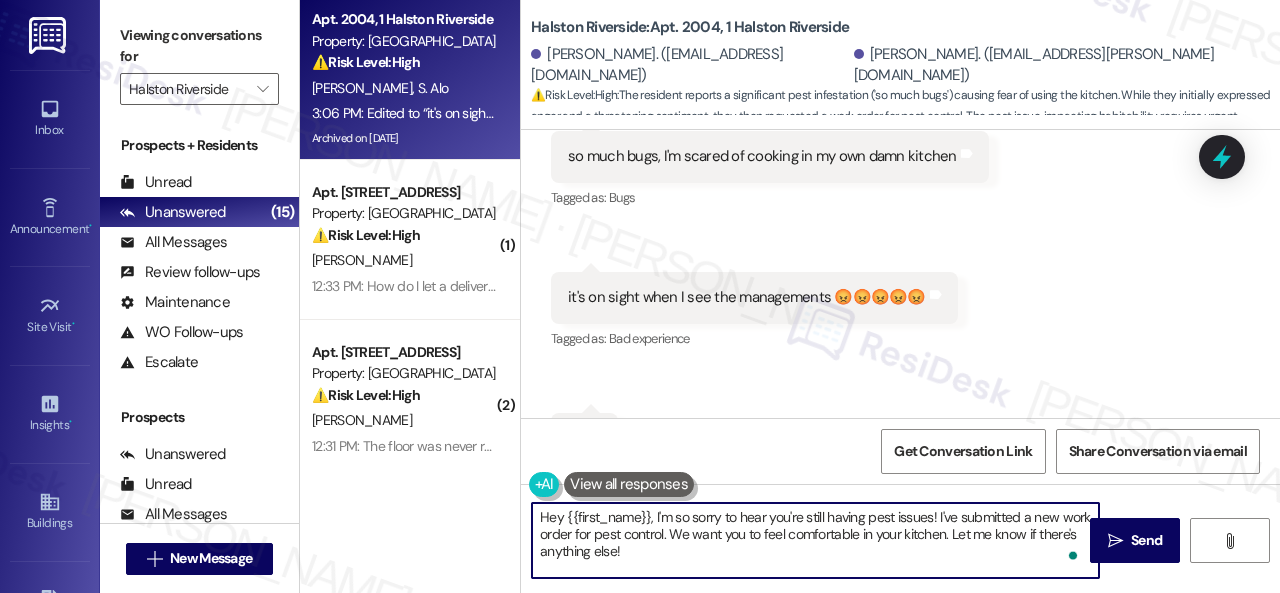 drag, startPoint x: 656, startPoint y: 517, endPoint x: 693, endPoint y: 564, distance: 59.816387 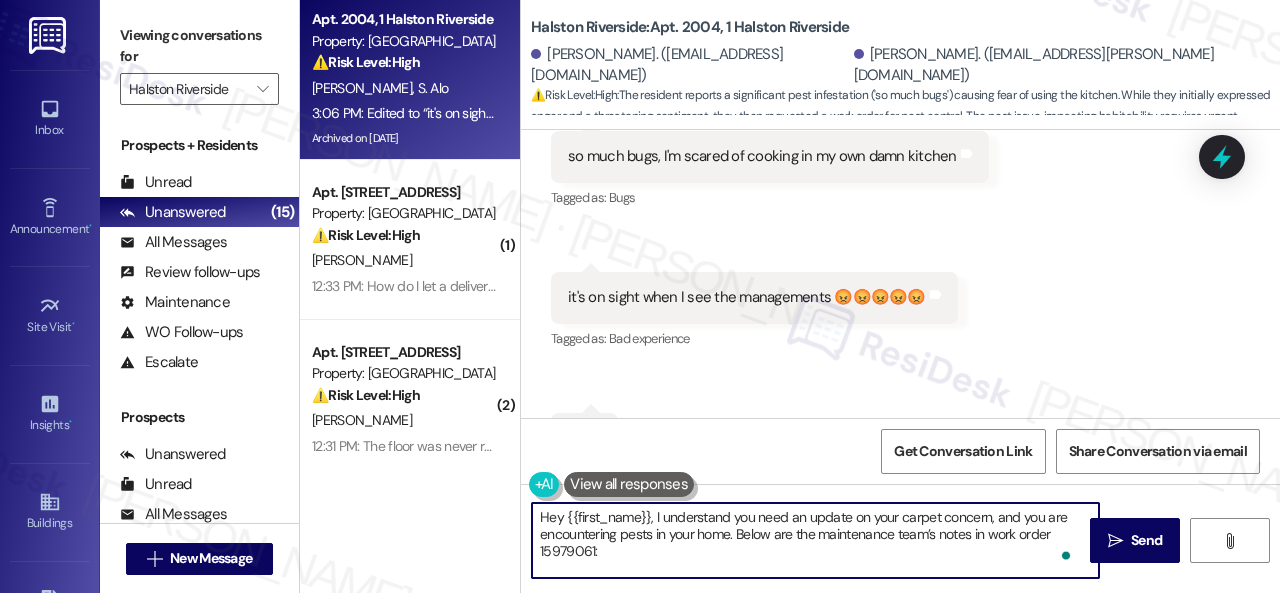 scroll, scrollTop: 102, scrollLeft: 0, axis: vertical 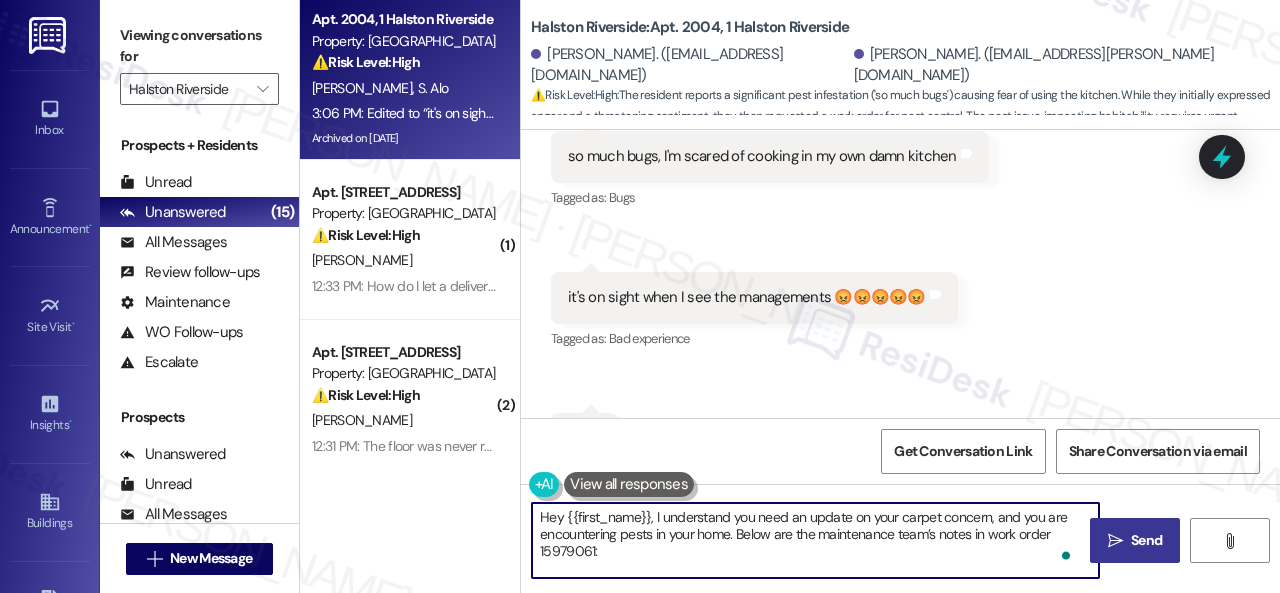 type on "Hey {{first_name}}, I understand you need an update on your carpet concern, and you are encountering pests in your home. Below are the maintenance team’s notes in work order 15979061:
“Scheduled with a vendor for repairs. Please contact the leasing office with any questions.”
Regarding the bugs in your kitchen, I'll be happy to submit a work order on your behalf. Can the pest control team enter your apartment even if you are not home? Are there any pets they should be concerned about?" 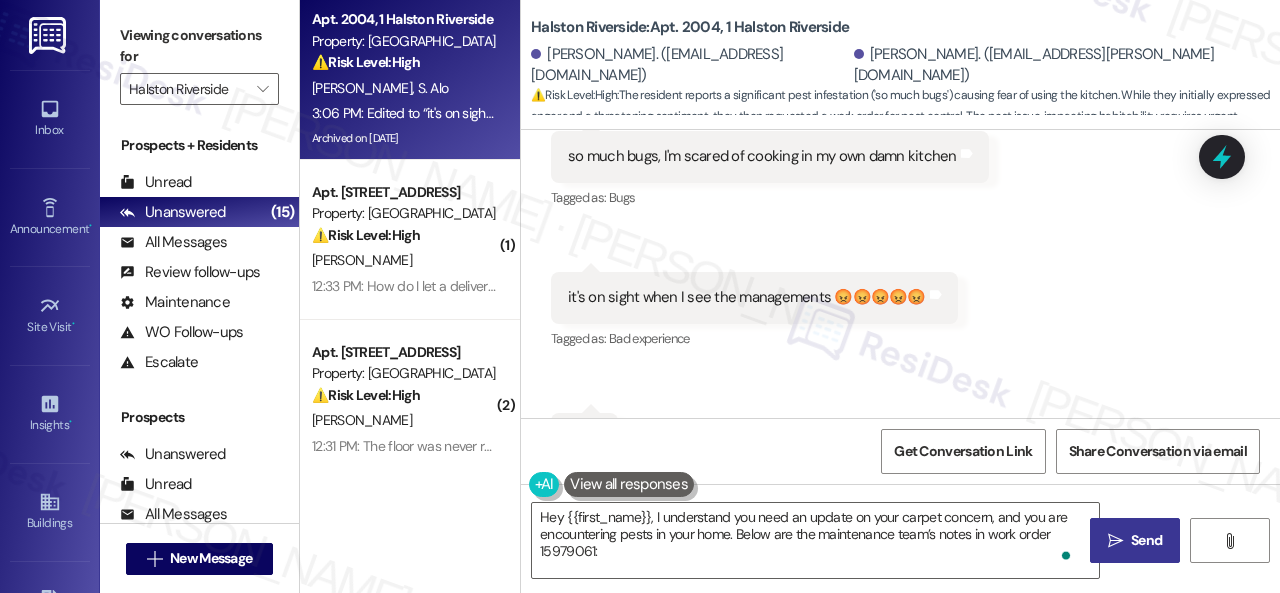 click on "Send" at bounding box center [1146, 540] 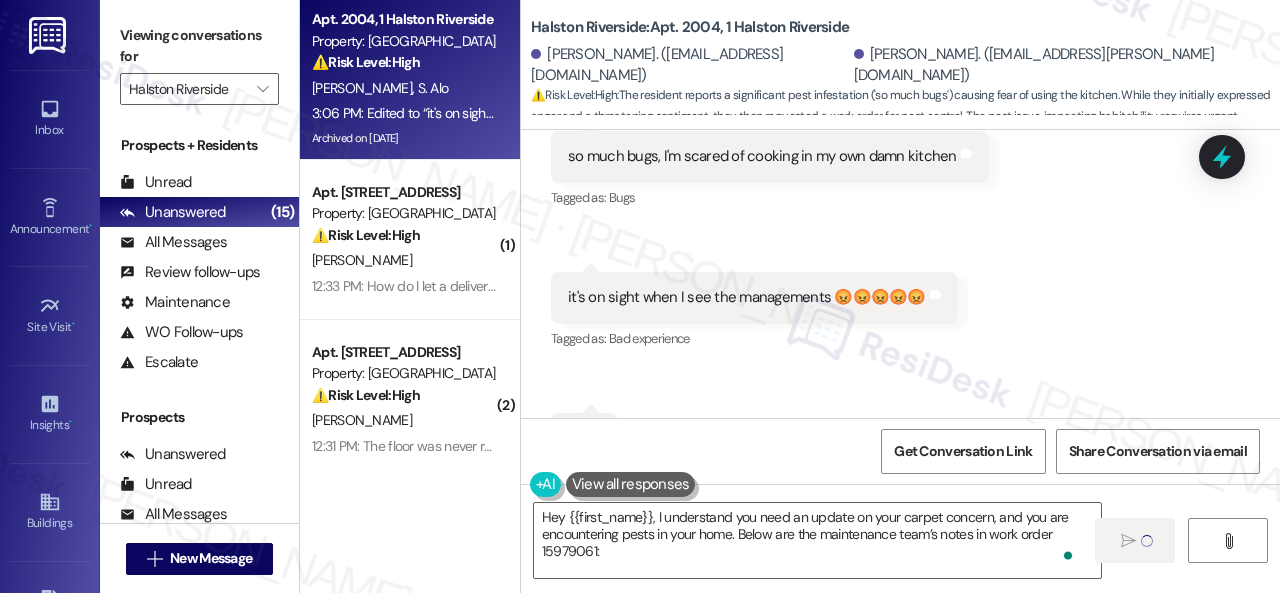 type 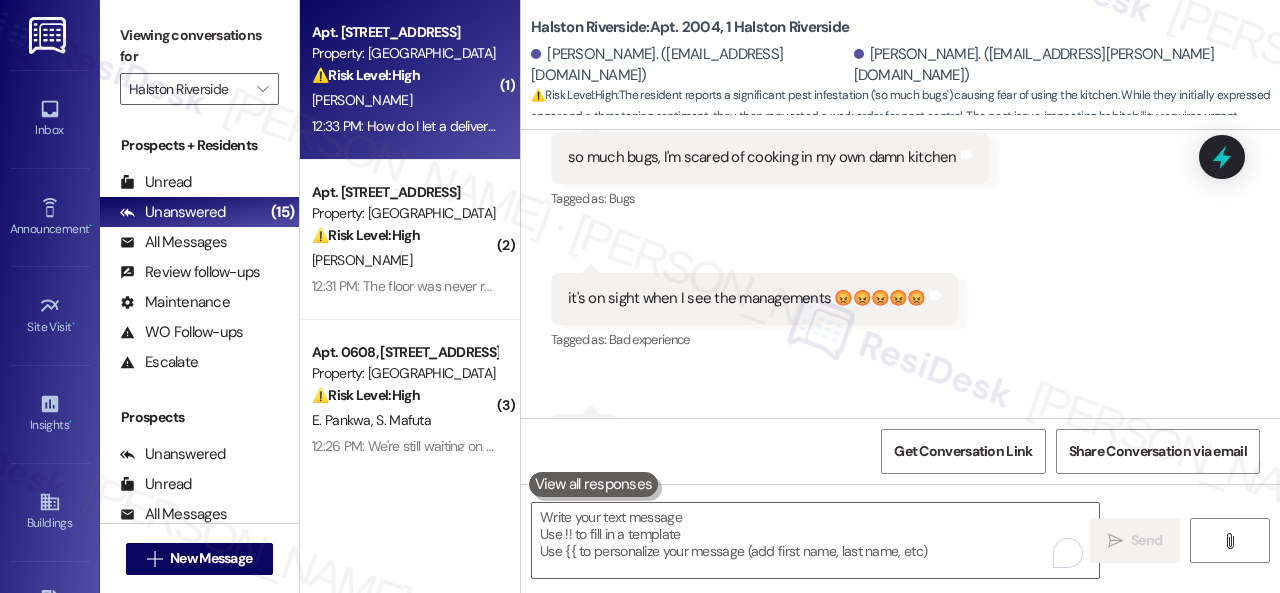 click on "[PERSON_NAME]" at bounding box center (404, 100) 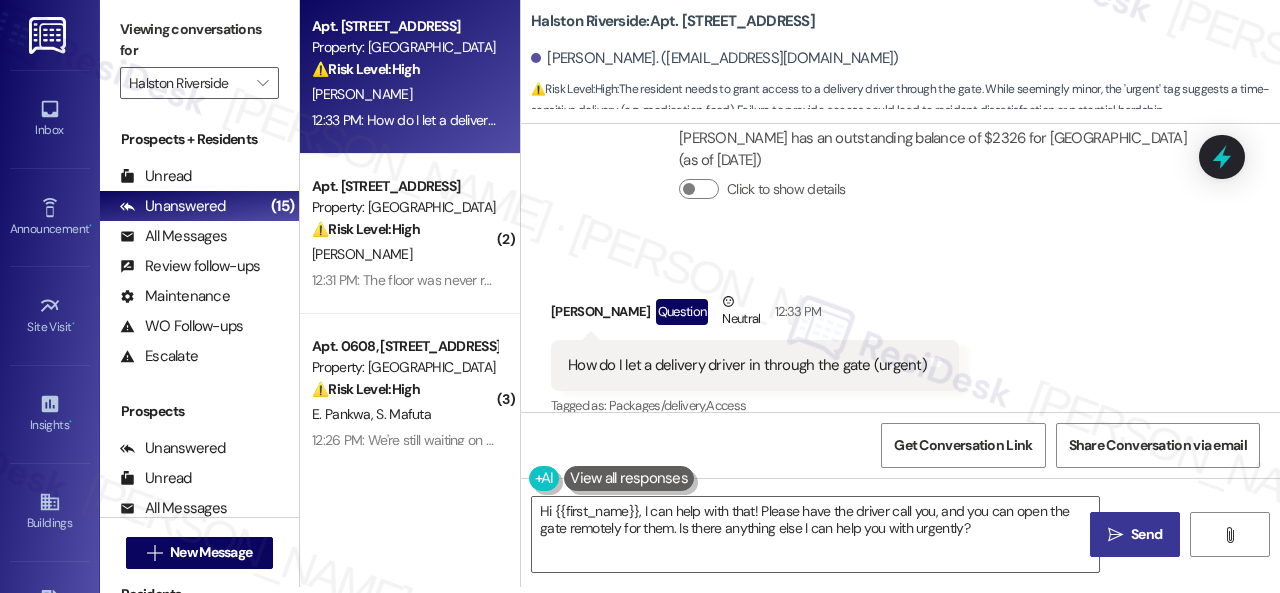 click on "Received via SMS David Janzen Question   Neutral 12:33 PM How do I let a delivery driver in through the gate (urgent) Tags and notes Tagged as:   Packages/delivery ,  Click to highlight conversations about Packages/delivery Access Click to highlight conversations about Access" at bounding box center (900, 341) 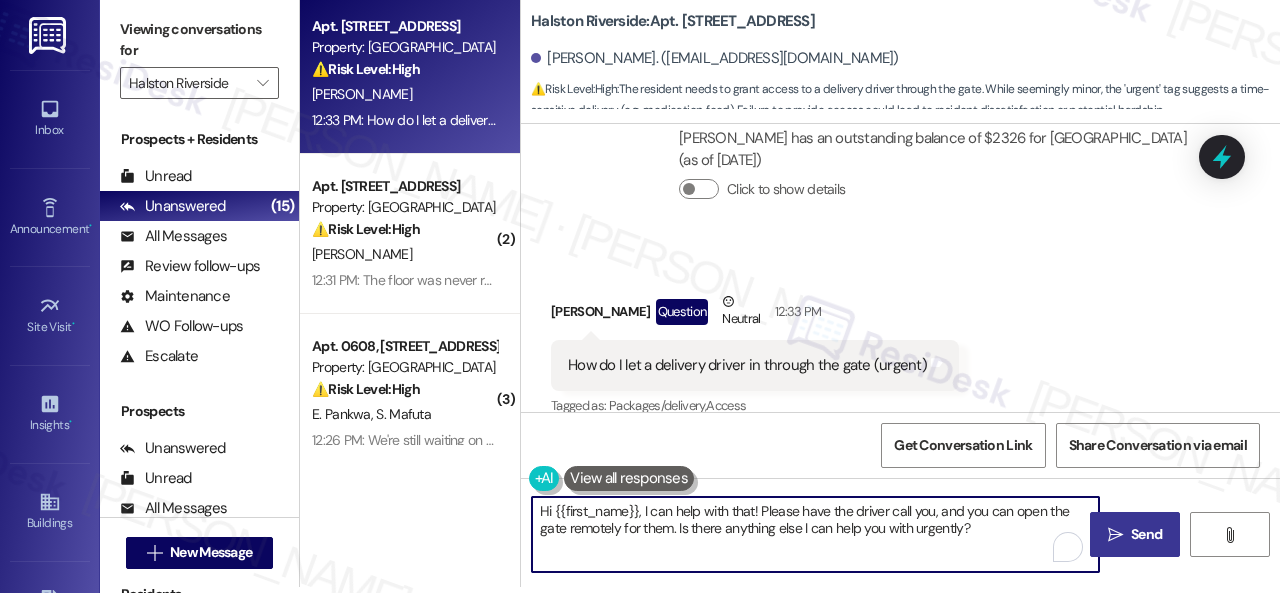 drag, startPoint x: 643, startPoint y: 511, endPoint x: 1019, endPoint y: 569, distance: 380.4471 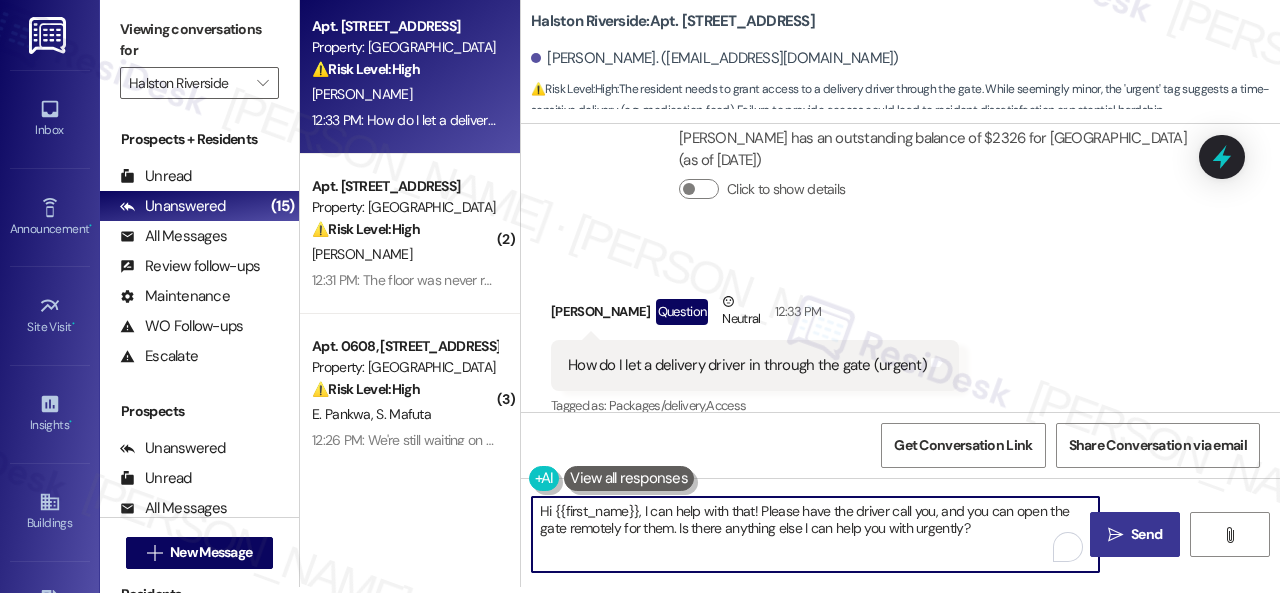 click on "Hi {{first_name}}, I can help with that! Please have the driver call you, and you can open the gate remotely for them. Is there anything else I can help you with urgently?" at bounding box center [815, 534] 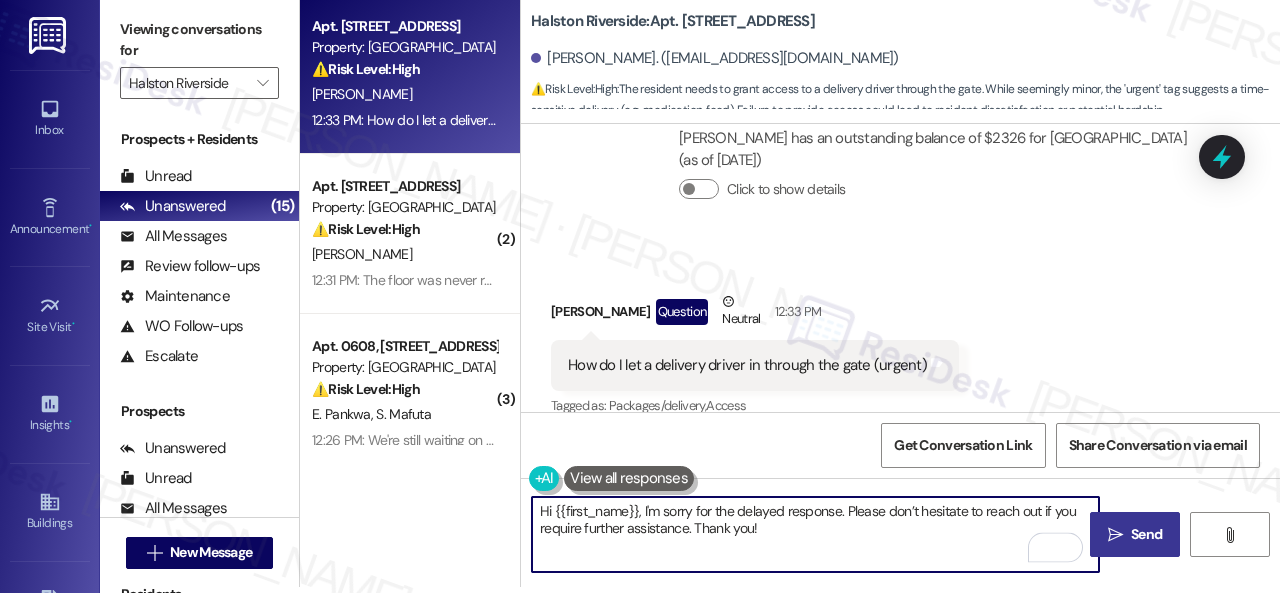 click on "Hi {{first_name}}, I'm sorry for the delayed response. Please don’t hesitate to reach out if you require further assistance. Thank you!" at bounding box center [815, 534] 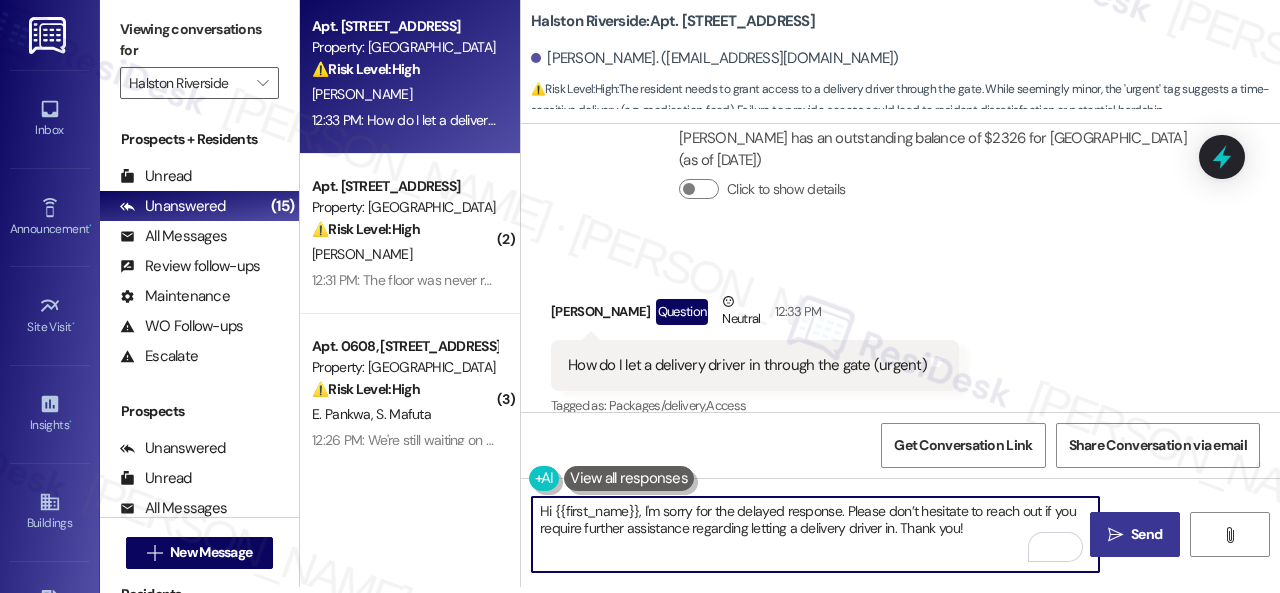 type on "Hi {{first_name}}, I'm sorry for the delayed response. Please don’t hesitate to reach out if you require further assistance regarding letting a delivery driver in. Thank you!" 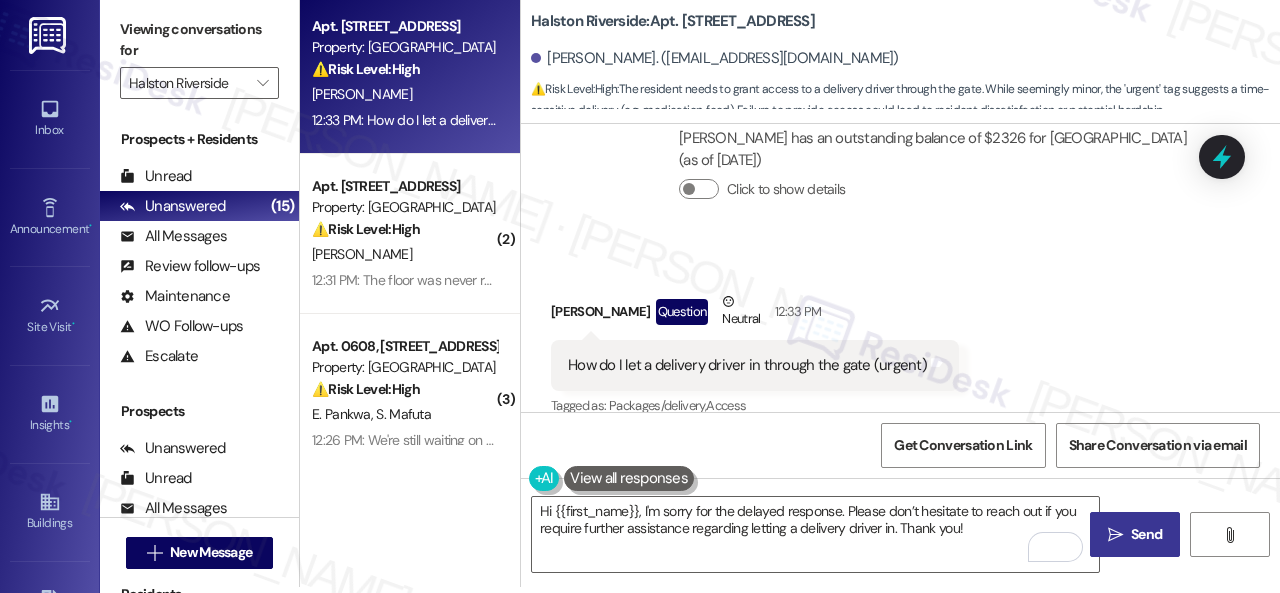 click on "Send" at bounding box center (1146, 534) 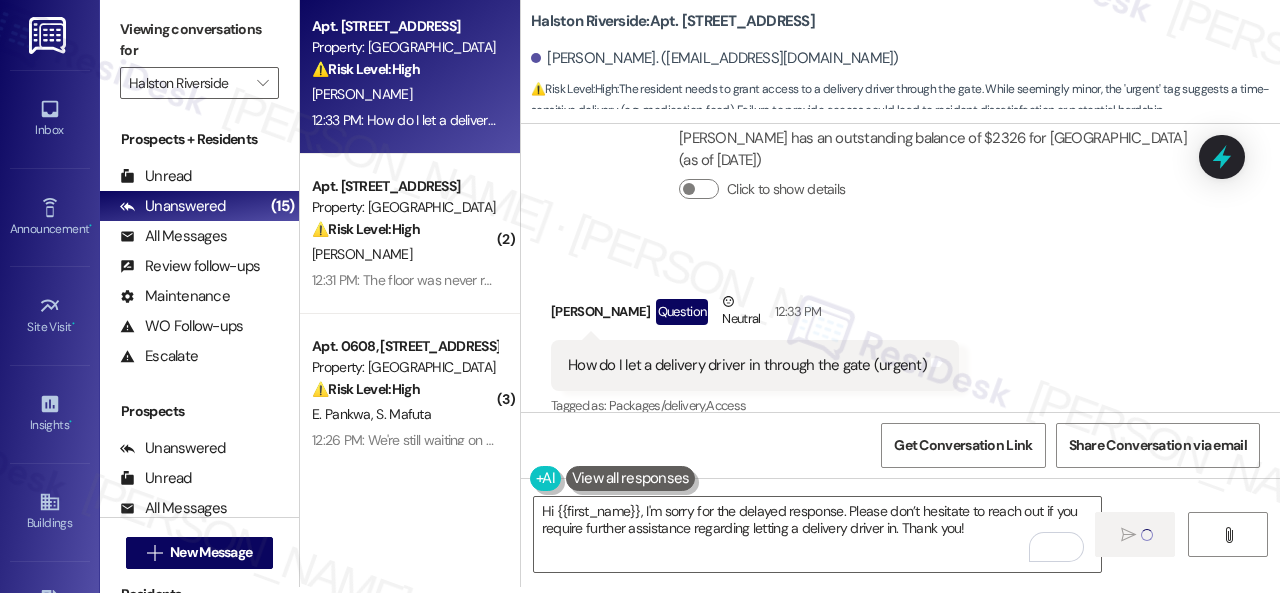 type 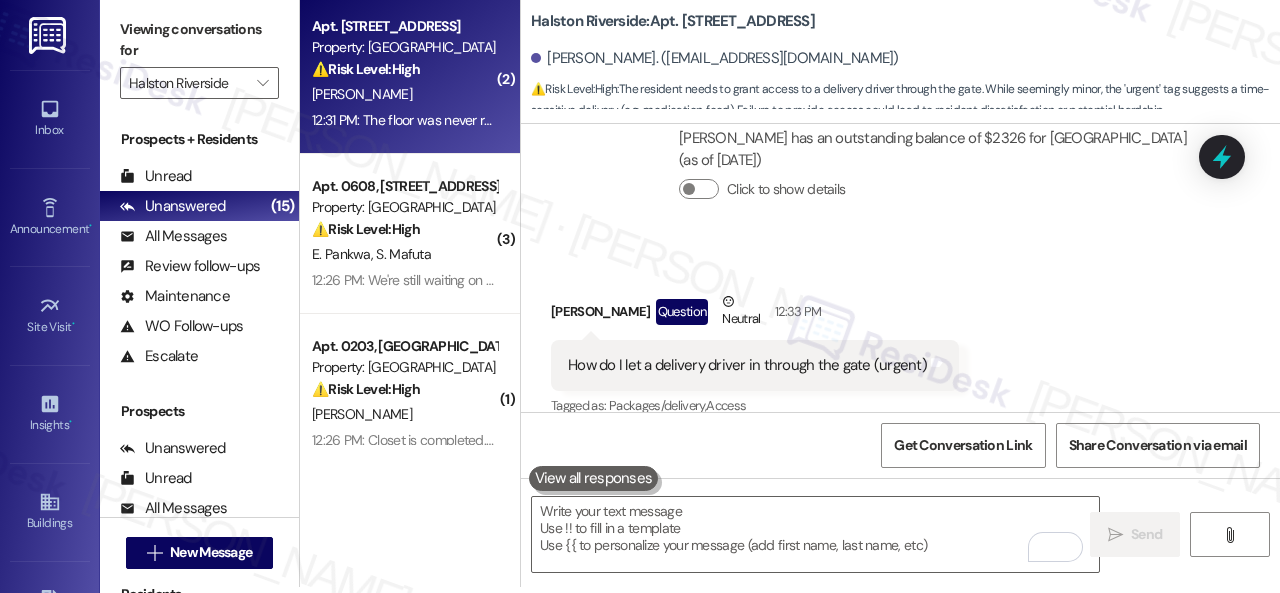 click on "M. Harmon" at bounding box center (404, 94) 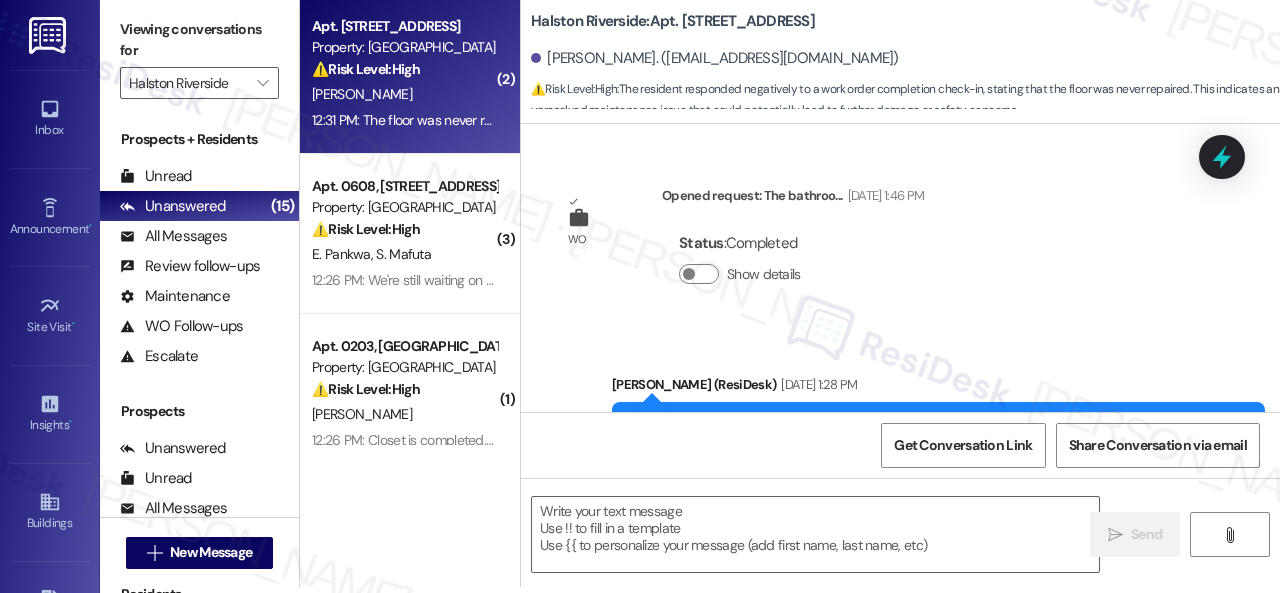 scroll, scrollTop: 6127, scrollLeft: 0, axis: vertical 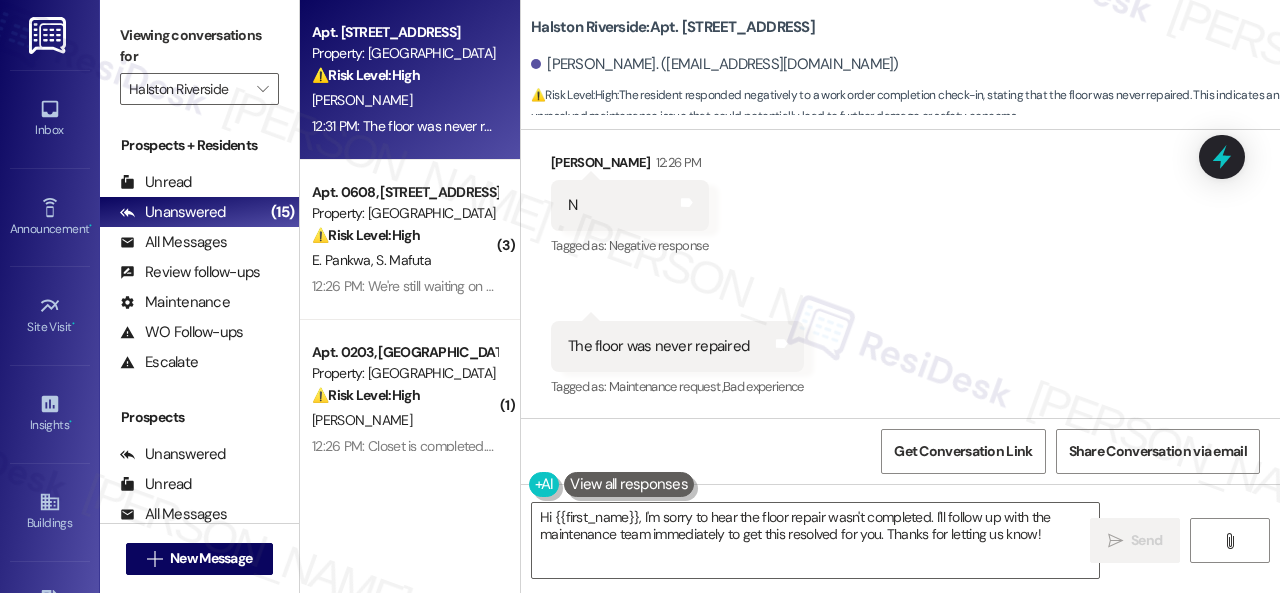 click on "Received via SMS Michele Harmon 12:26 PM N Tags and notes Tagged as:   Negative response Click to highlight conversations about Negative response Received via SMS 12:31 PM Michele Harmon 12:31 PM The floor was never repaired  Tags and notes Tagged as:   Maintenance request ,  Click to highlight conversations about Maintenance request Bad experience Click to highlight conversations about Bad experience" at bounding box center [900, 262] 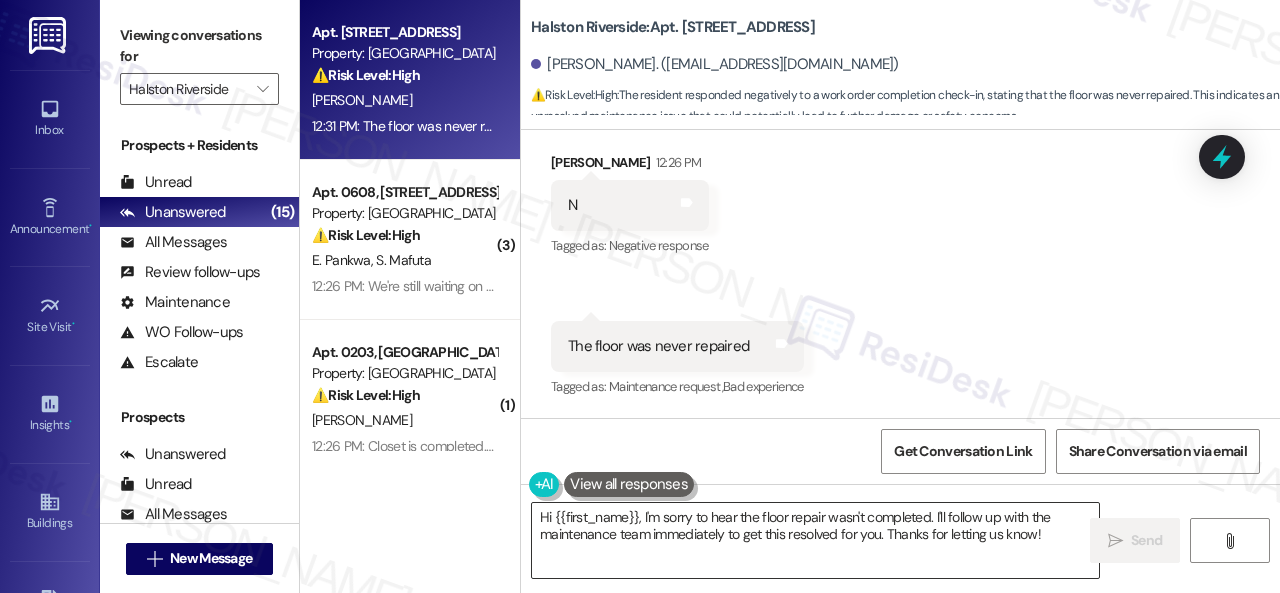 drag, startPoint x: 690, startPoint y: 535, endPoint x: 857, endPoint y: 517, distance: 167.96725 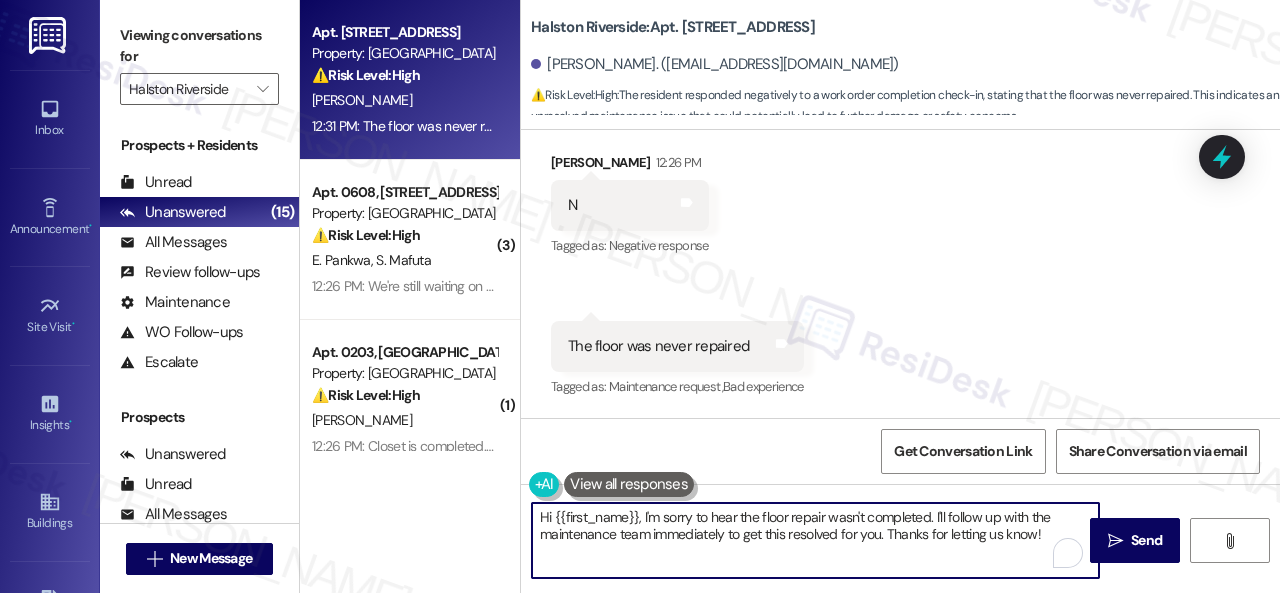 drag, startPoint x: 935, startPoint y: 513, endPoint x: 1181, endPoint y: 579, distance: 254.69983 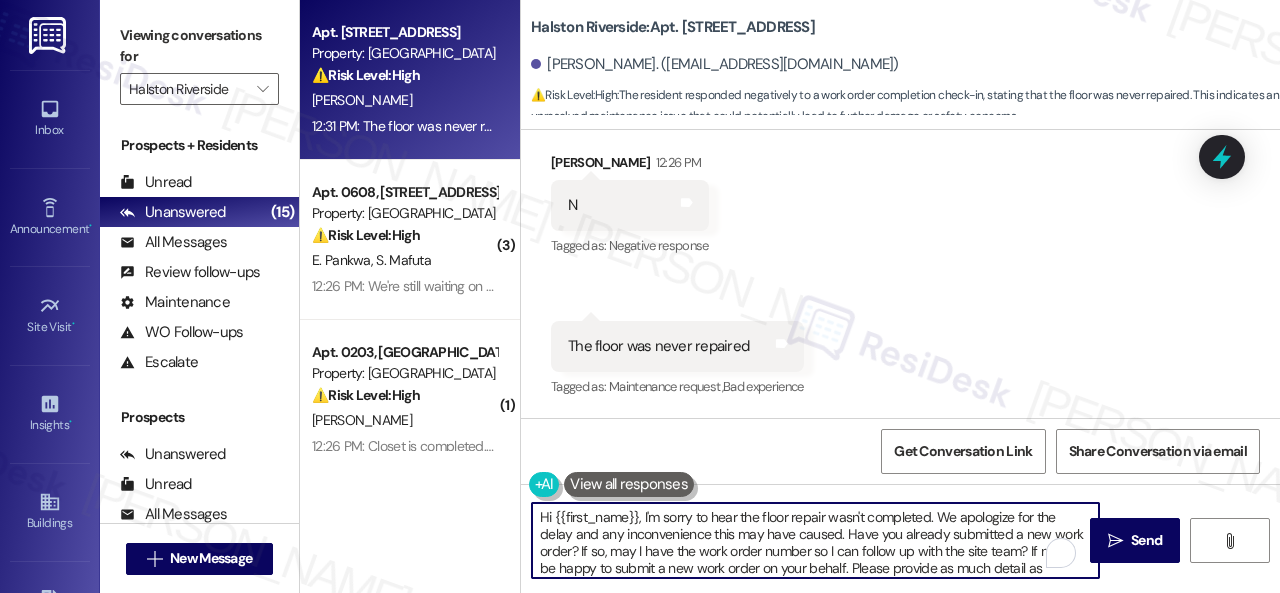 scroll, scrollTop: 34, scrollLeft: 0, axis: vertical 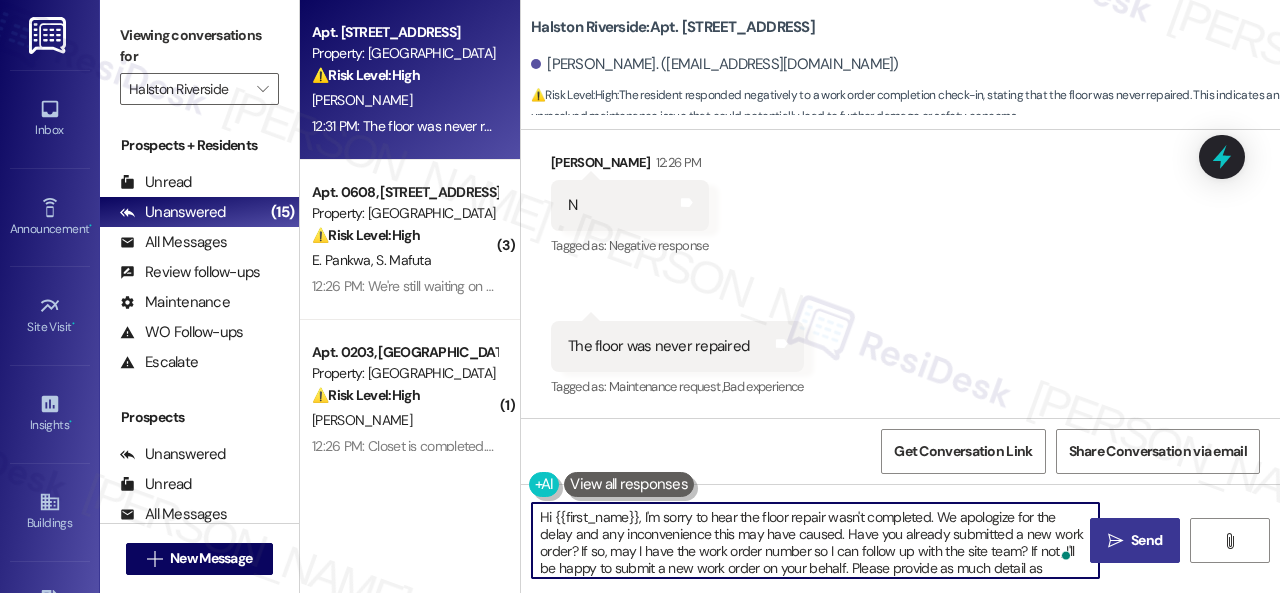 type on "Hi {{first_name}}, I'm sorry to hear the floor repair wasn't completed. We apologize for the delay and any inconvenience this may have caused. Have you already submitted a new work order? If so, may I have the work order number so I can follow up with the site team? If not, I'll be happy to submit a new work order on your behalf. Please provide as much detail as possible and include photos if available. Also, can the maintenance team enter your apartment even if you are not home? Are there any pets they should be concerned about?" 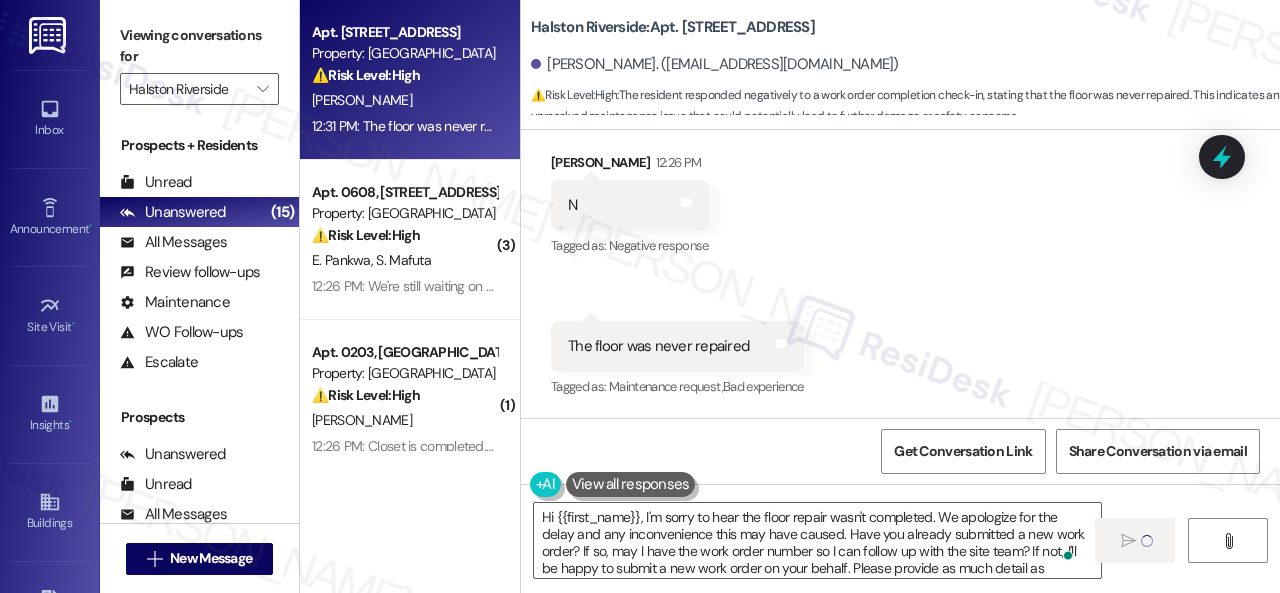 type 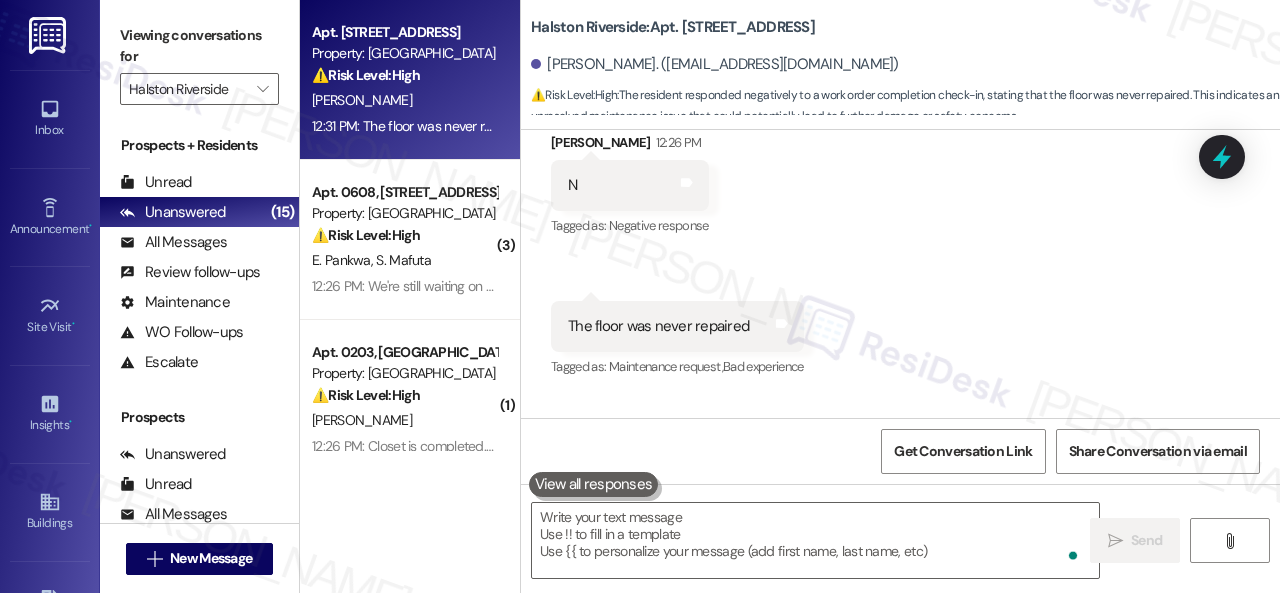 scroll, scrollTop: 6126, scrollLeft: 0, axis: vertical 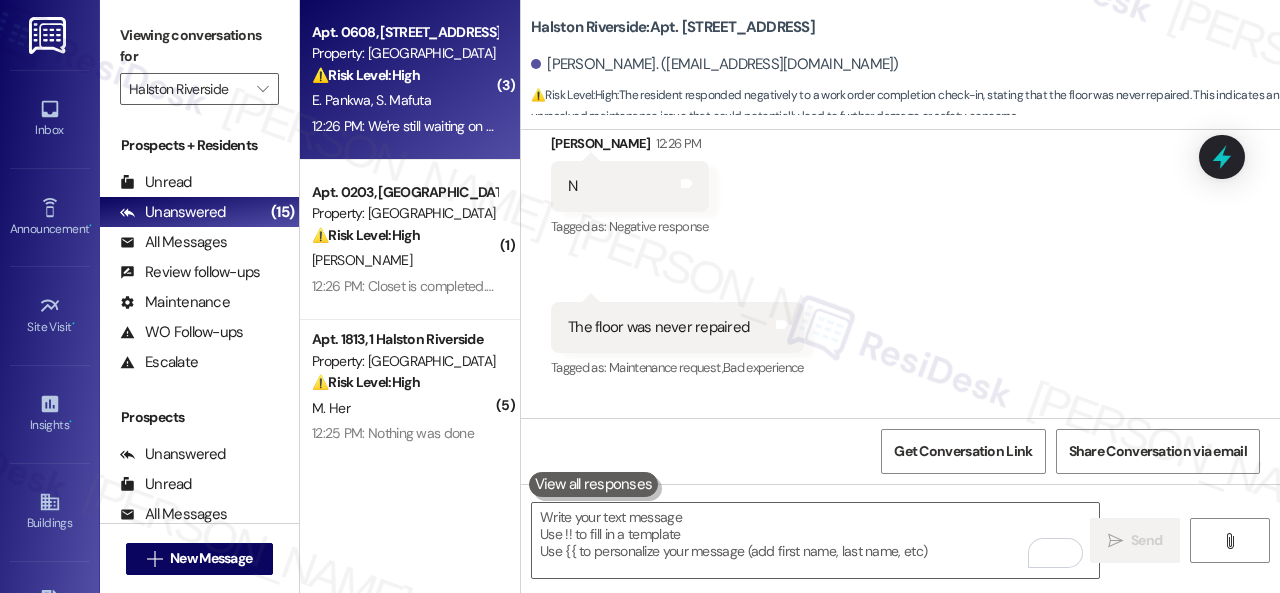 click on "⚠️  Risk Level:  High The resident indicates that a scheduled vendor appointment was missed and the work order was not completed. This represents a failure in service delivery and requires urgent attention to reschedule and resolve the issue." at bounding box center (404, 75) 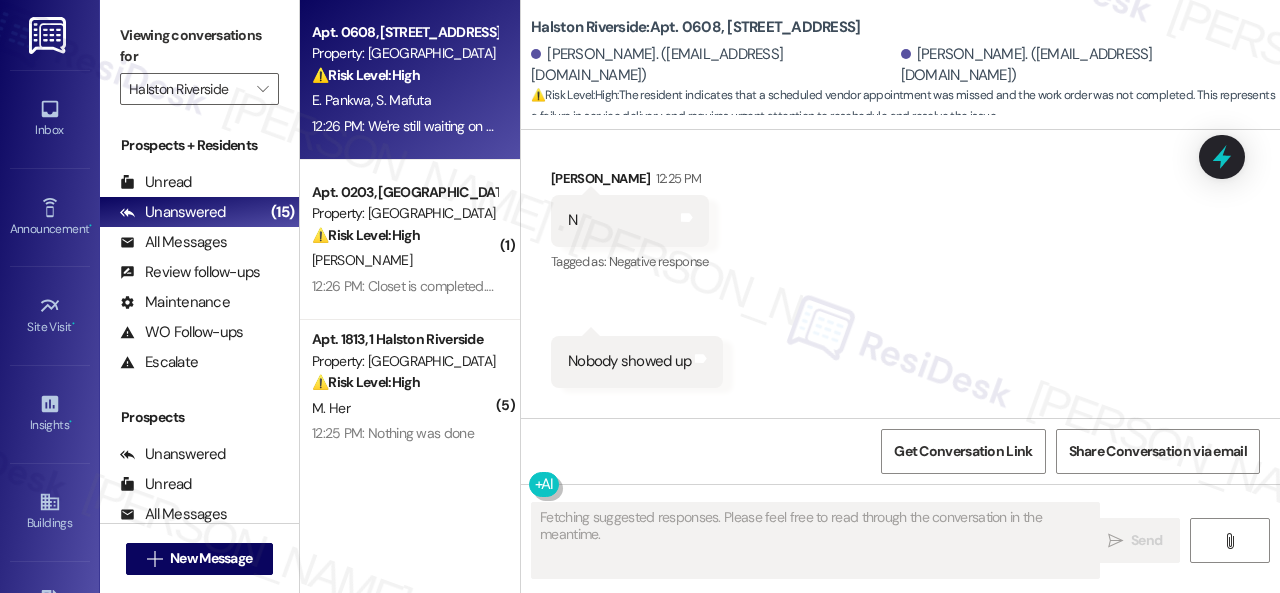 scroll, scrollTop: 4470, scrollLeft: 0, axis: vertical 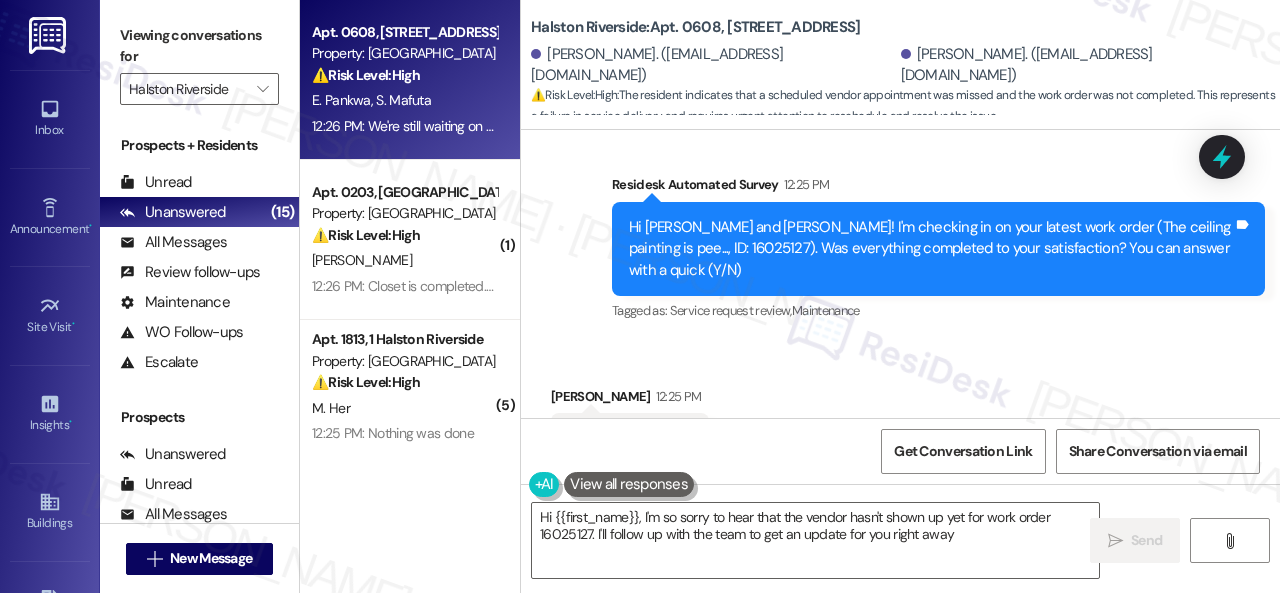 type on "Hi {{first_name}}, I'm so sorry to hear that the vendor hasn't shown up yet for work order 16025127. I'll follow up with the team to get an update for you right away!" 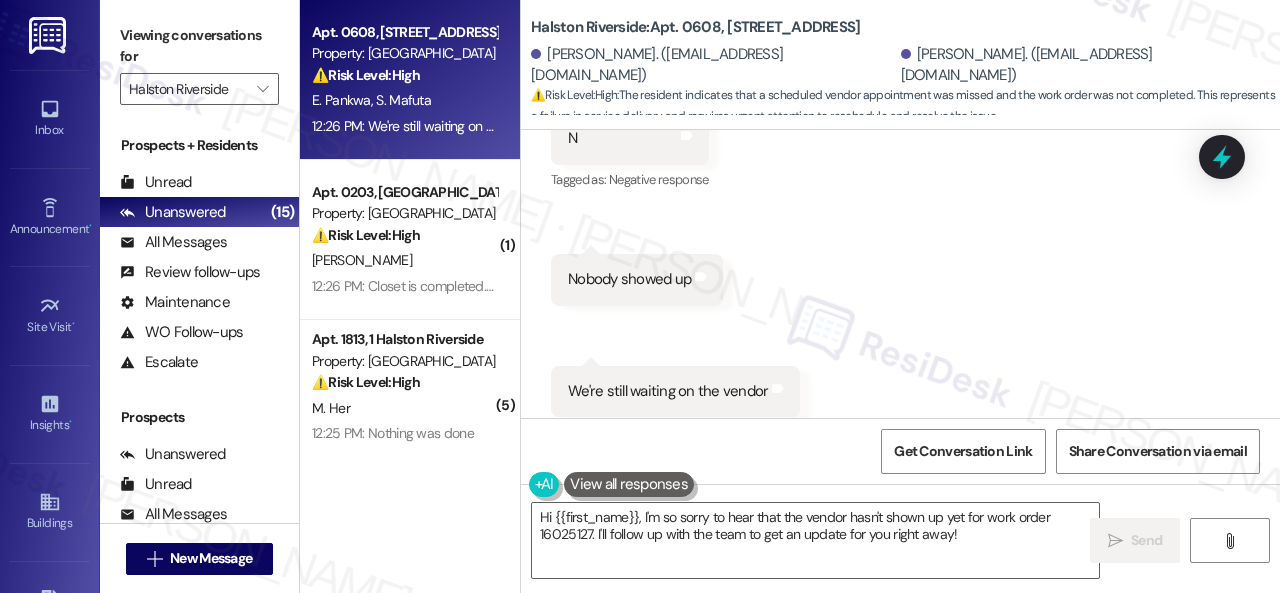 scroll, scrollTop: 4471, scrollLeft: 0, axis: vertical 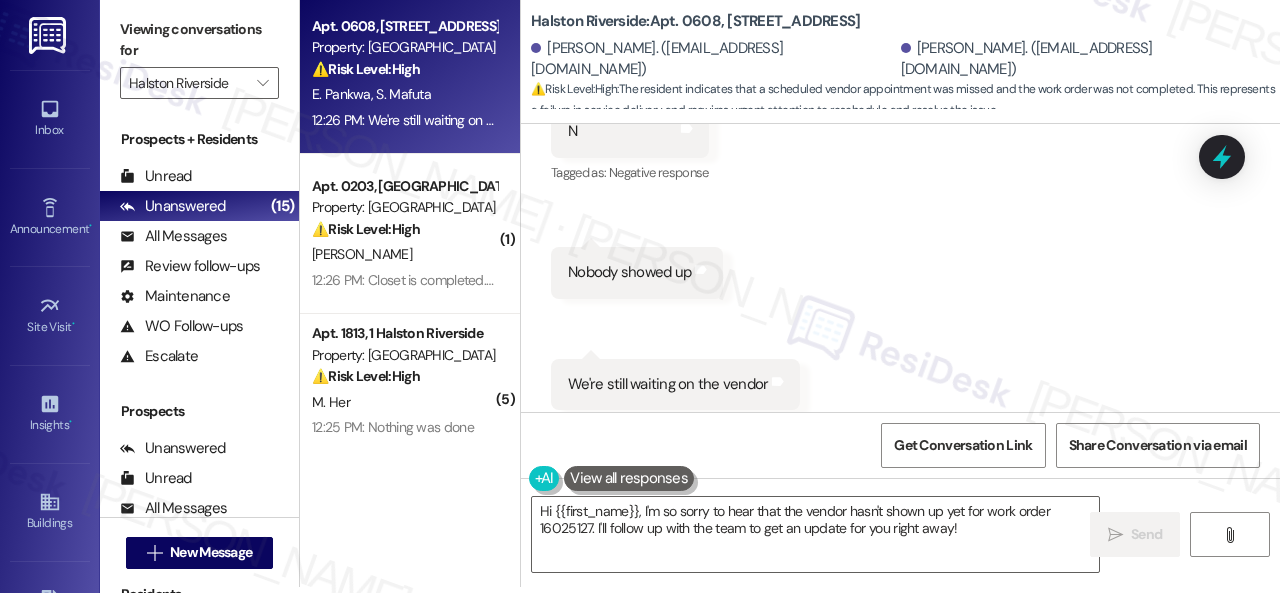 click on "Received via SMS 12:26 PM Sarah Mafuta 12:26 PM We're still waiting on the vendor Tags and notes Tagged as:   Work order request Click to highlight conversations about Work order request" at bounding box center (675, 399) 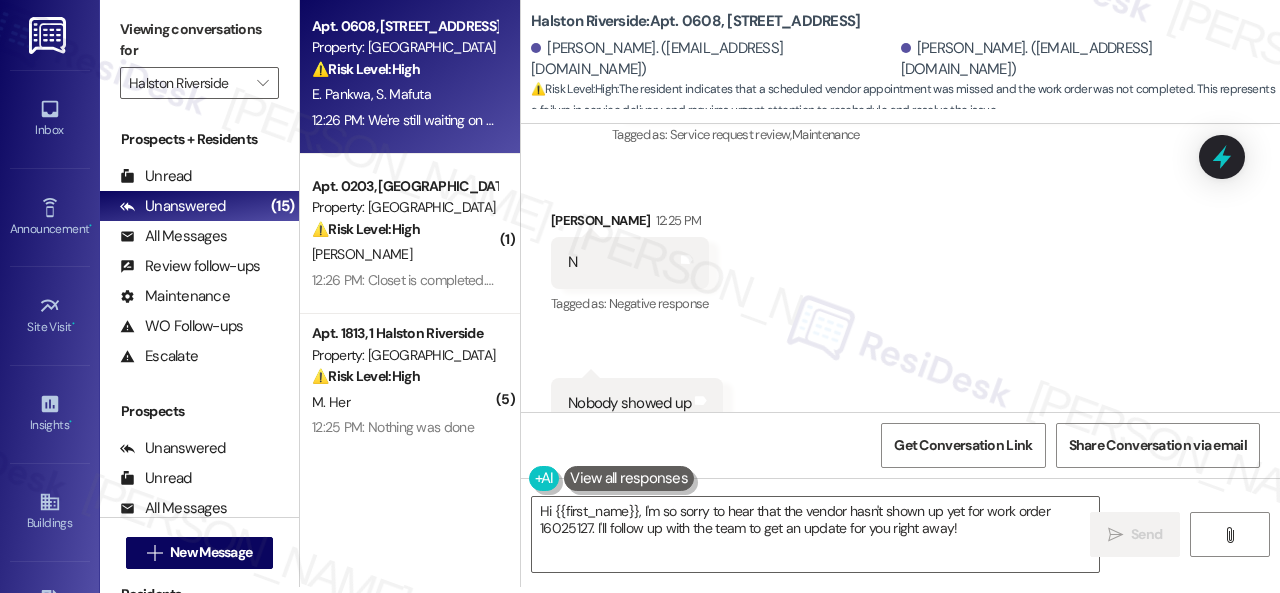 scroll, scrollTop: 4171, scrollLeft: 0, axis: vertical 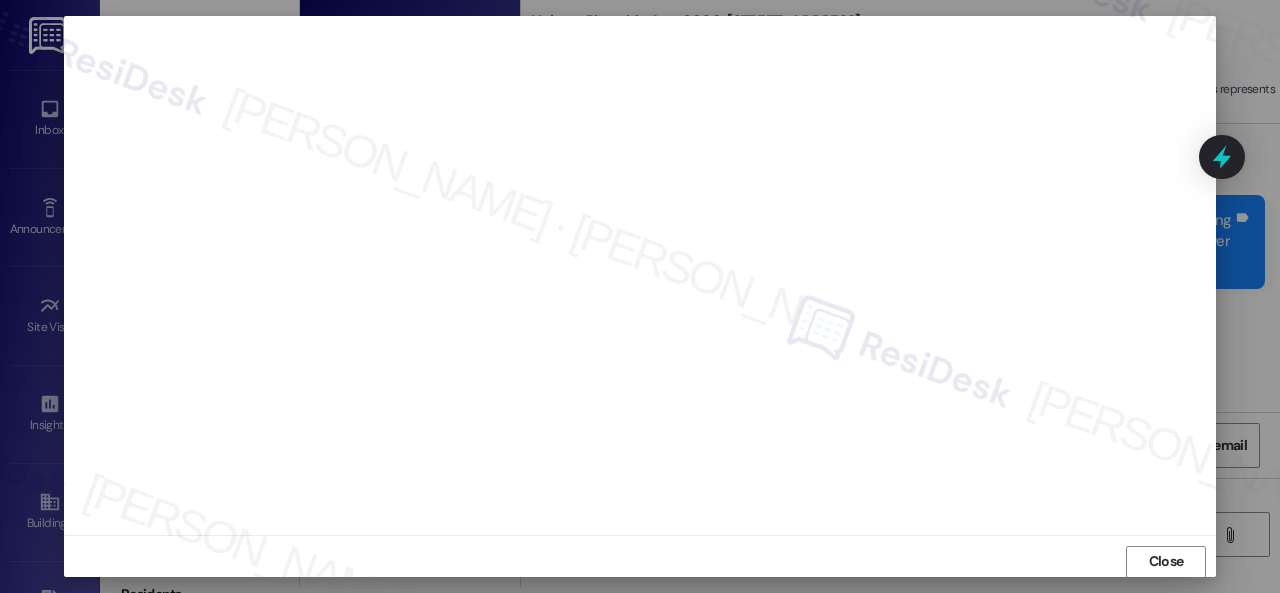 type 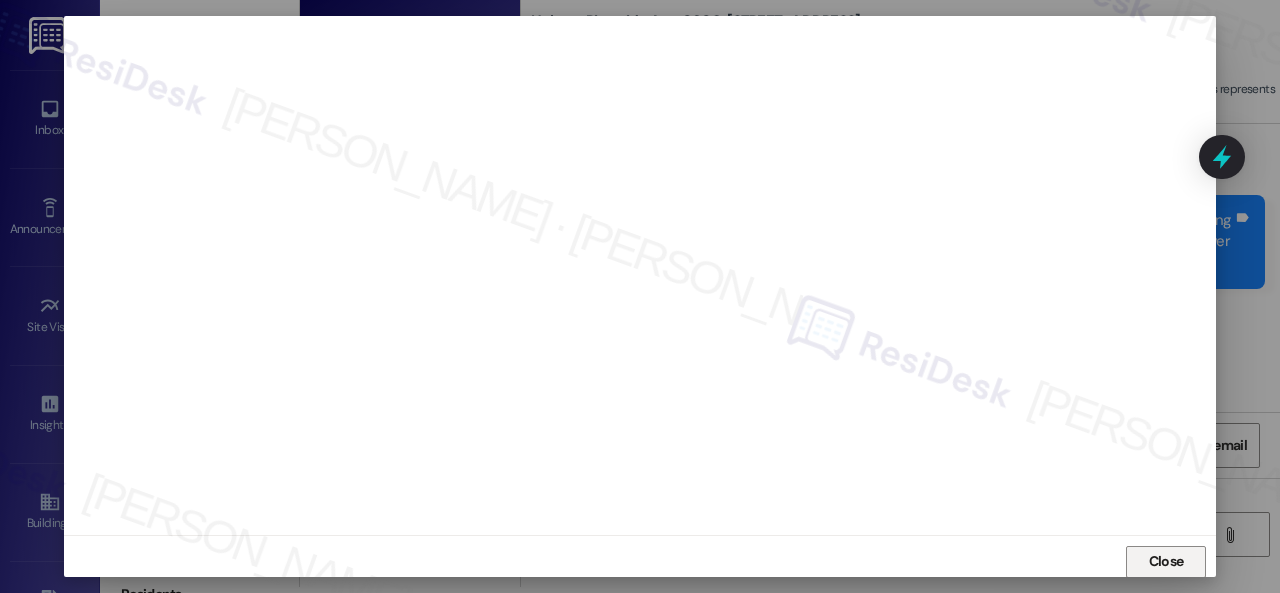click on "Close" at bounding box center [1166, 561] 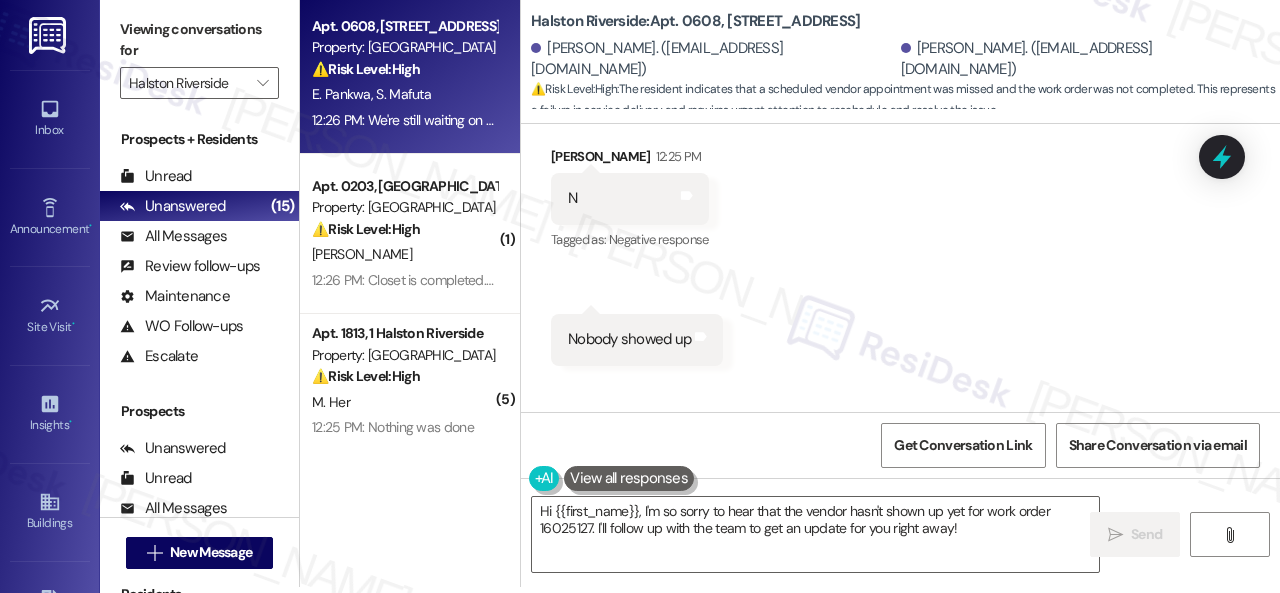scroll, scrollTop: 4471, scrollLeft: 0, axis: vertical 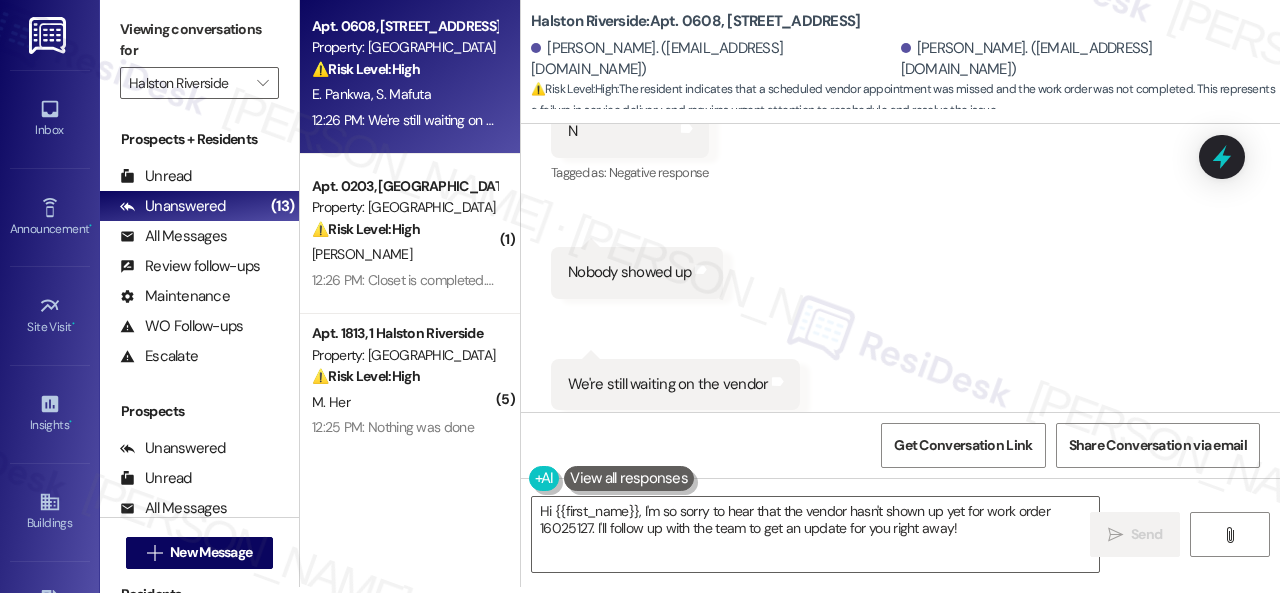 click on "Received via SMS Sarah Mafuta 12:25 PM N Tags and notes Tagged as:   Negative response Click to highlight conversations about Negative response Received via SMS 12:25 PM Sarah Mafuta 12:25 PM Nobody showed up Tags and notes Received via SMS 12:26 PM Sarah Mafuta 12:26 PM We're still waiting on the vendor Tags and notes Tagged as:   Work order request Click to highlight conversations about Work order request" at bounding box center [900, 244] 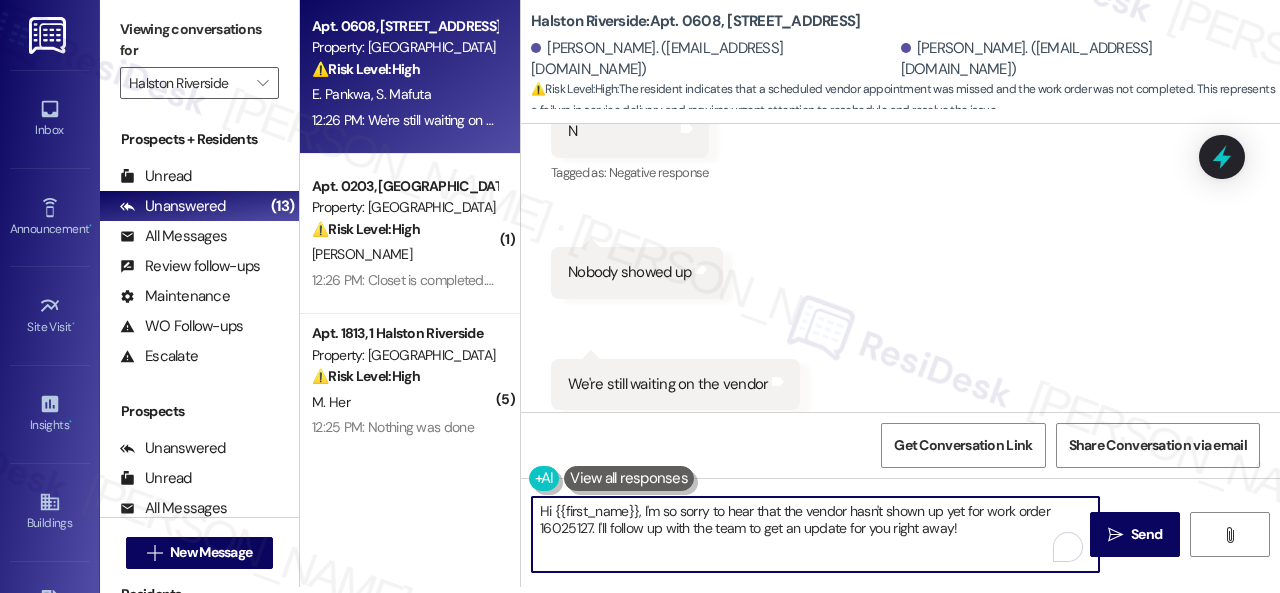drag, startPoint x: 596, startPoint y: 521, endPoint x: 978, endPoint y: 535, distance: 382.25647 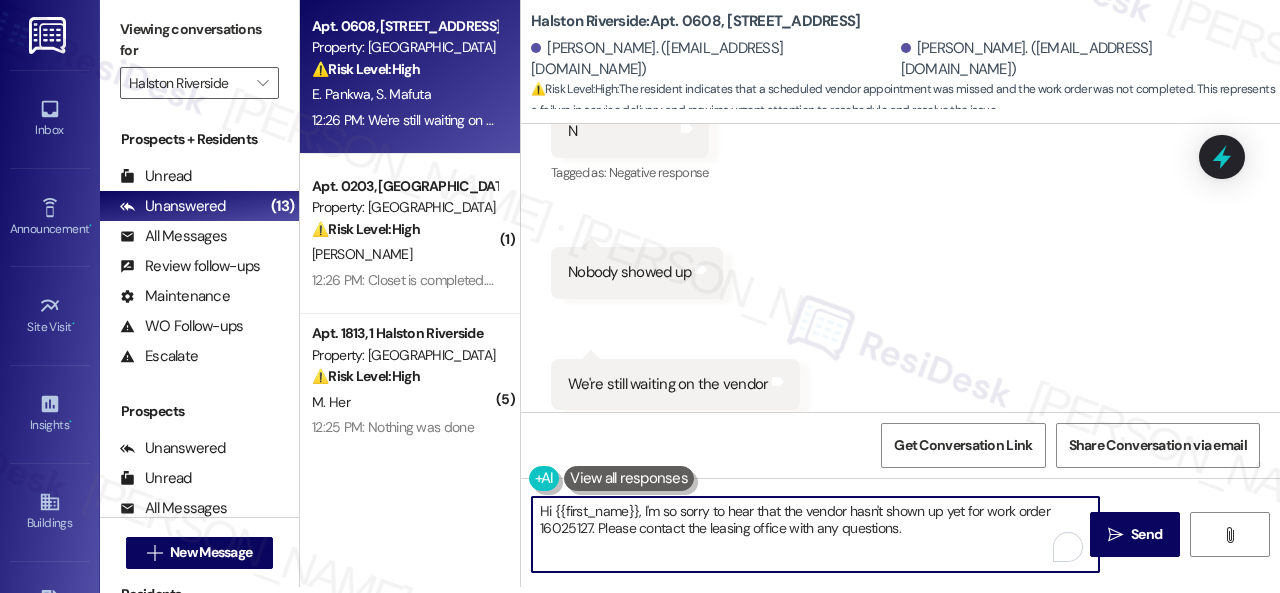 click on "Hi {{first_name}}, I'm so sorry to hear that the vendor hasn't shown up yet for work order 16025127. Please contact the leasing office with any questions." at bounding box center (815, 534) 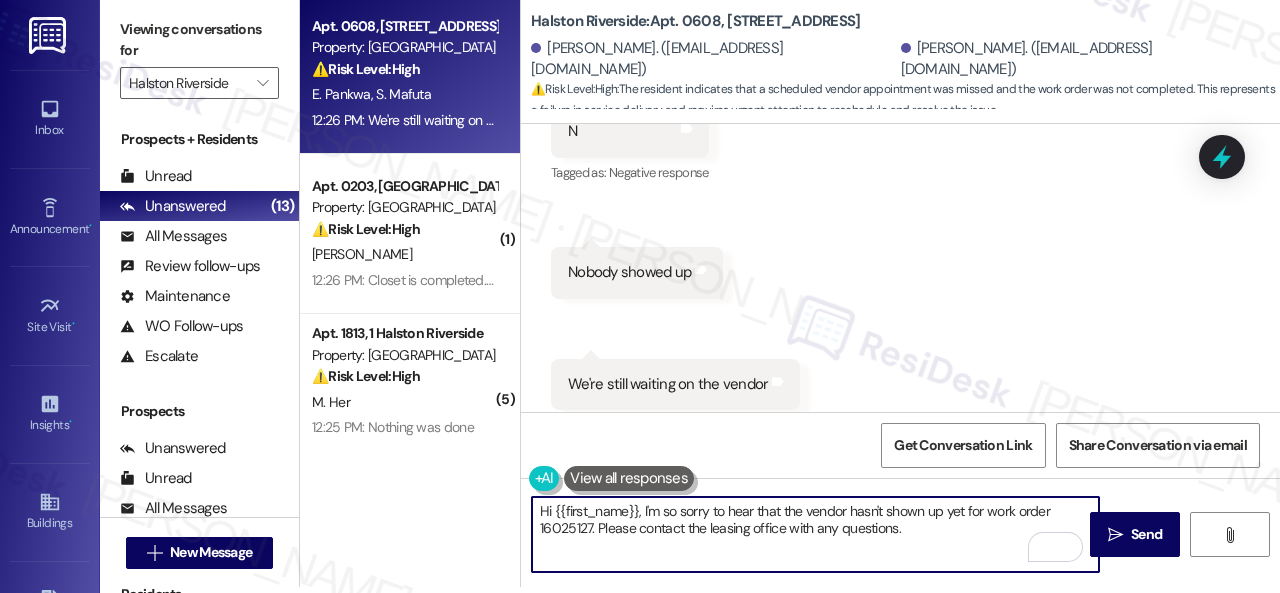 click on "Hi {{first_name}}, I'm so sorry to hear that the vendor hasn't shown up yet for work order 16025127. Please contact the leasing office with any questions." at bounding box center (815, 534) 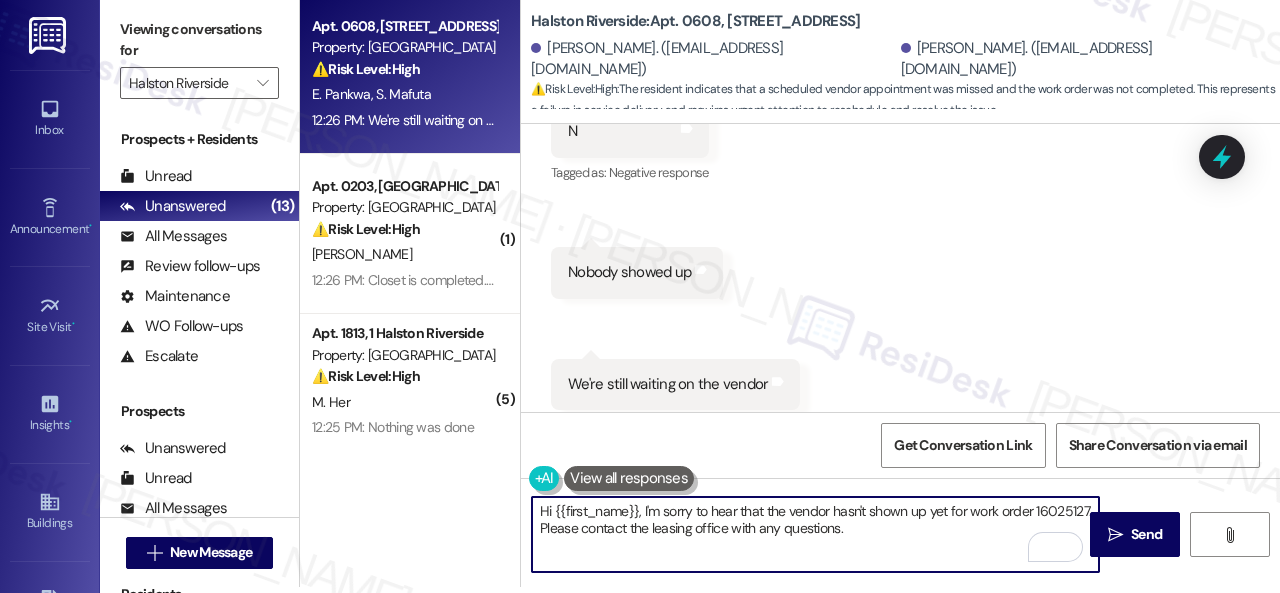 click on "Hi {{first_name}}, I'm sorry to hear that the vendor hasn't shown up yet for work order 16025127. Please contact the leasing office with any questions." at bounding box center (815, 534) 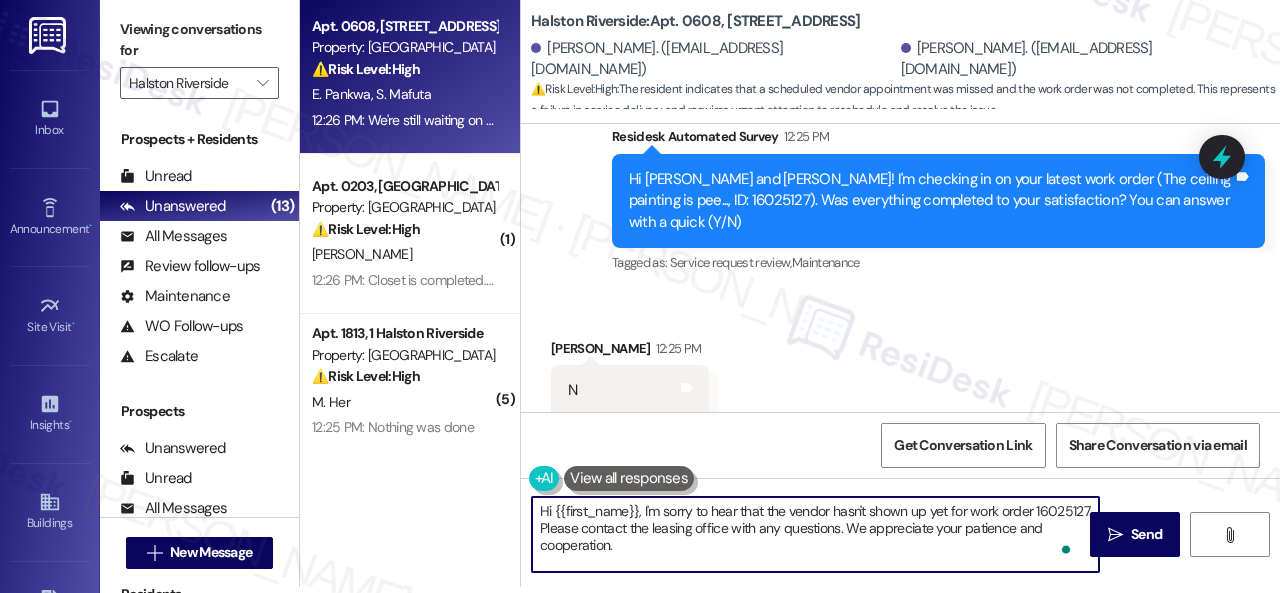 scroll, scrollTop: 4171, scrollLeft: 0, axis: vertical 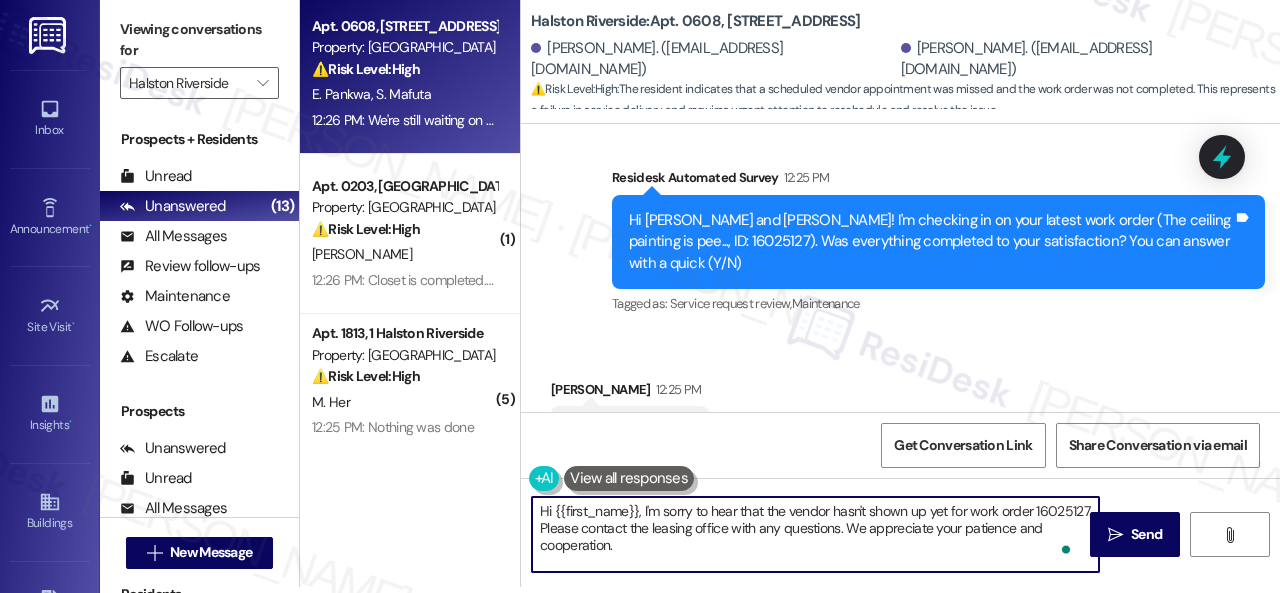 click on "Hi {{first_name}}, I'm sorry to hear that the vendor hasn't shown up yet for work order 16025127. Please contact the leasing office with any questions. We appreciate your patience and cooperation." at bounding box center (815, 534) 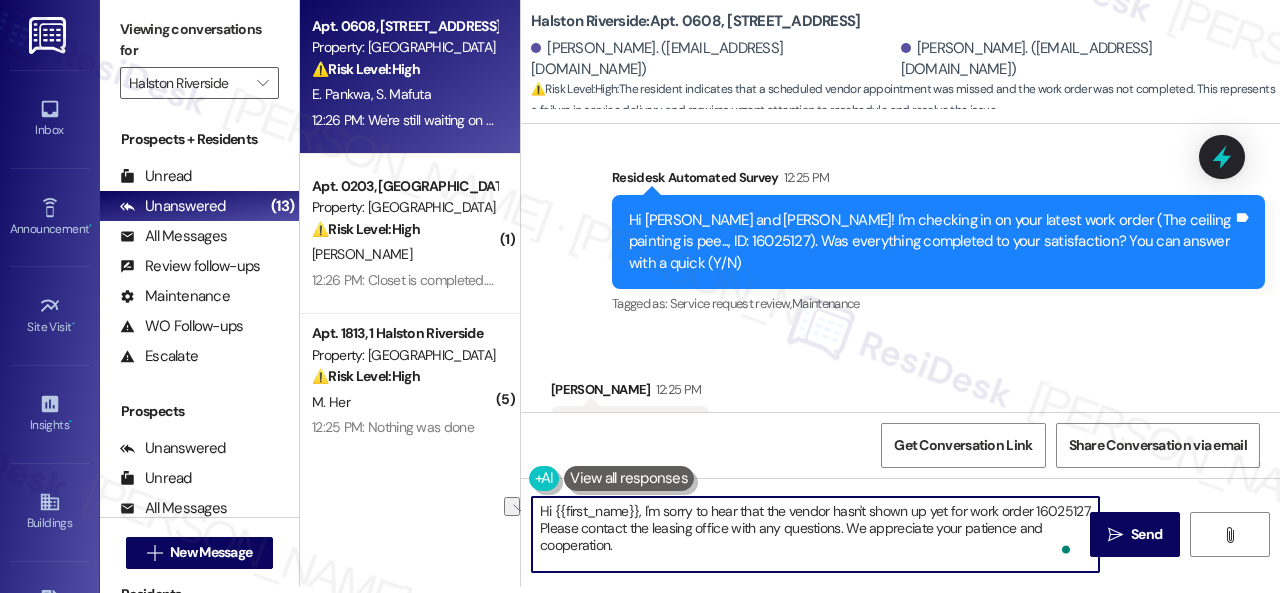 drag, startPoint x: 642, startPoint y: 509, endPoint x: 484, endPoint y: 483, distance: 160.12495 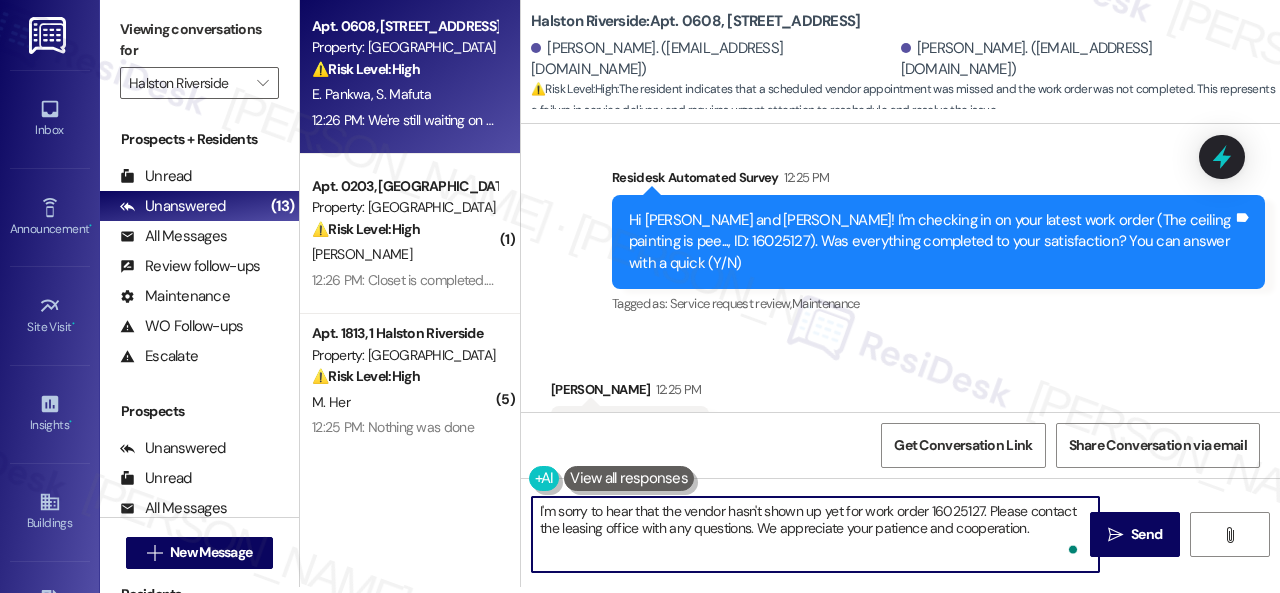 click on "I'm sorry to hear that the vendor hasn't shown up yet for work order 16025127. Please contact the leasing office with any questions. We appreciate your patience and cooperation." at bounding box center (815, 534) 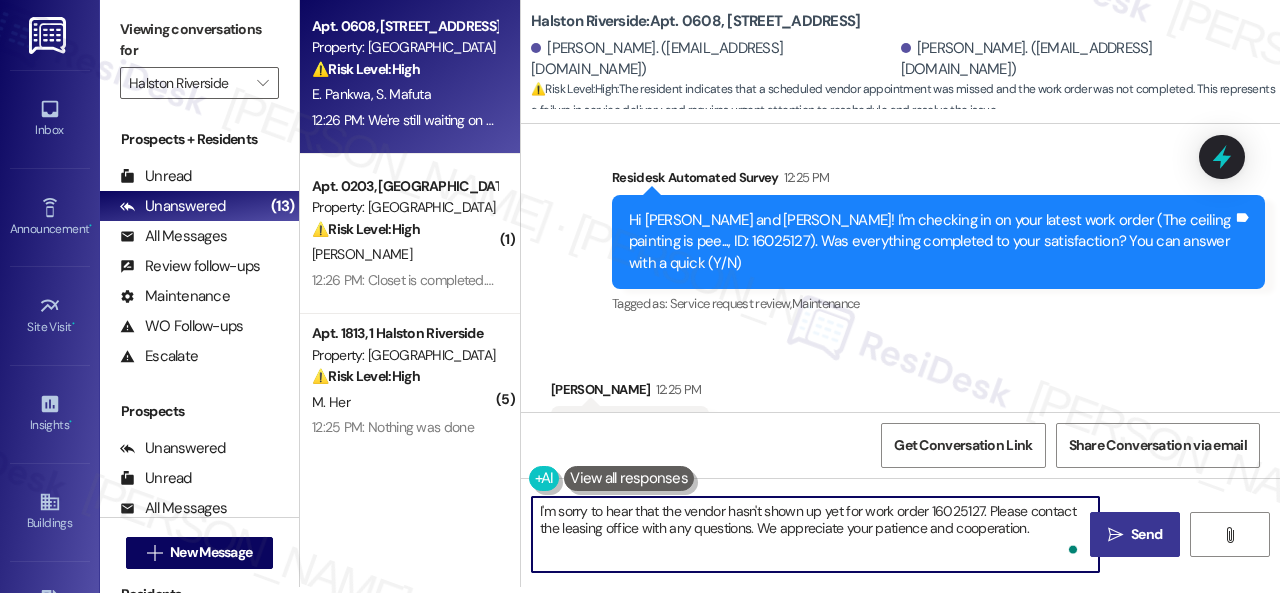 type on "I'm sorry to hear that the vendor hasn't shown up yet for work order 16025127. Please contact the leasing office with any questions. We appreciate your patience and cooperation." 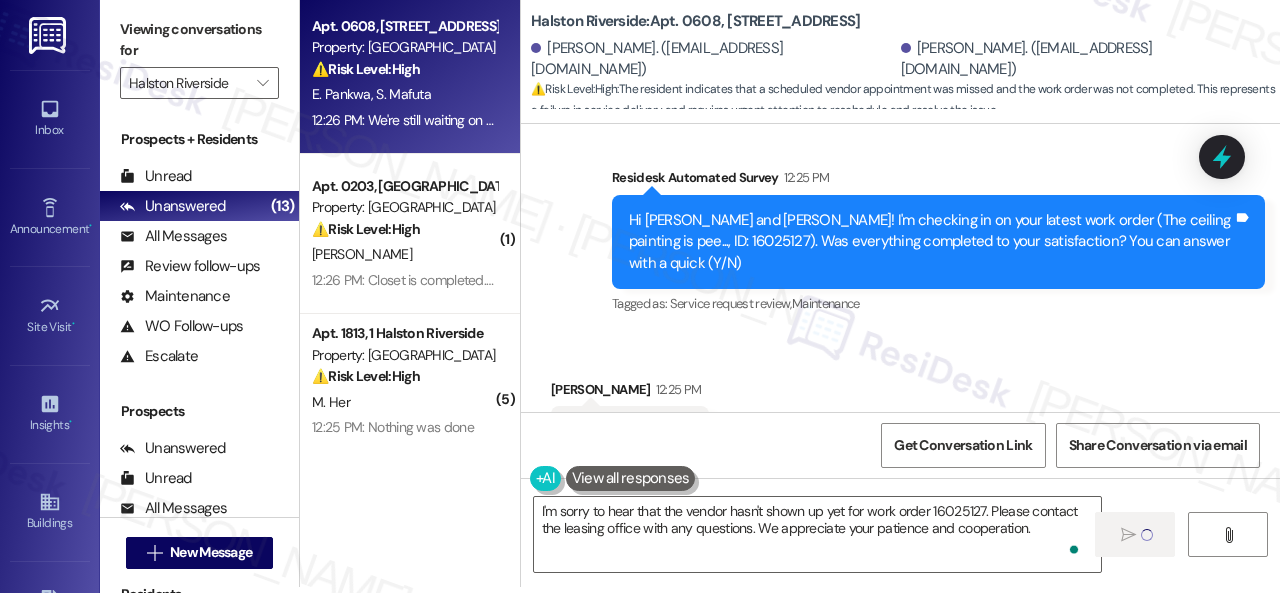 type 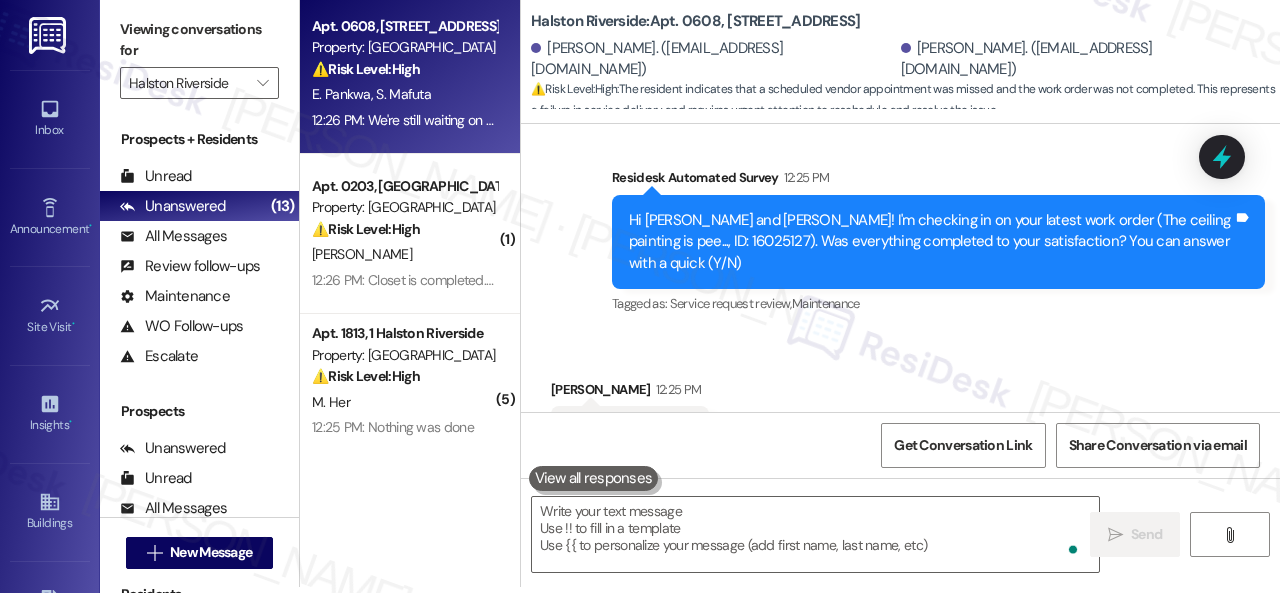 scroll, scrollTop: 0, scrollLeft: 0, axis: both 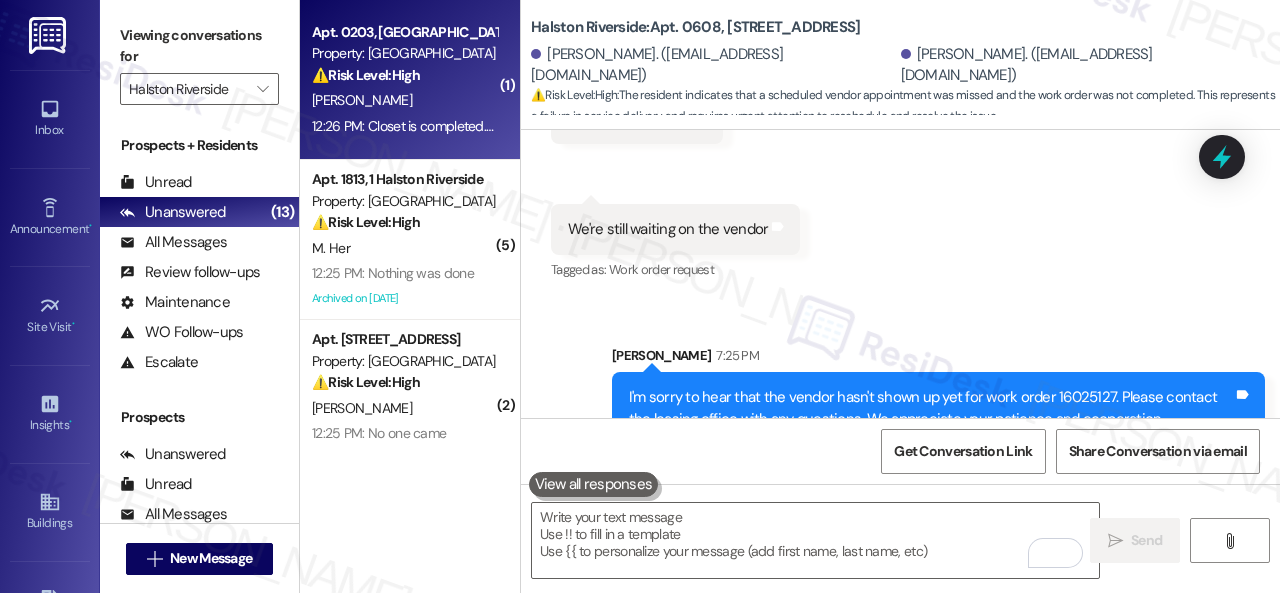 click on "R. Pereira" at bounding box center [404, 100] 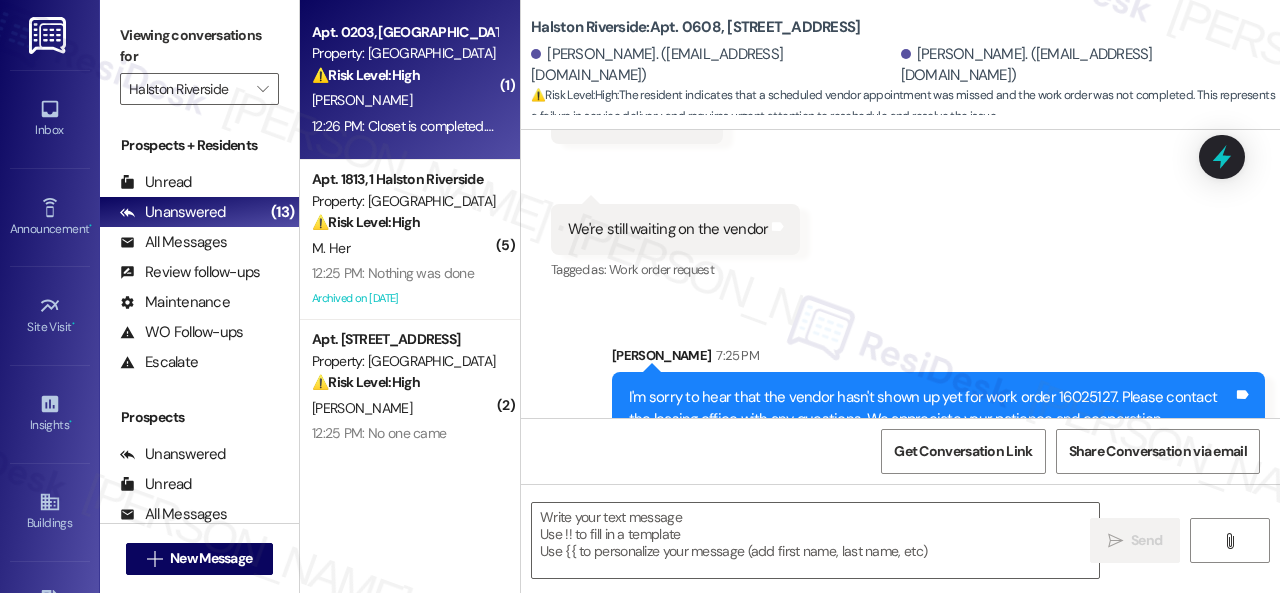 type on "Fetching suggested responses. Please feel free to read through the conversation in the meantime." 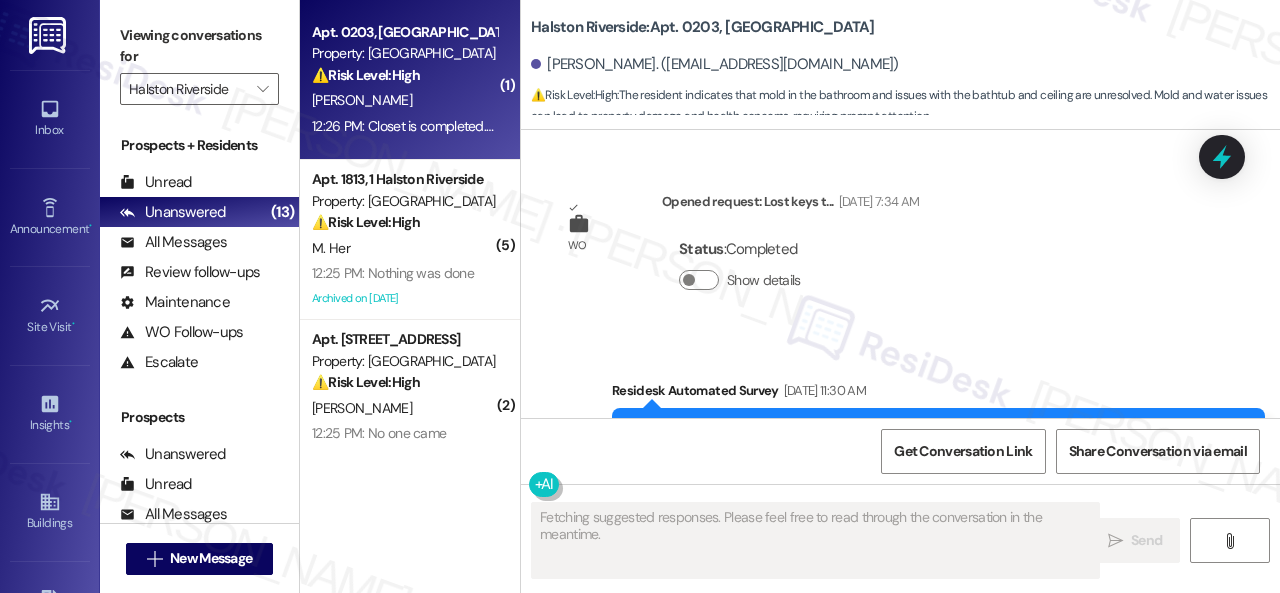 scroll, scrollTop: 13032, scrollLeft: 0, axis: vertical 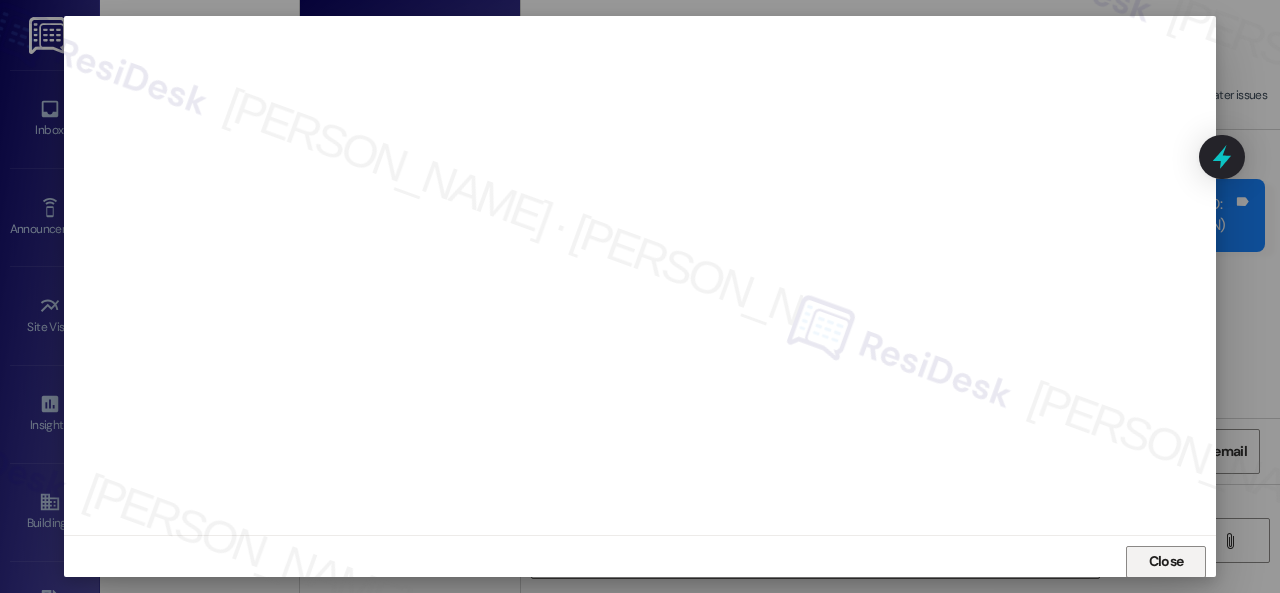 click on "Close" at bounding box center [1166, 561] 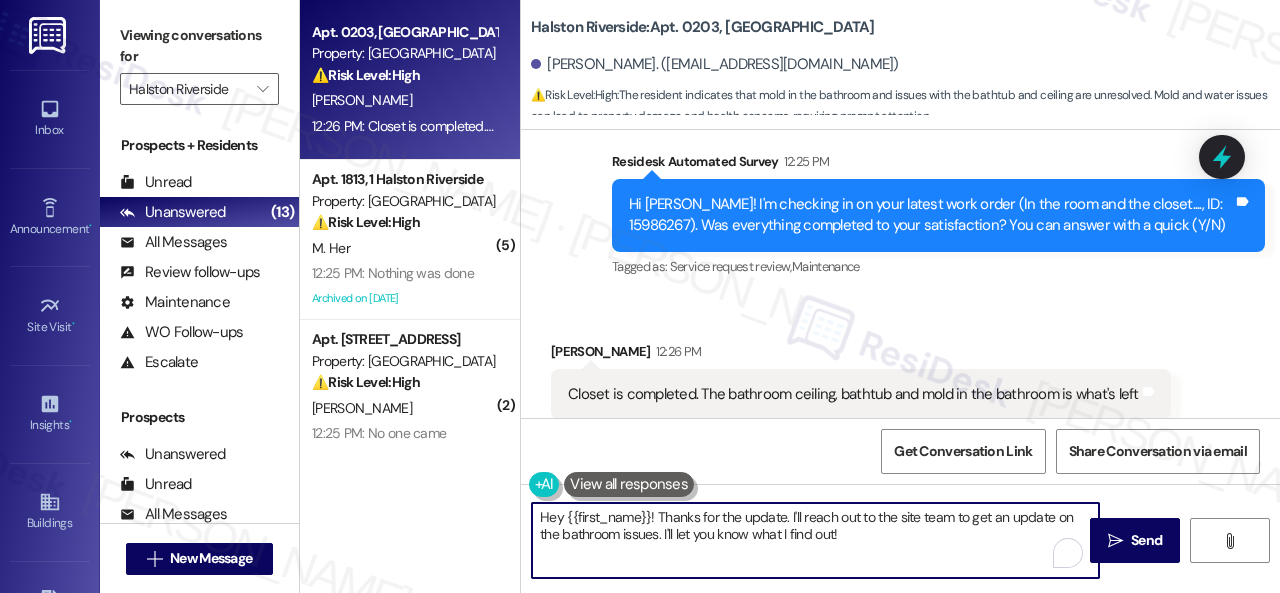 drag, startPoint x: 658, startPoint y: 513, endPoint x: 450, endPoint y: 505, distance: 208.1538 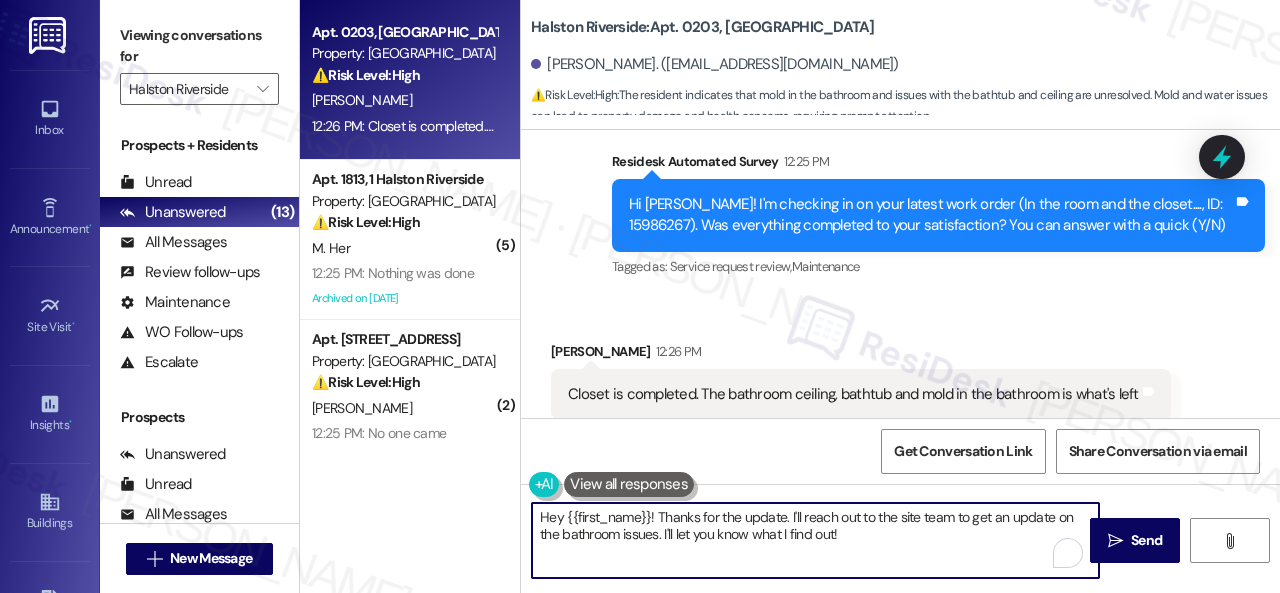click on "Apt. 0203, 1 Halston Riverside Property: Halston Riverside ⚠️  Risk Level:  High The resident indicates that mold in the bathroom and issues with the bathtub and ceiling are unresolved. Mold and water issues can lead to property damage and health concerns, requiring prompt attention. R. Pereira 12:26 PM: Closet is completed. The bathroom ceiling, bathtub and mold in the bathroom is what's left  12:26 PM: Closet is completed. The bathroom ceiling, bathtub and mold in the bathroom is what's left  ( 5 ) Apt. 1813, 1 Halston Riverside Property: Halston Riverside ⚠️  Risk Level:  High The resident states that nothing was done on their work order after a follow-up, indicating a potential failure in maintenance service. This requires urgent attention to ensure the issue is addressed promptly and to prevent further dissatisfaction. M. Her 12:25 PM: Nothing was done 12:25 PM: Nothing was done Archived on 07/02/2025 ( 2 ) Apt. 1009, 1 Halston Riverside Property: Halston Riverside ⚠️  Risk Level:  High ( 1 )" at bounding box center [790, 296] 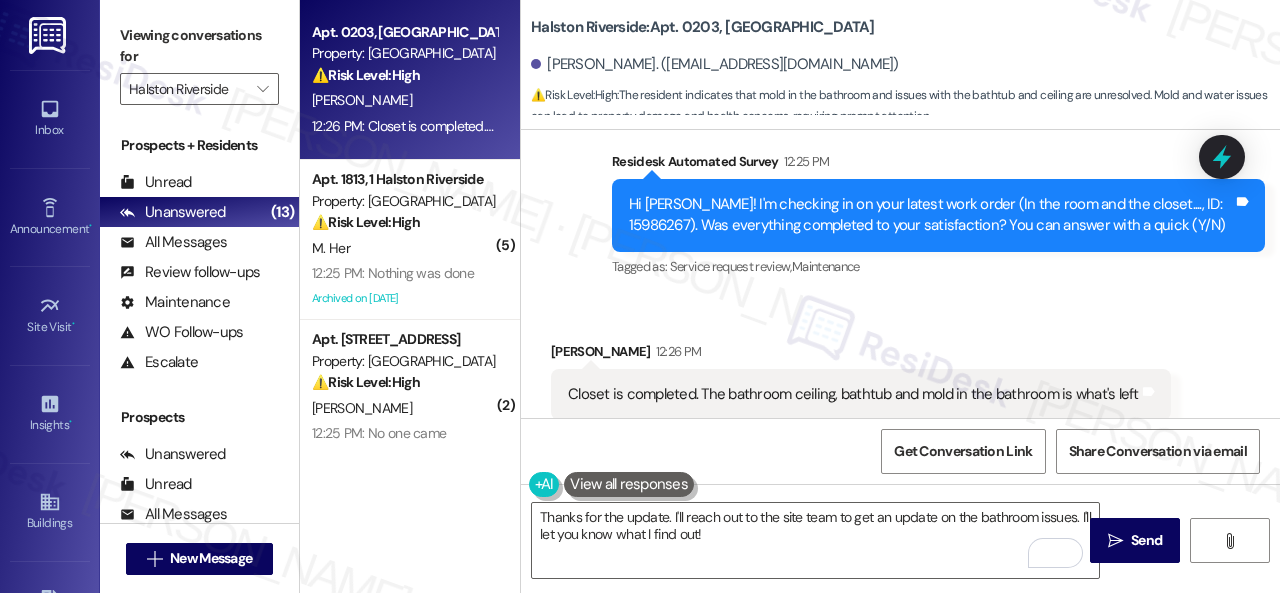 click on "Tagged as:   Plumbing/water ,  Click to highlight conversations about Plumbing/water High risk ,  Click to highlight conversations about High risk Urgent Click to highlight conversations about Urgent" at bounding box center [861, 434] 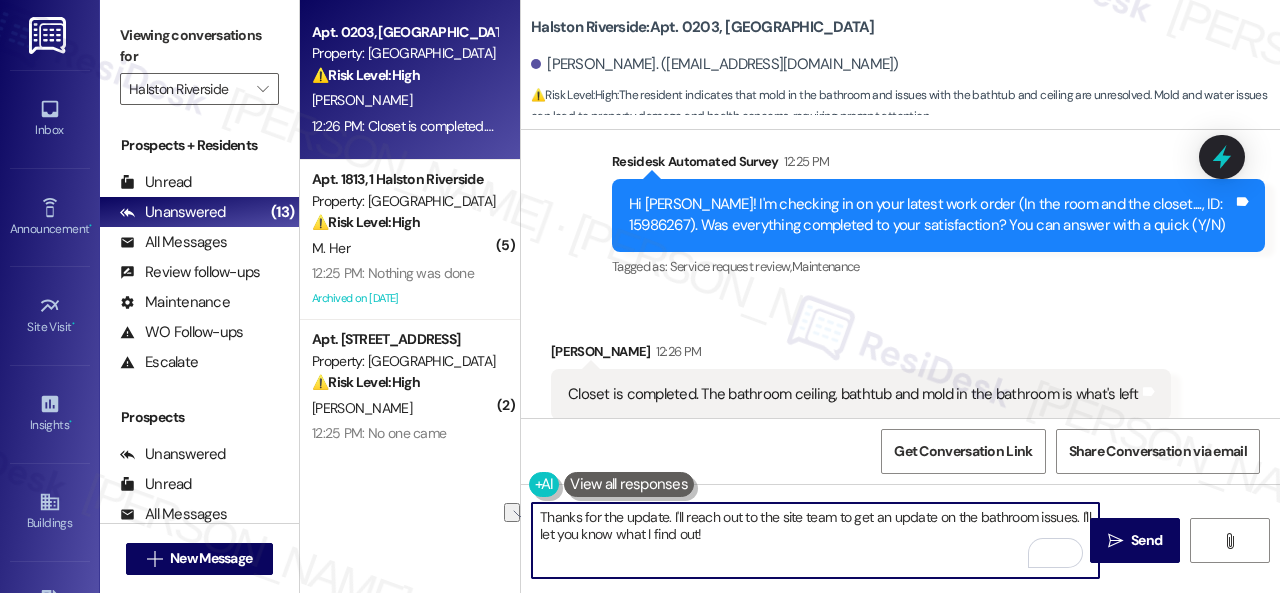 drag, startPoint x: 741, startPoint y: 530, endPoint x: 538, endPoint y: 529, distance: 203.00246 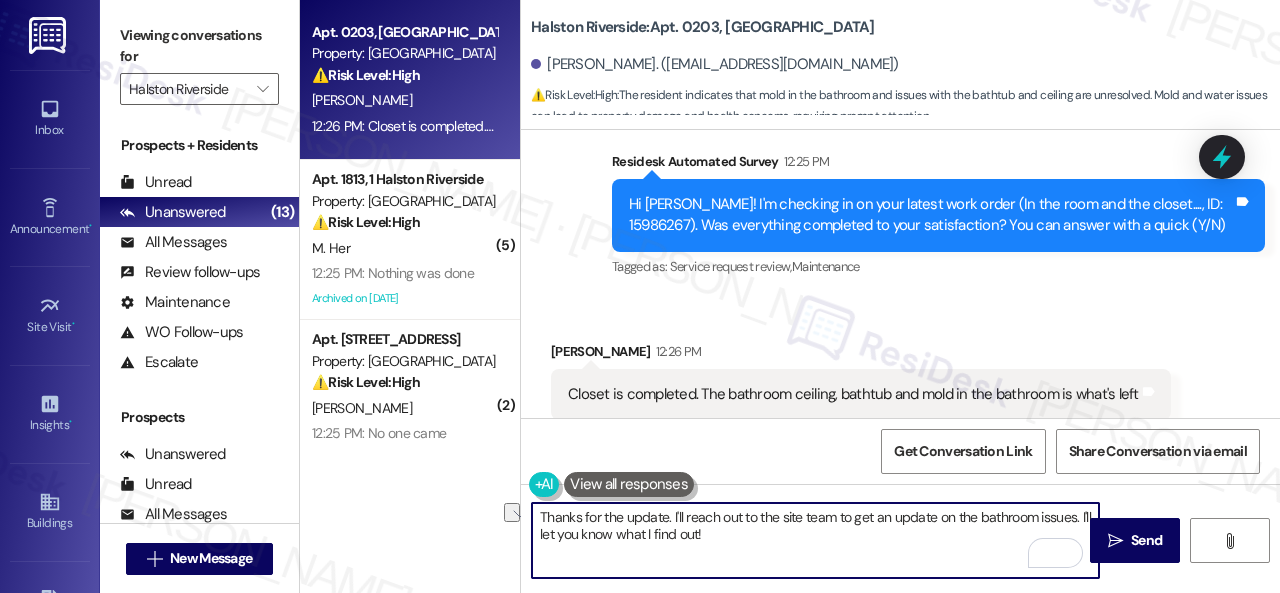 click on "Thanks for the update. I'll reach out to the site team to get an update on the bathroom issues. I'll let you know what I find out!" at bounding box center [815, 540] 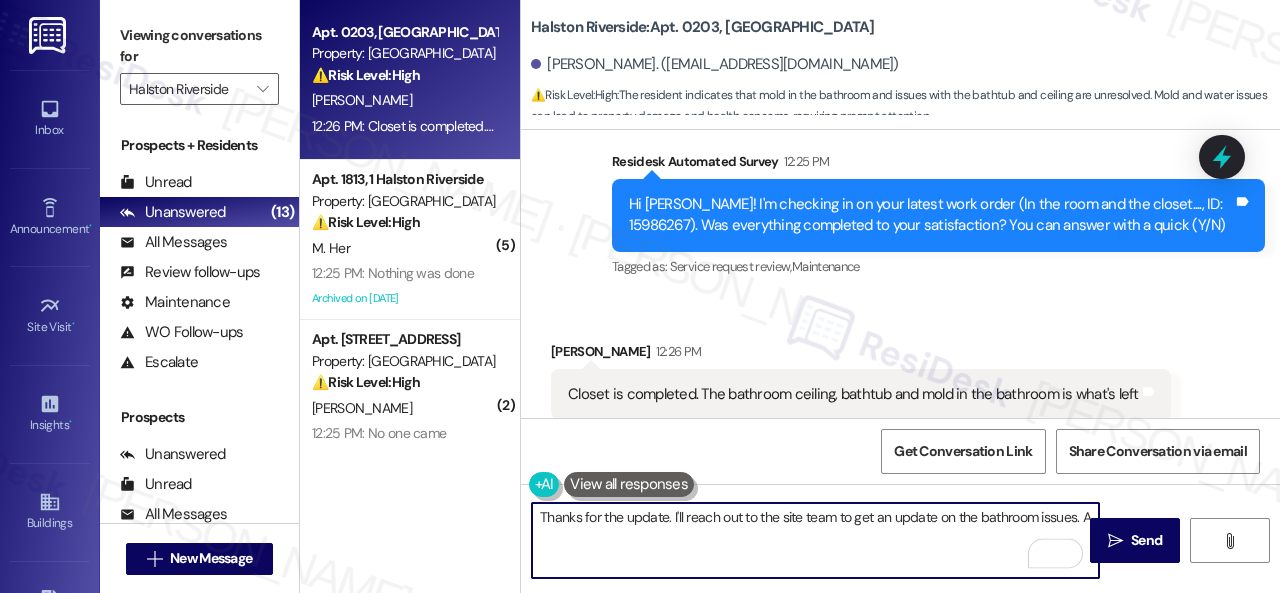 paste on "re the work orders still open/active? If they are, please provide the work order numbers, and I'll gladly follow up with the site team immediately. Thank you!" 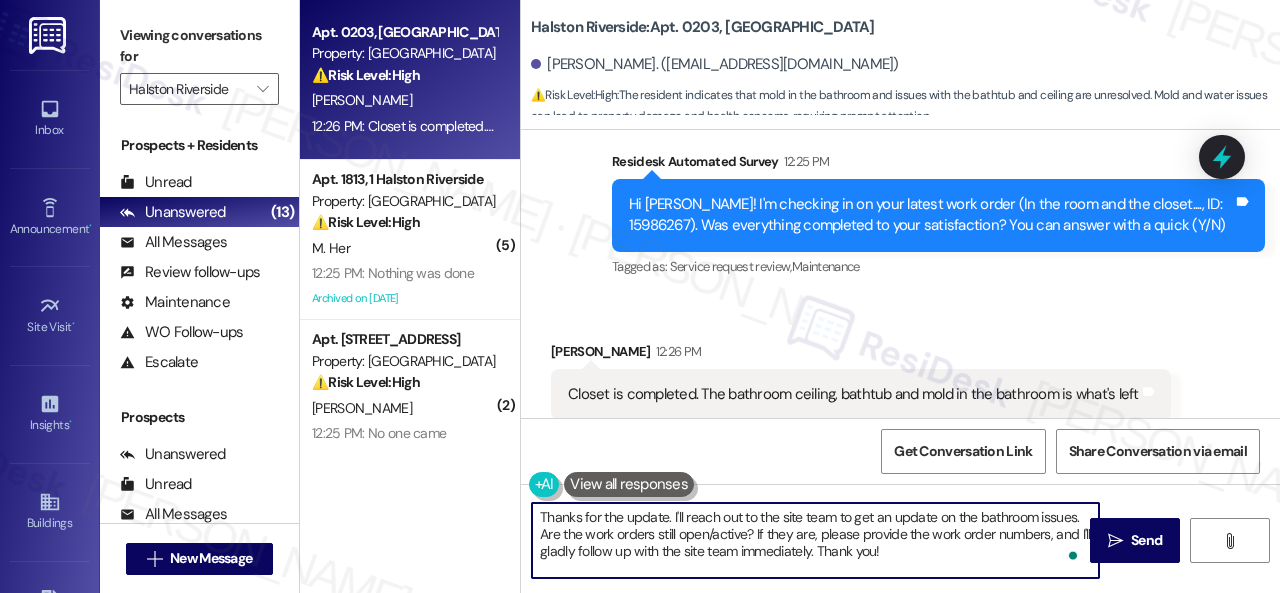 click on "Thanks for the update. I'll reach out to the site team to get an update on the bathroom issues. Are the work orders still open/active? If they are, please provide the work order numbers, and I'll gladly follow up with the site team immediately. Thank you!" at bounding box center (815, 540) 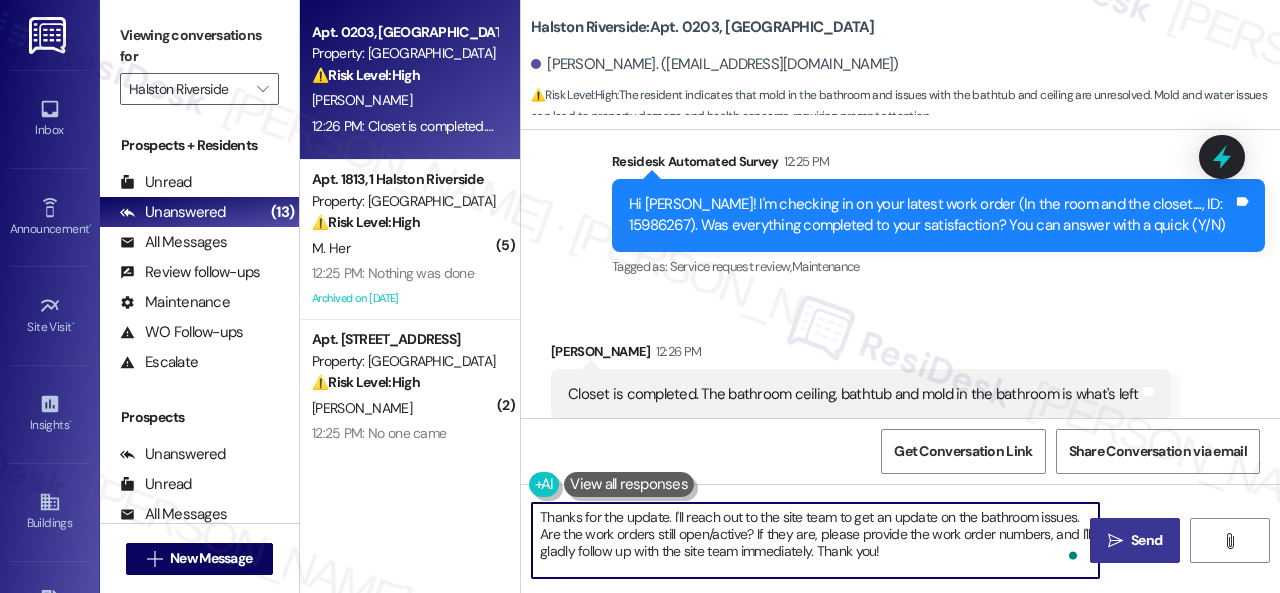 type on "Thanks for the update. I'll reach out to the site team to get an update on the bathroom issues. Are the work orders still open/active? If they are, please provide the work order numbers, and I'll gladly follow up with the site team immediately. Thank you!" 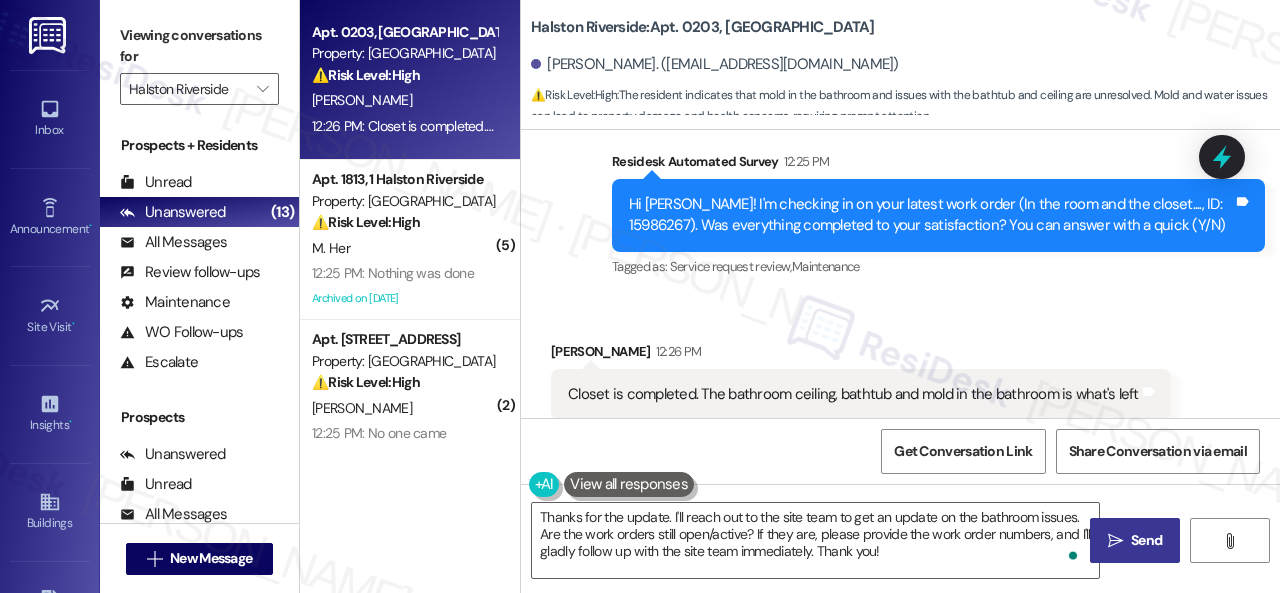 click on "Send" at bounding box center [1146, 540] 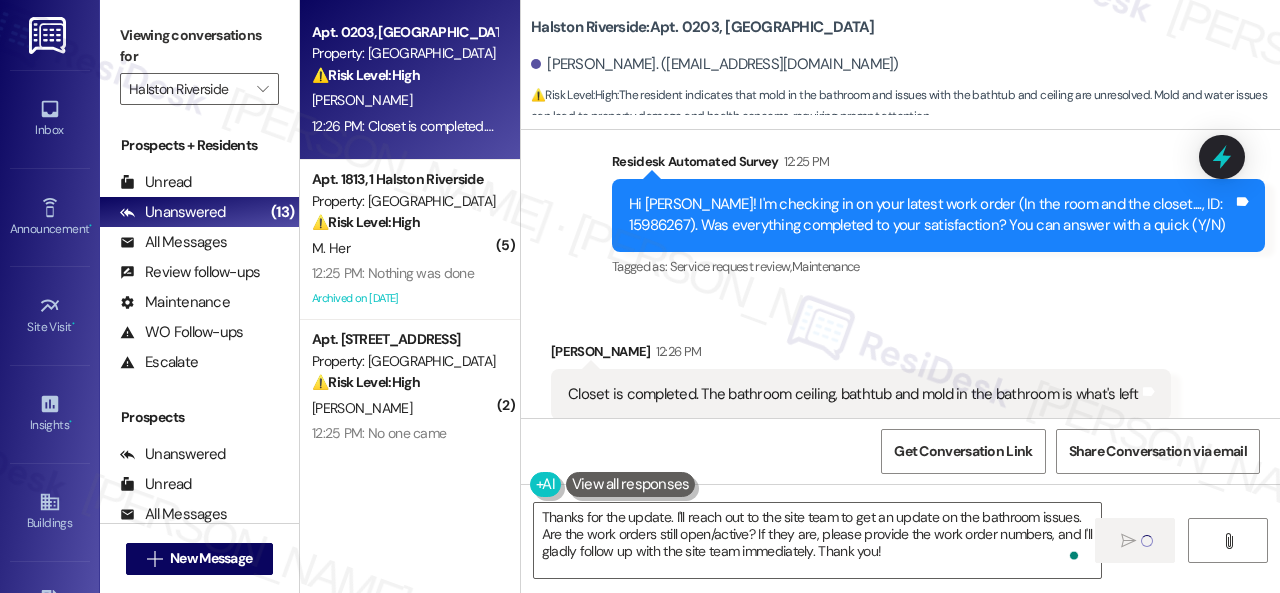 type 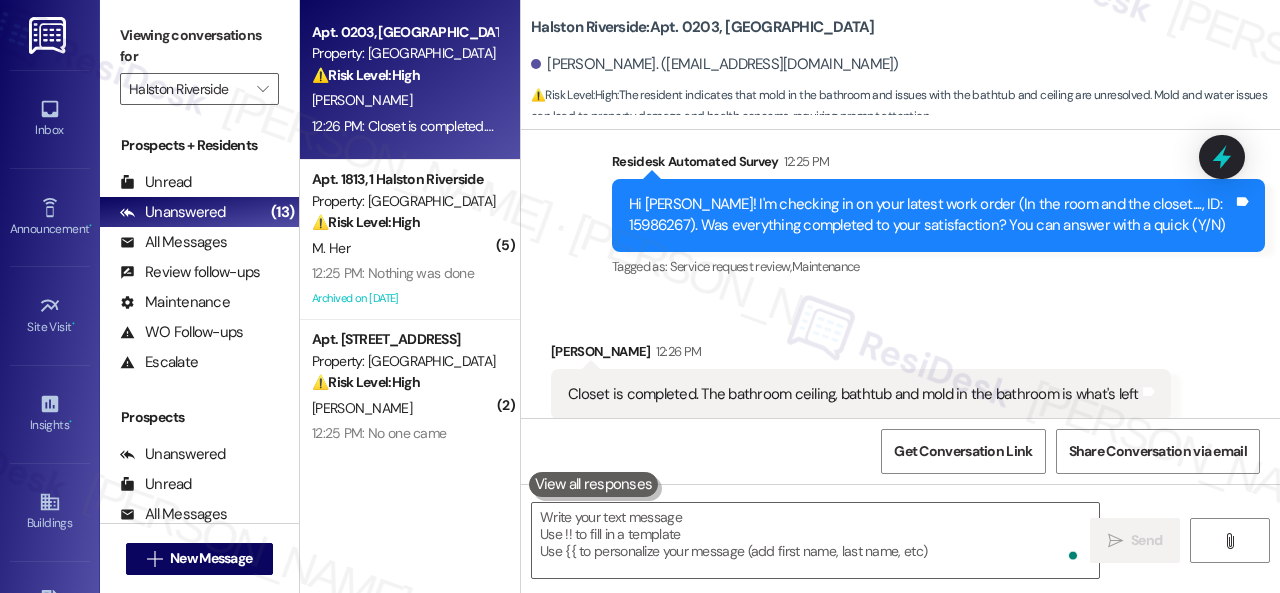 scroll, scrollTop: 13031, scrollLeft: 0, axis: vertical 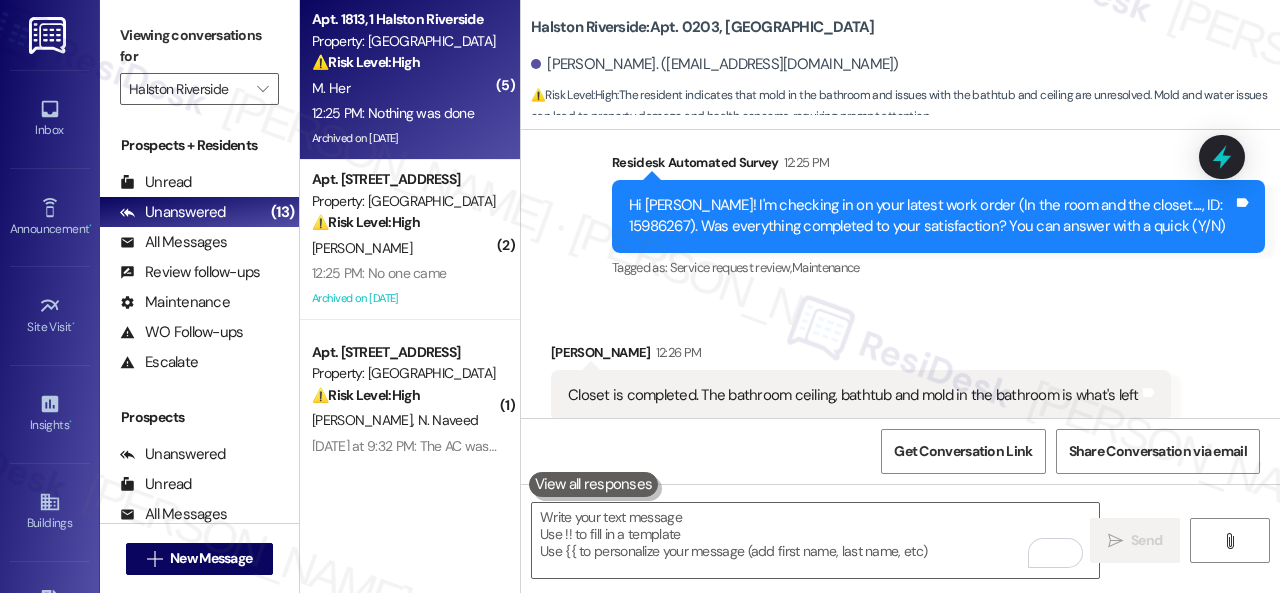 click on "M. Her" at bounding box center (404, 88) 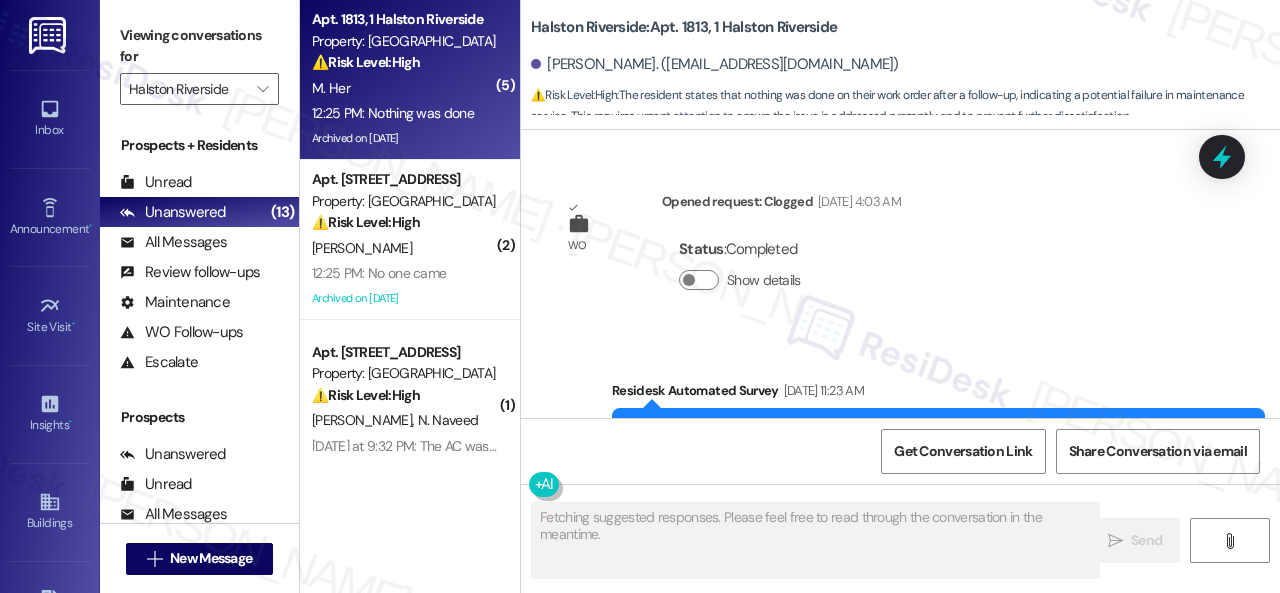 scroll, scrollTop: 21652, scrollLeft: 0, axis: vertical 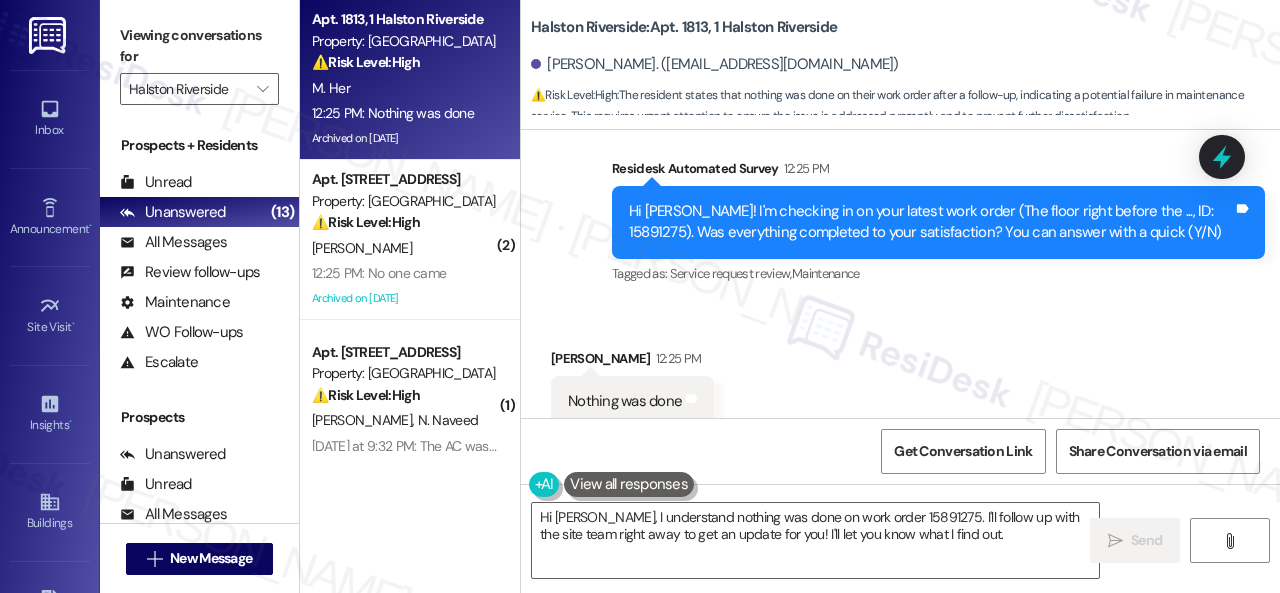 drag, startPoint x: 613, startPoint y: 258, endPoint x: 628, endPoint y: 262, distance: 15.524175 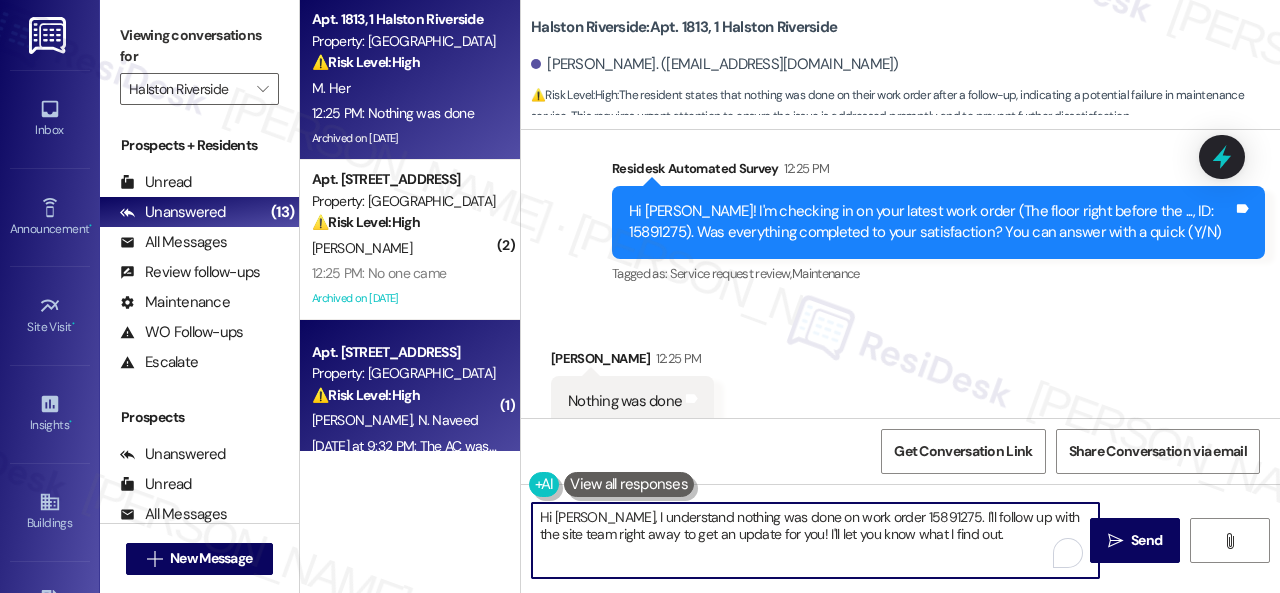 drag, startPoint x: 589, startPoint y: 468, endPoint x: 316, endPoint y: 394, distance: 282.85156 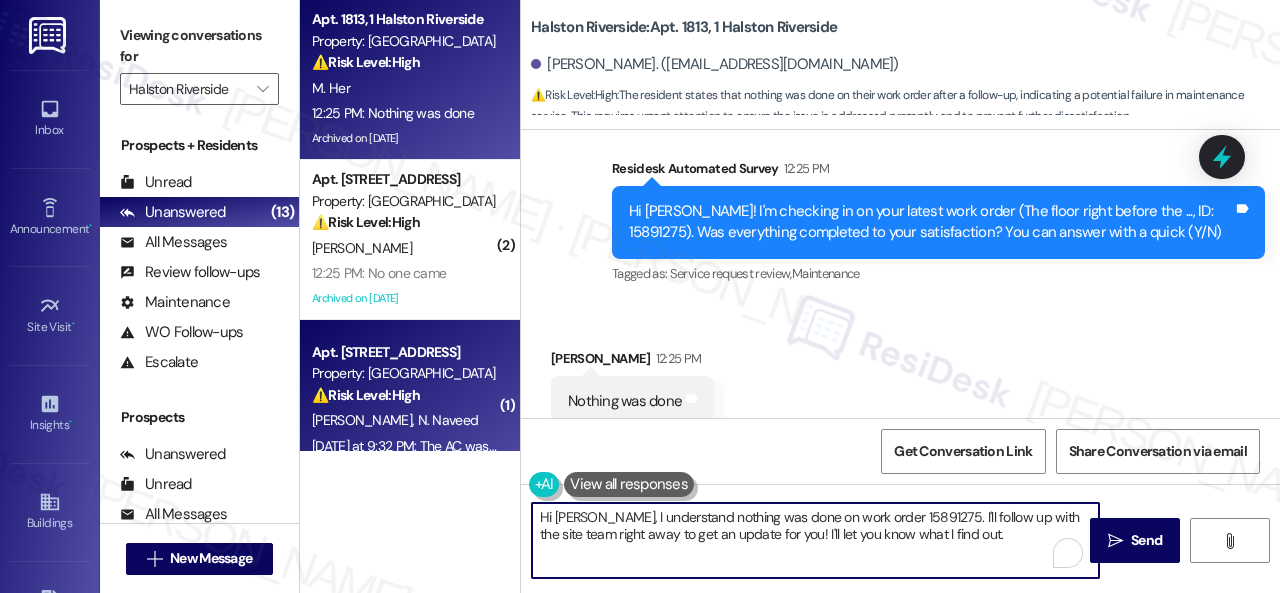 click on "Apt. 1813, 1 Halston Riverside Property: Halston Riverside ⚠️  Risk Level:  High The resident states that nothing was done on their work order after a follow-up, indicating a potential failure in maintenance service. This requires urgent attention to ensure the issue is addressed promptly and to prevent further dissatisfaction. M. Her 12:25 PM: Nothing was done 12:25 PM: Nothing was done Archived on 07/02/2025 ( 2 ) Apt. 1009, 1 Halston Riverside Property: Halston Riverside ⚠️  Risk Level:  High The resident indicates that a previously submitted work order for a leak-related issue (peeling ceiling) has not been completed and that no one has come to address it. This suggests a potential ongoing leak and unresolved maintenance issue, which could lead to further property damage and resident dissatisfaction. This requires urgent attention. L. Barker 12:25 PM: No one came  12:25 PM: No one came  Archived on 10/02/2024 ( 1 ) Apt. 2205, 1 Halston Riverside Property: Halston Riverside ⚠️  Risk Level:  ( 1" at bounding box center [790, 296] 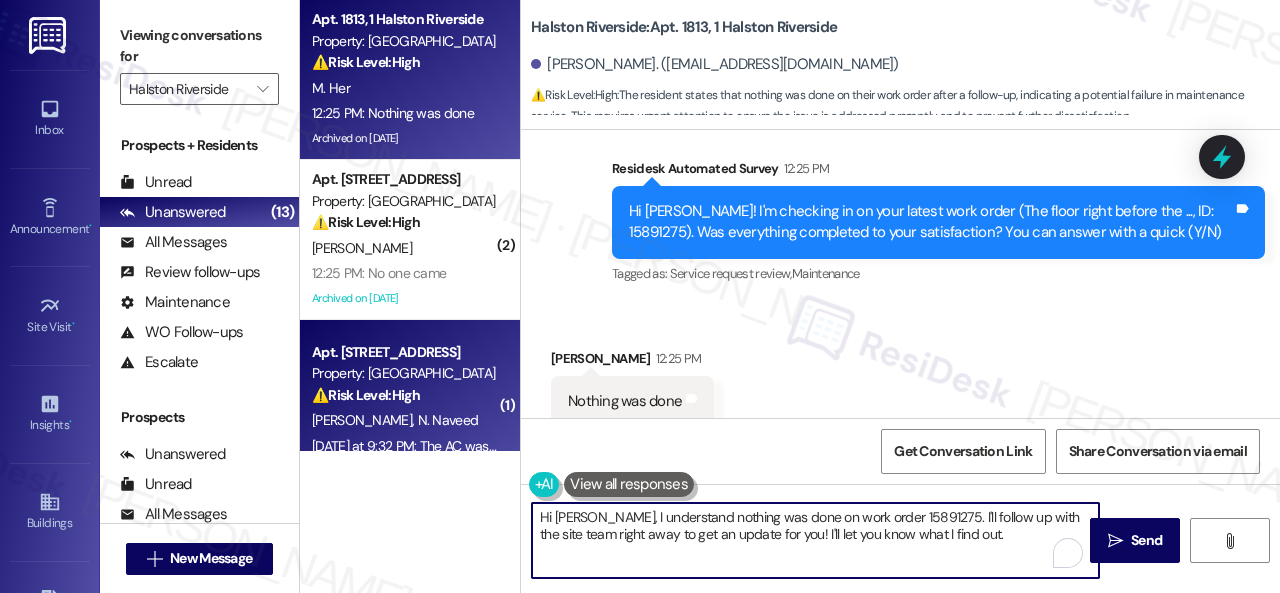 paste on "I'm sorry to hear the issue hasn't been resolved yet. We apologize for the delay and any inconvenience this may have caused. Have you already submitted a new work order? If so, may I have the work order number so I can follow up with the site team? If not, I'll be happy to submit a new work order on your behalf. Please provide as much detail as possible and include photos if available. Also, can the maintenance team enter your apartment even if you are not home? Are there any pets they should be concerned about?" 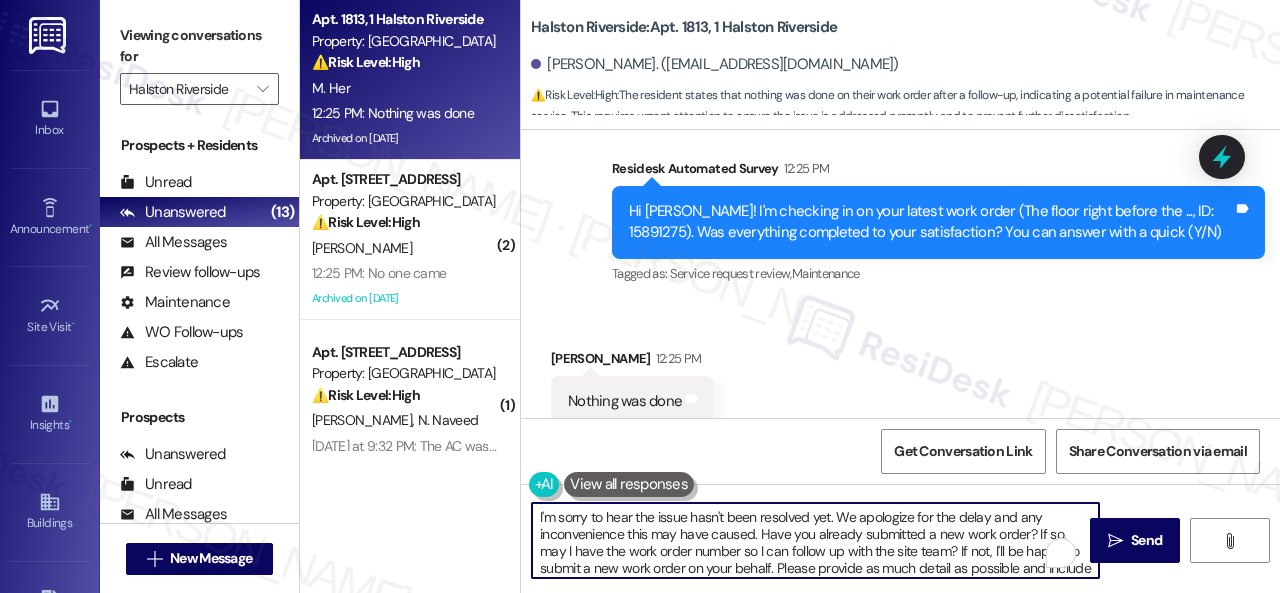 scroll, scrollTop: 34, scrollLeft: 0, axis: vertical 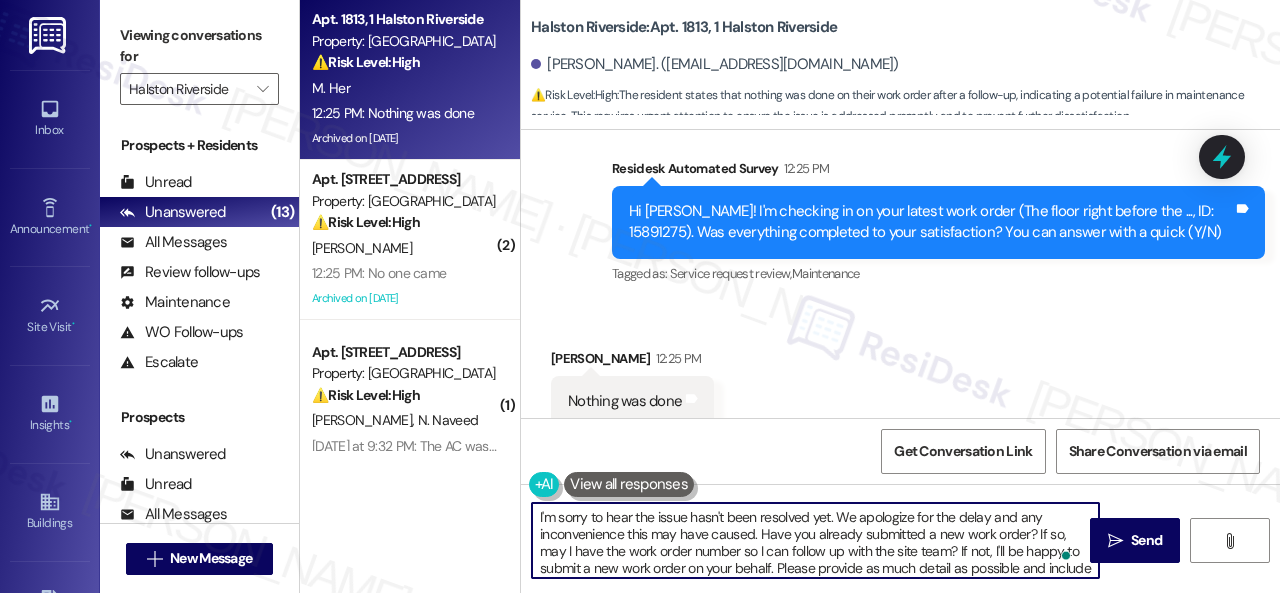 click on "I'm sorry to hear the issue hasn't been resolved yet. We apologize for the delay and any inconvenience this may have caused. Have you already submitted a new work order? If so, may I have the work order number so I can follow up with the site team? If not, I'll be happy to submit a new work order on your behalf. Please provide as much detail as possible and include photos if available. Also, can the maintenance team enter your apartment even if you are not home? Are there any pets they should be concerned about?" at bounding box center (815, 540) 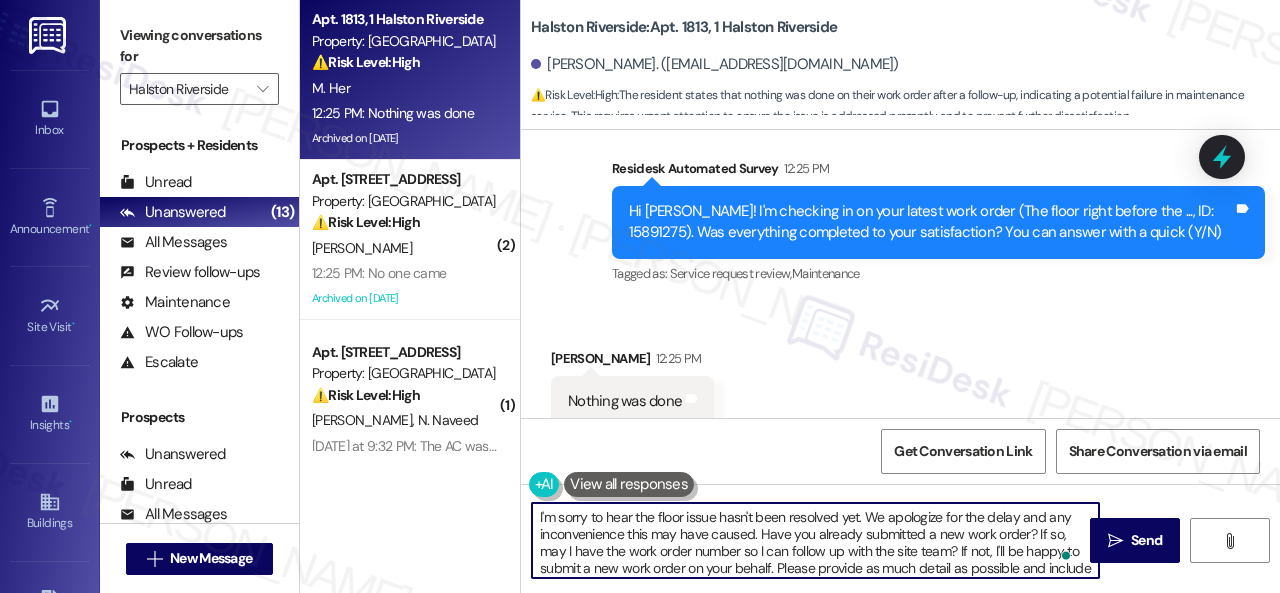scroll, scrollTop: 29, scrollLeft: 0, axis: vertical 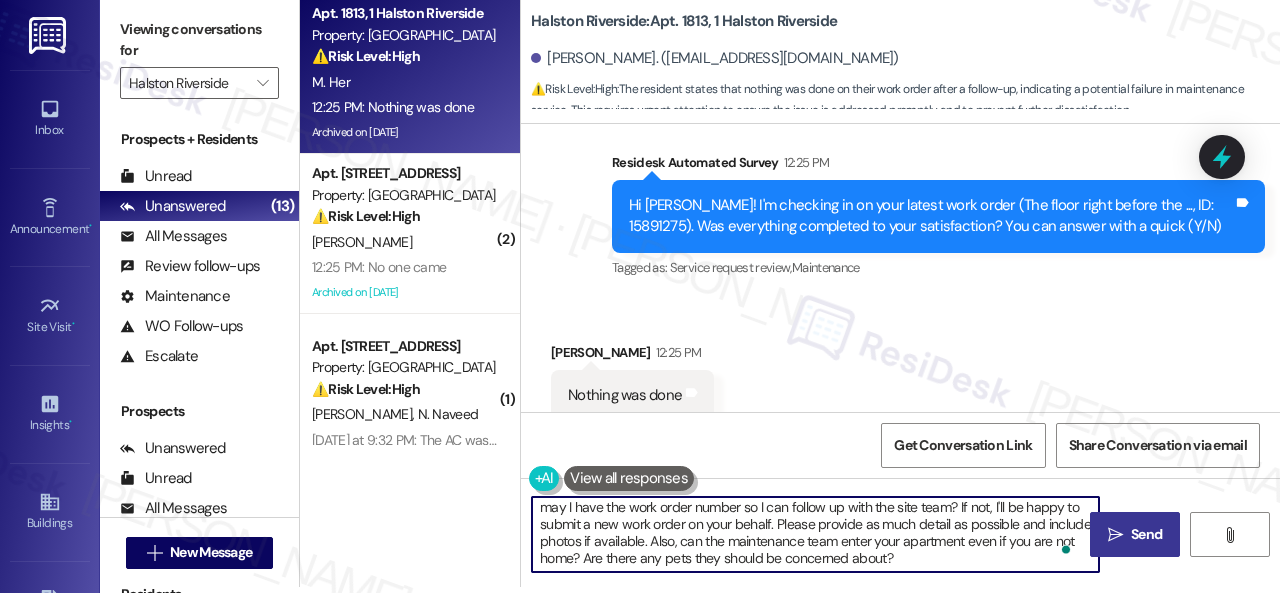 type on "I'm sorry to hear the floor issue hasn't been resolved yet. We apologize for the delay and any inconvenience this may have caused. Have you already submitted a new work order? If so, may I have the work order number so I can follow up with the site team? If not, I'll be happy to submit a new work order on your behalf. Please provide as much detail as possible and include photos if available. Also, can the maintenance team enter your apartment even if you are not home? Are there any pets they should be concerned about?" 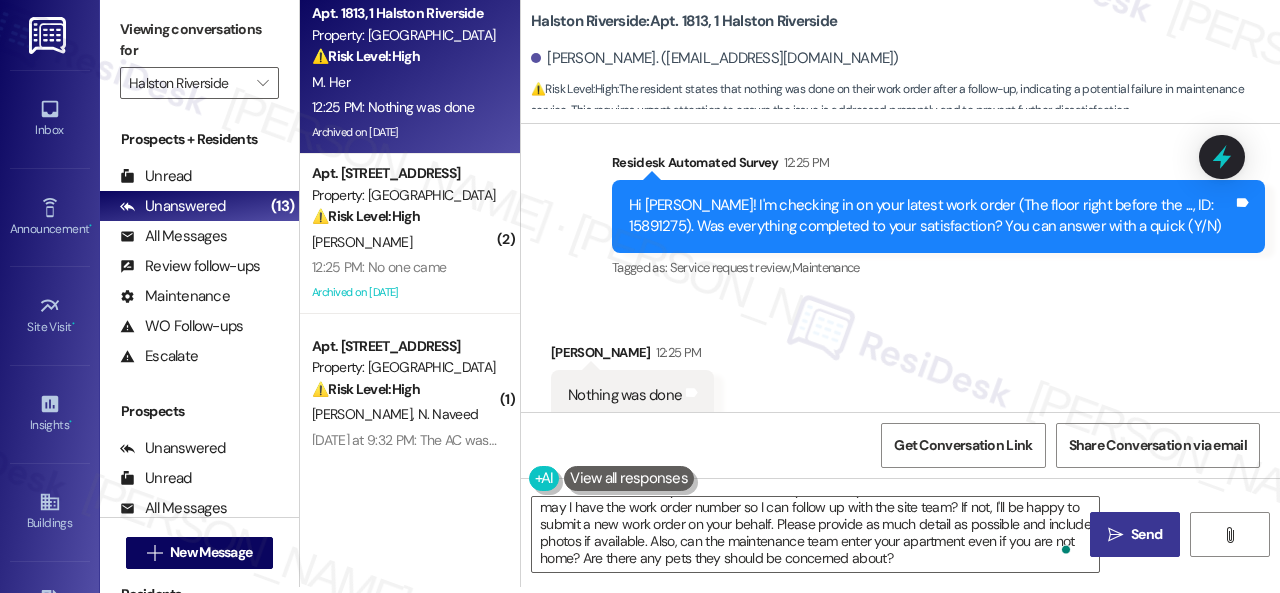 click on "" at bounding box center [1115, 535] 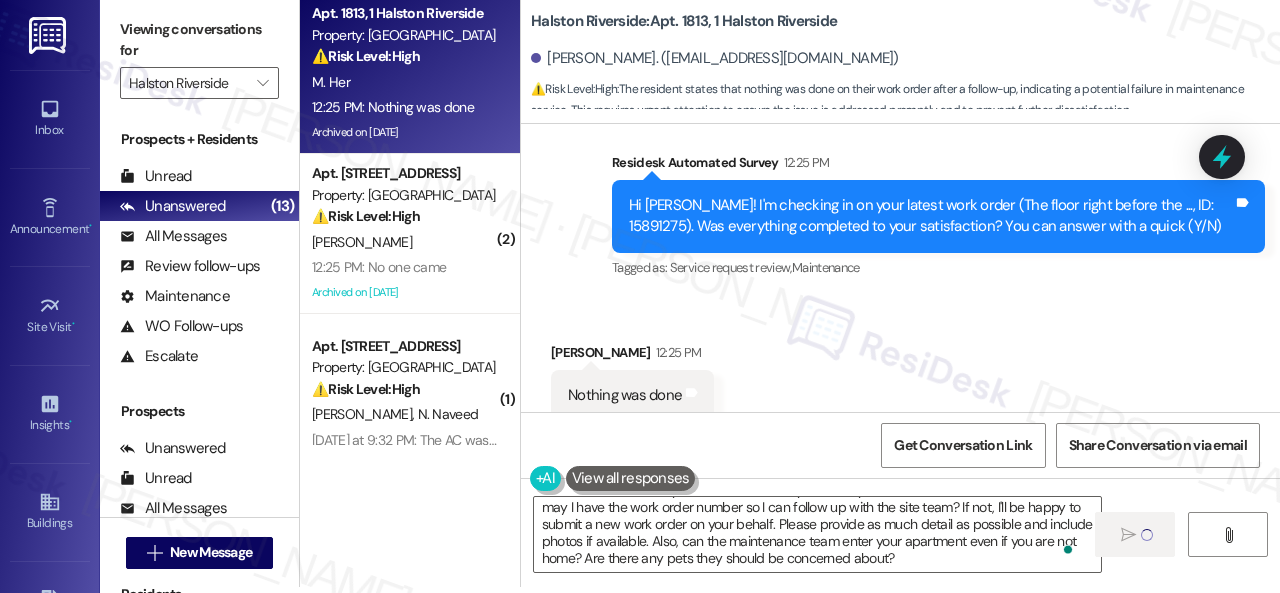 type 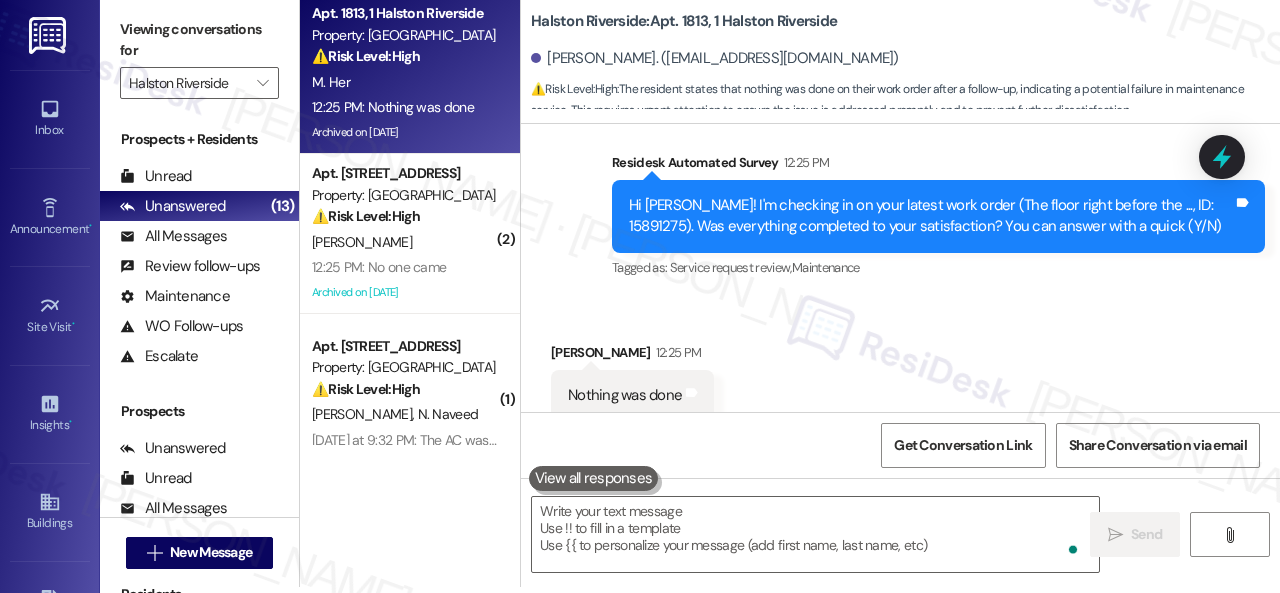 scroll, scrollTop: 0, scrollLeft: 0, axis: both 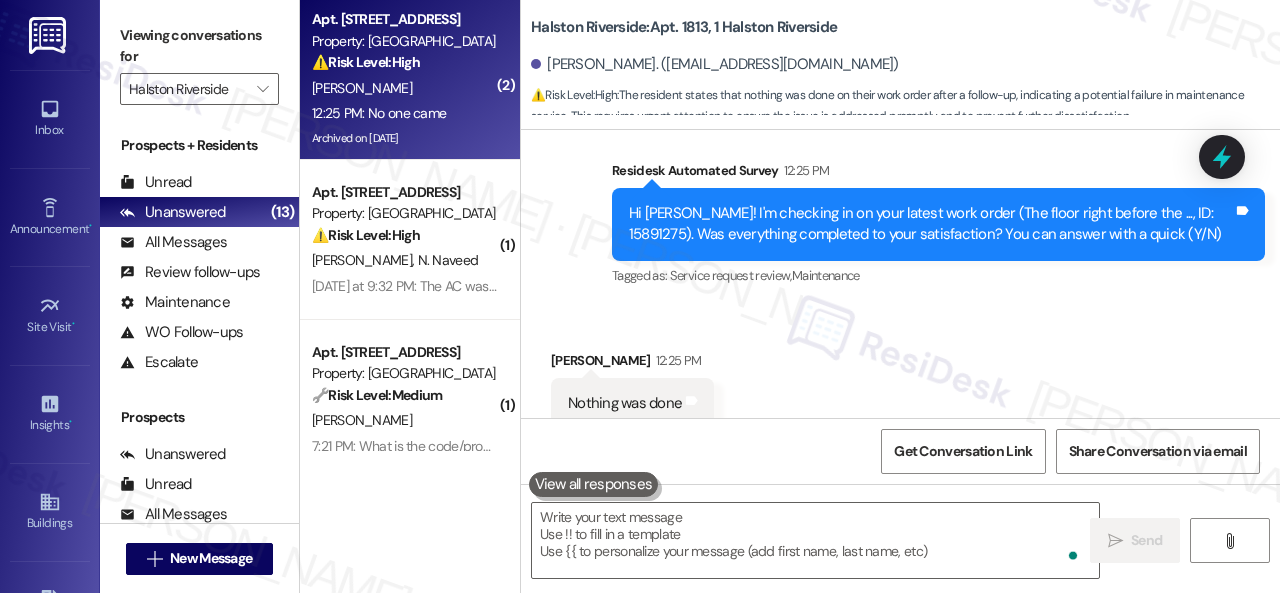 click on "L. Barker" at bounding box center [404, 88] 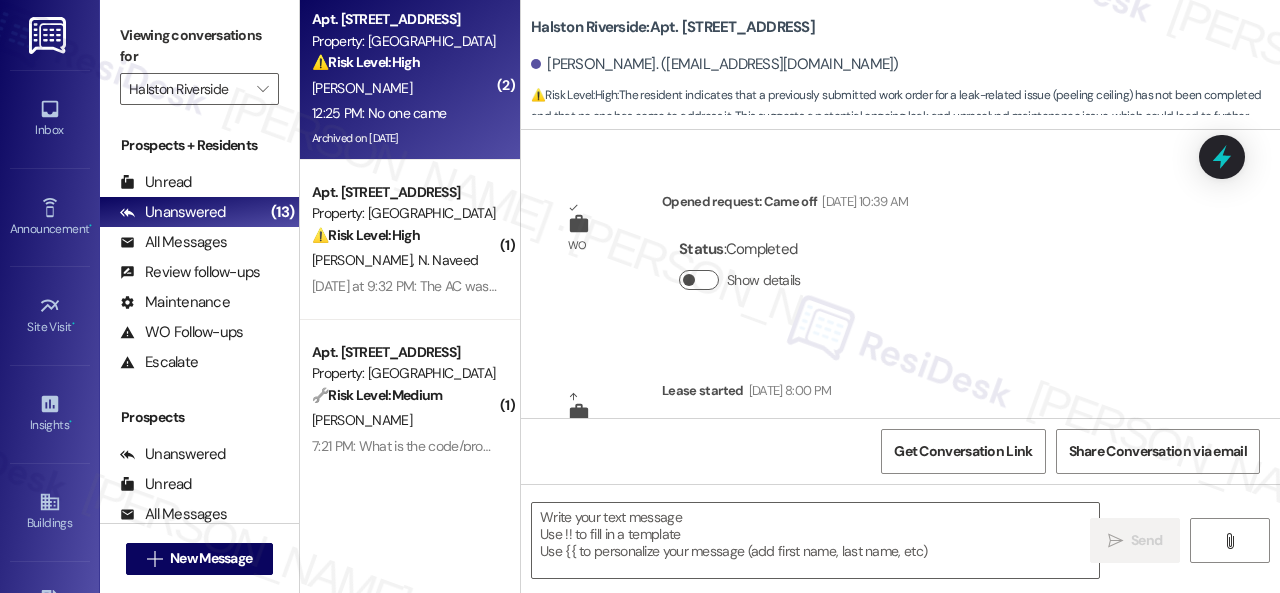 scroll, scrollTop: 21367, scrollLeft: 0, axis: vertical 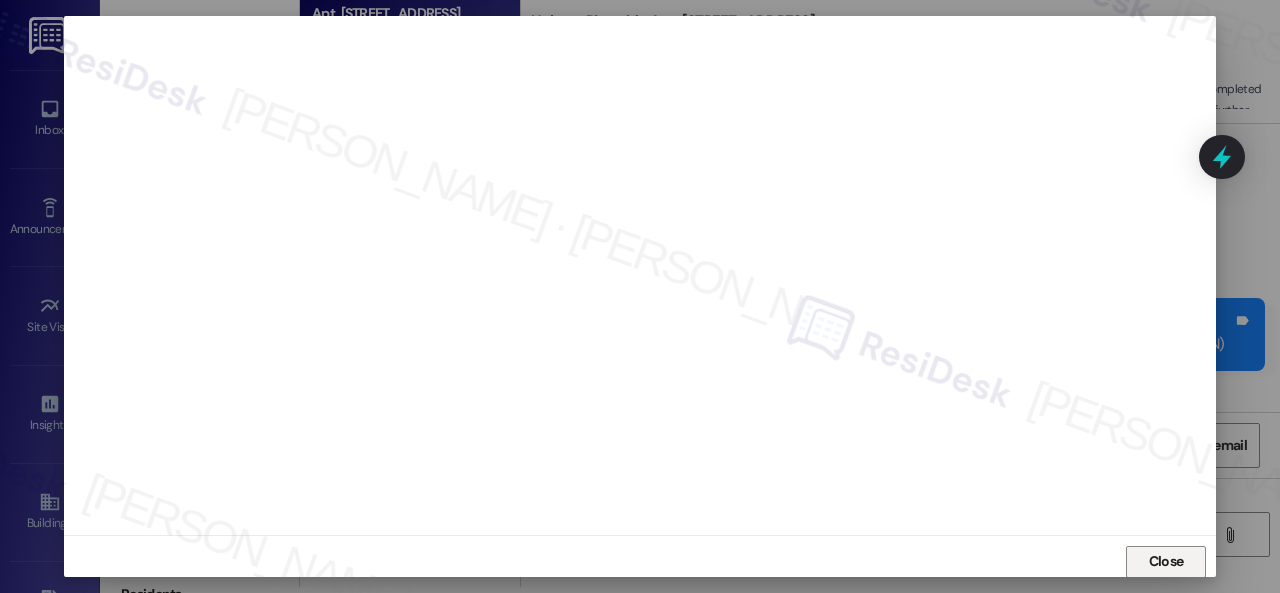 click on "Close" at bounding box center [1166, 562] 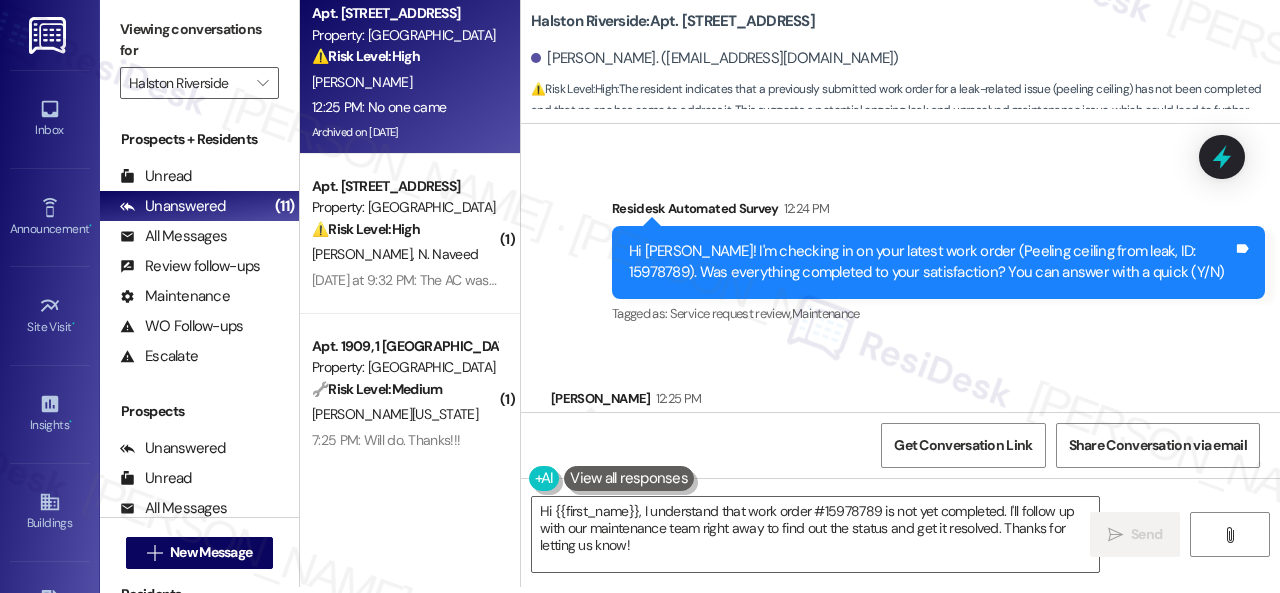 scroll, scrollTop: 21267, scrollLeft: 0, axis: vertical 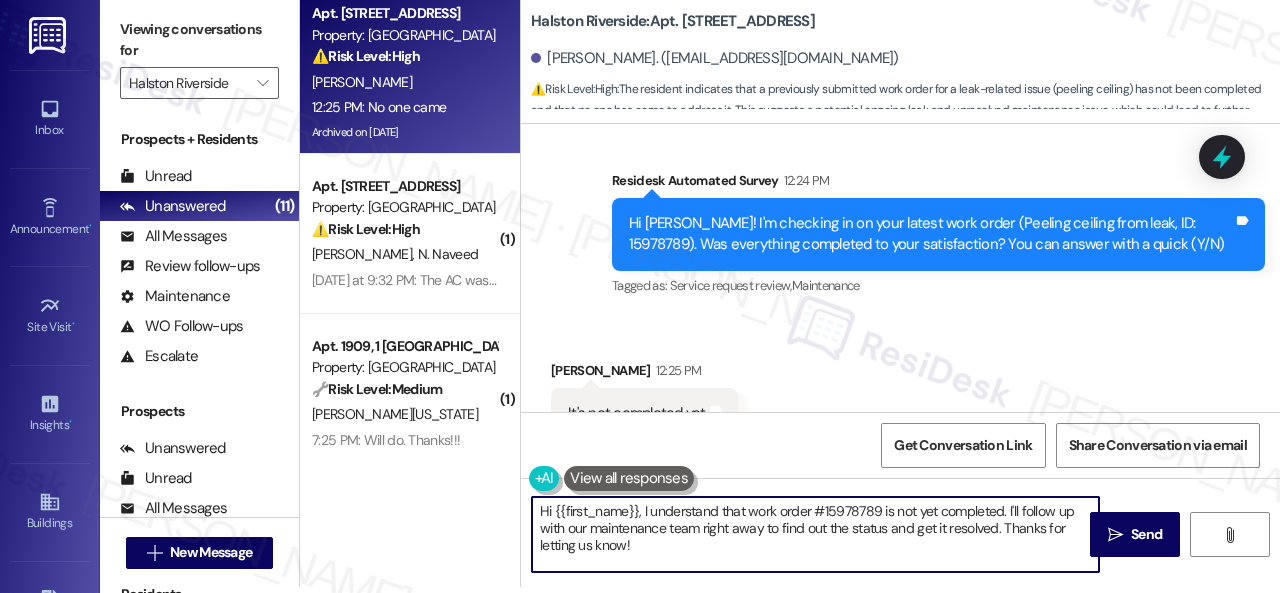 drag, startPoint x: 642, startPoint y: 513, endPoint x: 494, endPoint y: 513, distance: 148 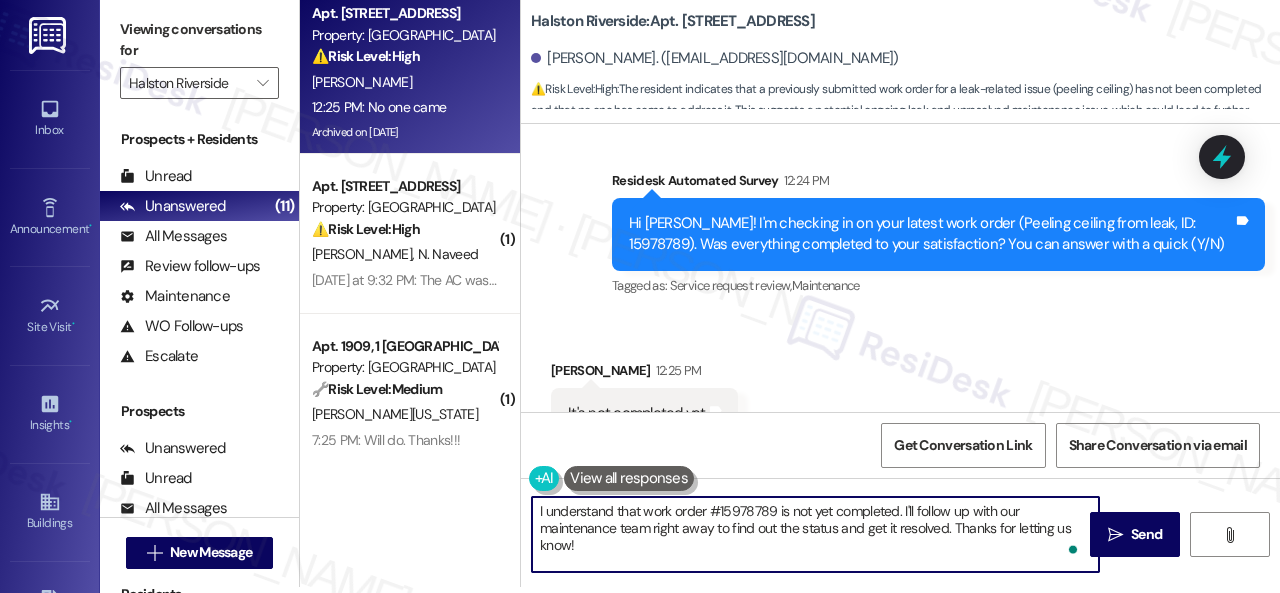 drag, startPoint x: 901, startPoint y: 507, endPoint x: 905, endPoint y: 555, distance: 48.166378 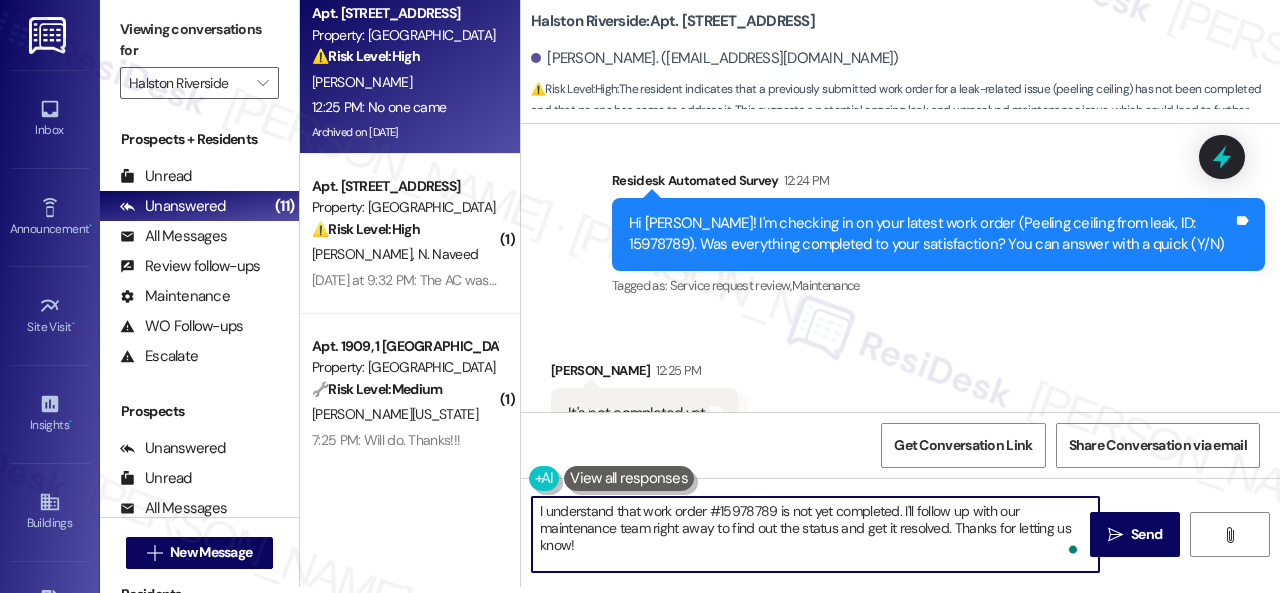 paste on "Below are the notes in work order
“Scheduled with a vendor for repairs. Please contact the leasing office with any questions.”" 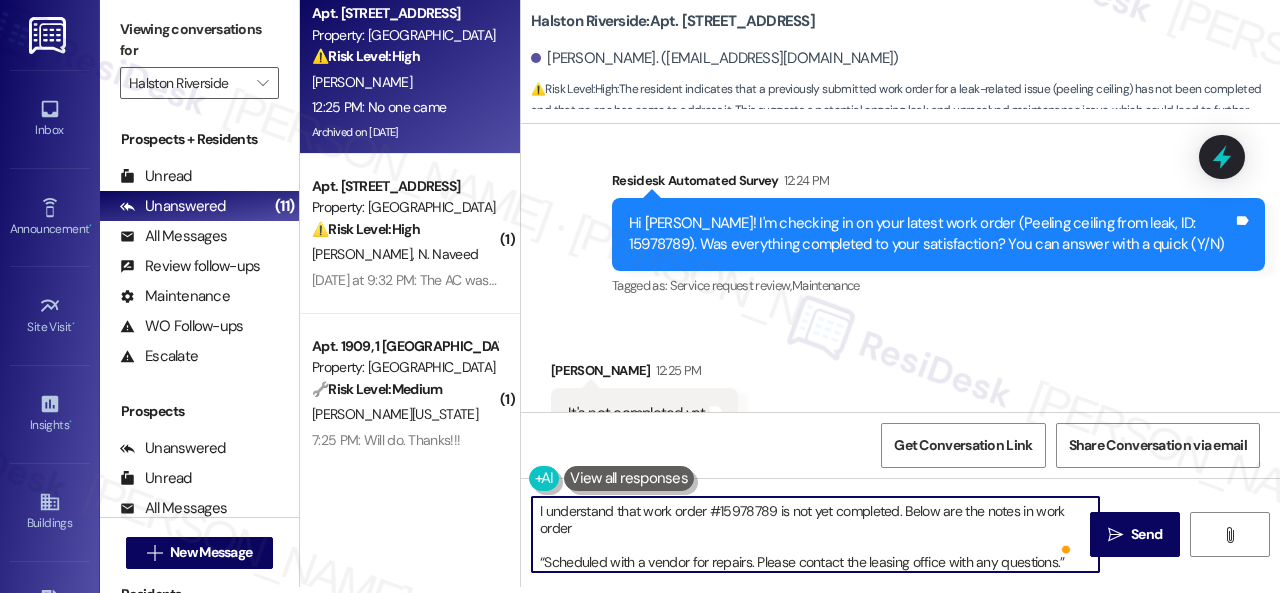 click on "I understand that work order #15978789 is not yet completed. Below are the notes in work order
“Scheduled with a vendor for repairs. Please contact the leasing office with any questions.”" at bounding box center (815, 534) 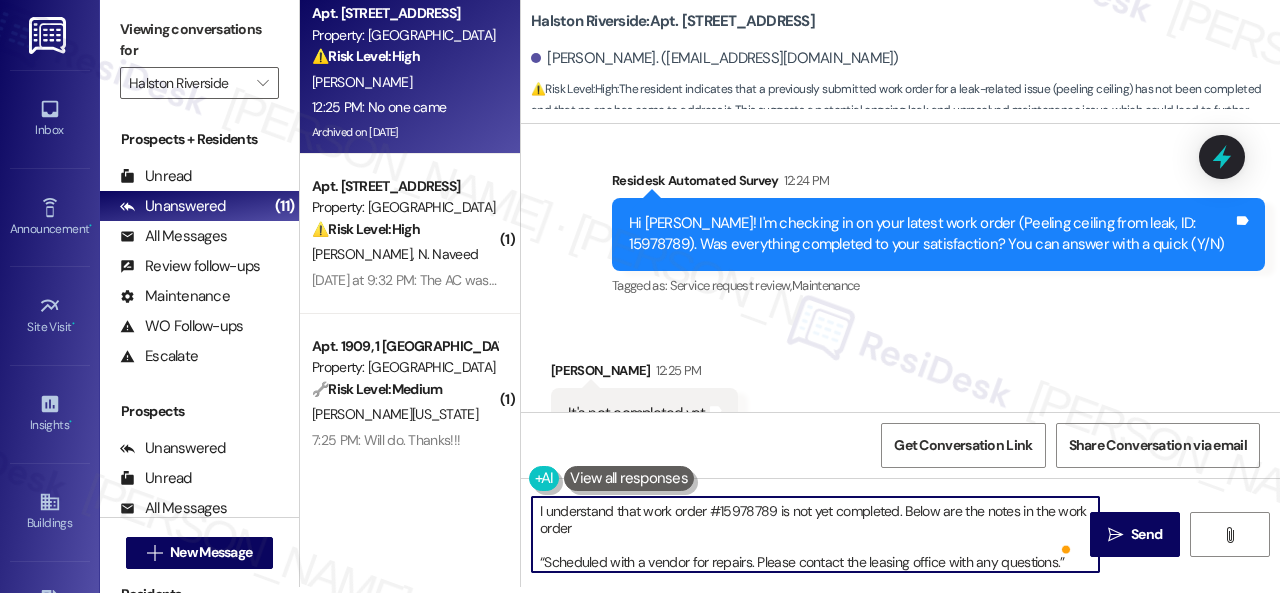 click on "I understand that work order #15978789 is not yet completed. Below are the notes in the work order
“Scheduled with a vendor for repairs. Please contact the leasing office with any questions.”" at bounding box center [815, 534] 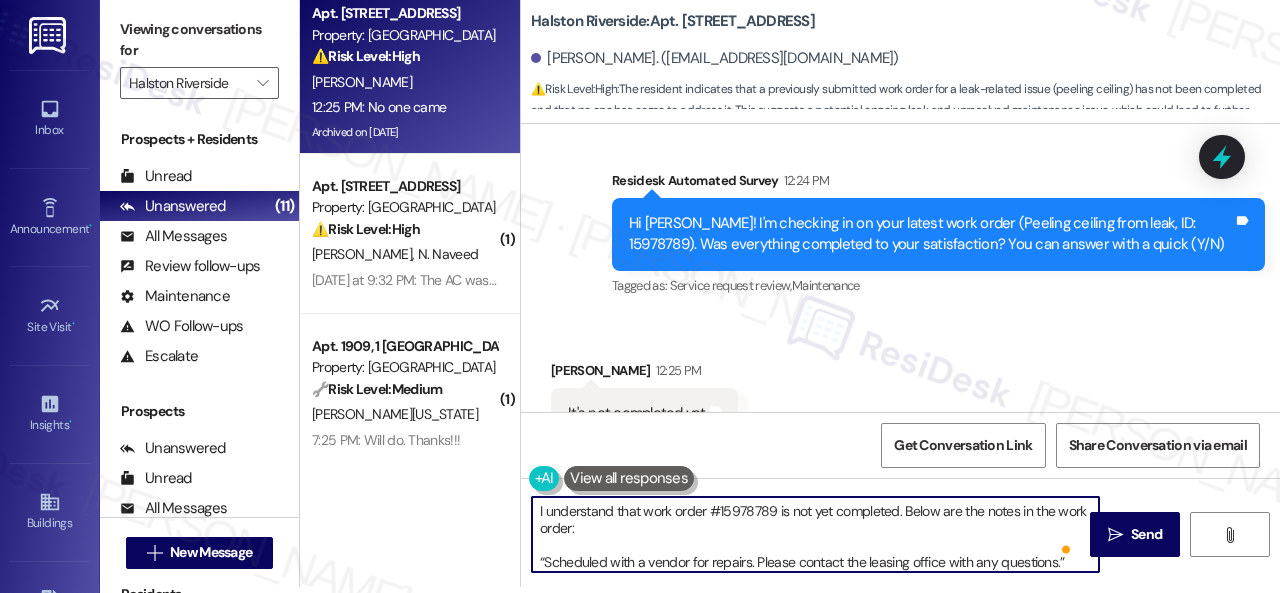 scroll, scrollTop: 4, scrollLeft: 0, axis: vertical 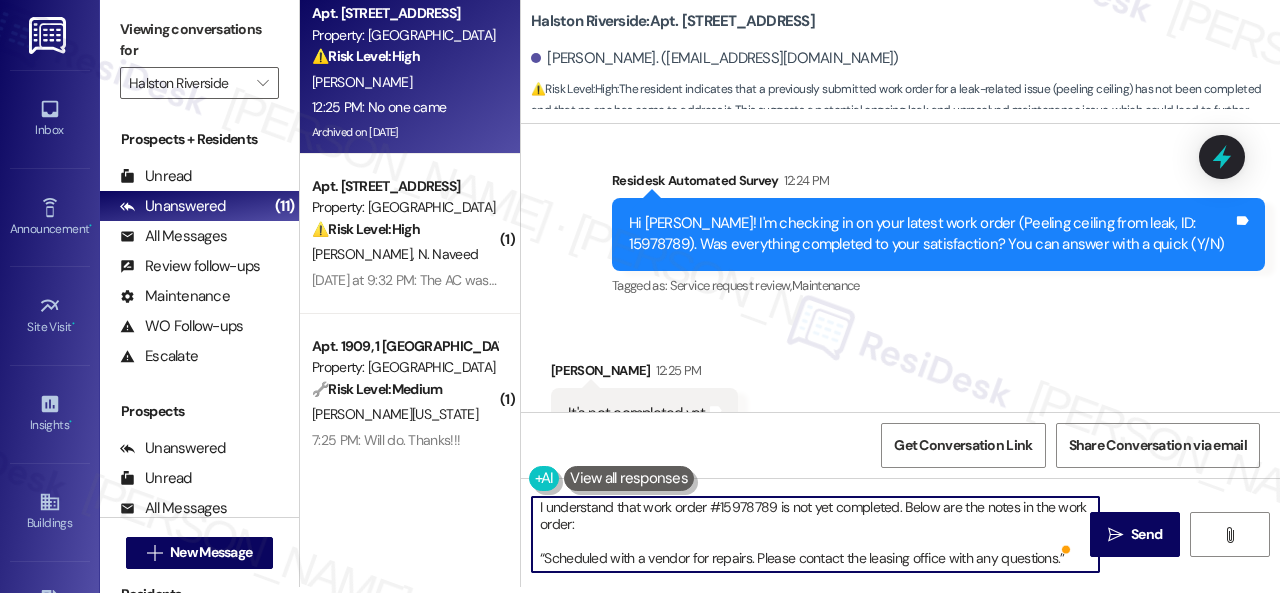click on "I understand that work order #15978789 is not yet completed. Below are the notes in the work order:
“Scheduled with a vendor for repairs. Please contact the leasing office with any questions.”" at bounding box center [815, 534] 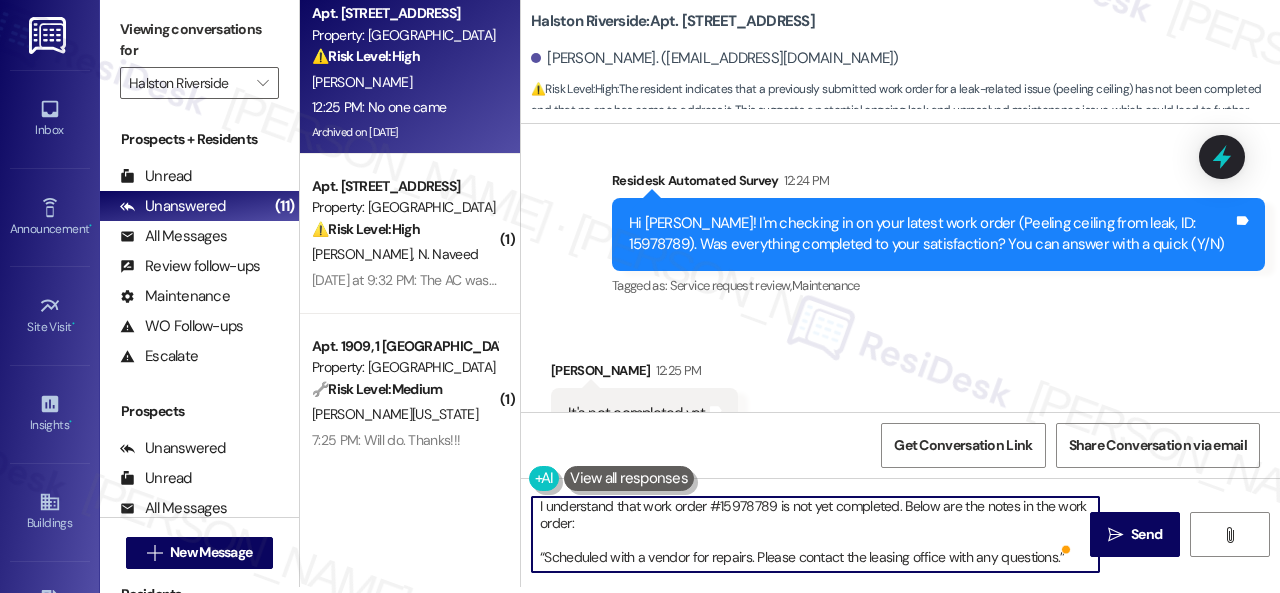 scroll, scrollTop: 34, scrollLeft: 0, axis: vertical 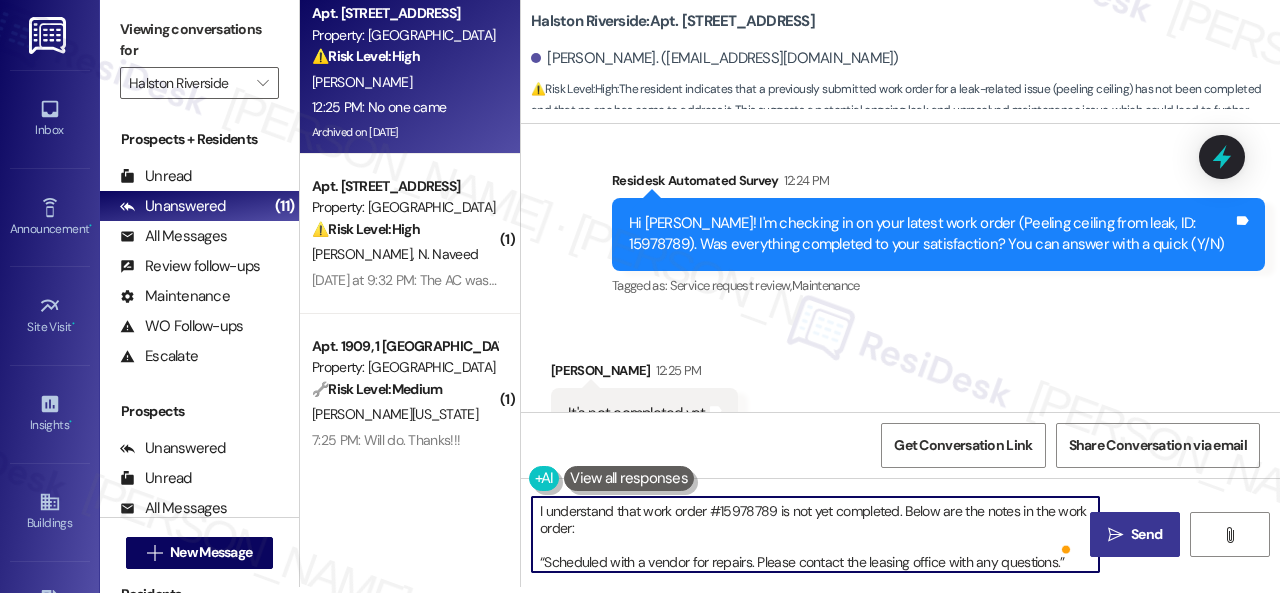 type on "I understand that work order #15978789 is not yet completed. Below are the notes in the work order:
“Scheduled with a vendor for repairs. Please contact the leasing office with any questions.”
We appreciate your patience and cooperation." 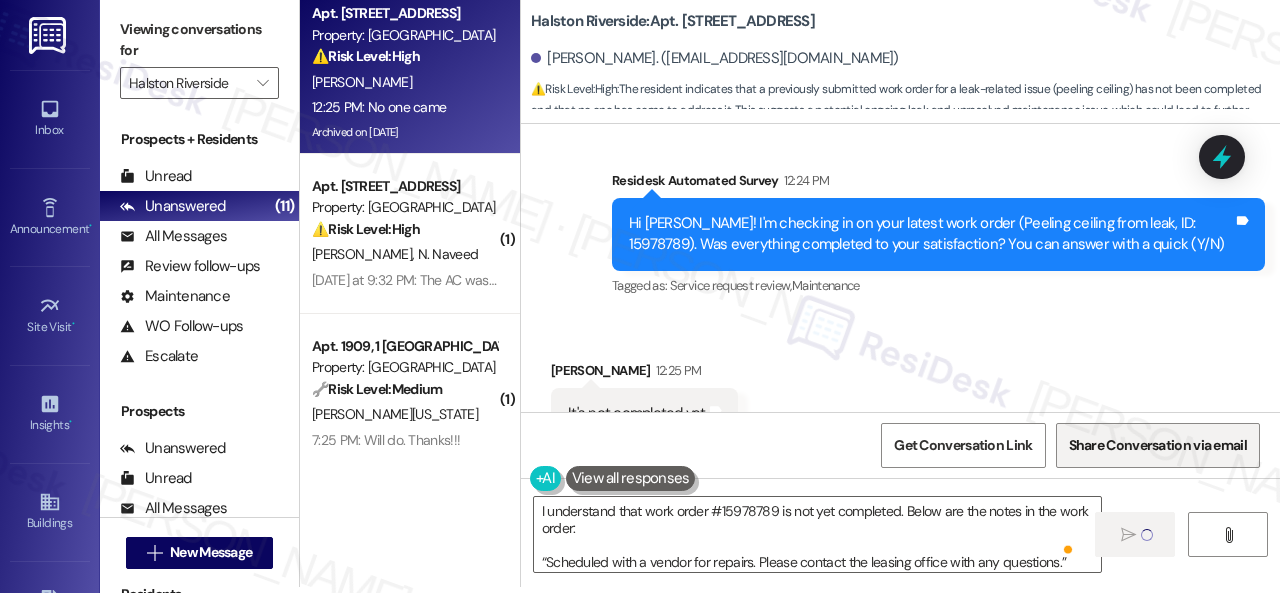 type 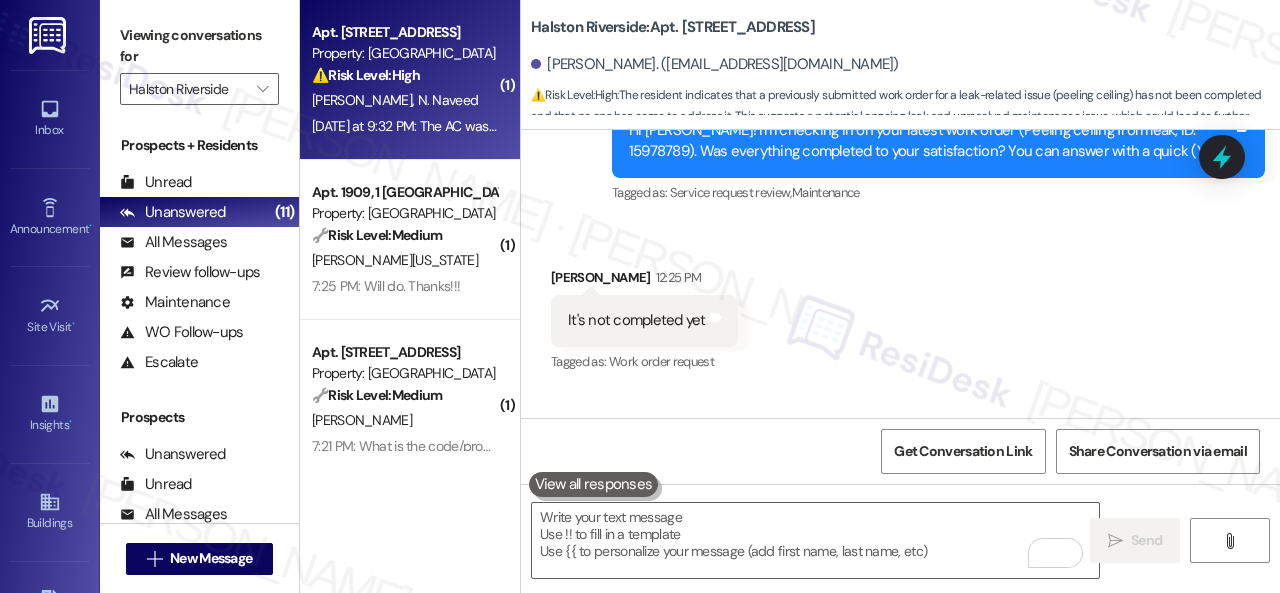click on "F. Jamil N. Naveed" at bounding box center [404, 100] 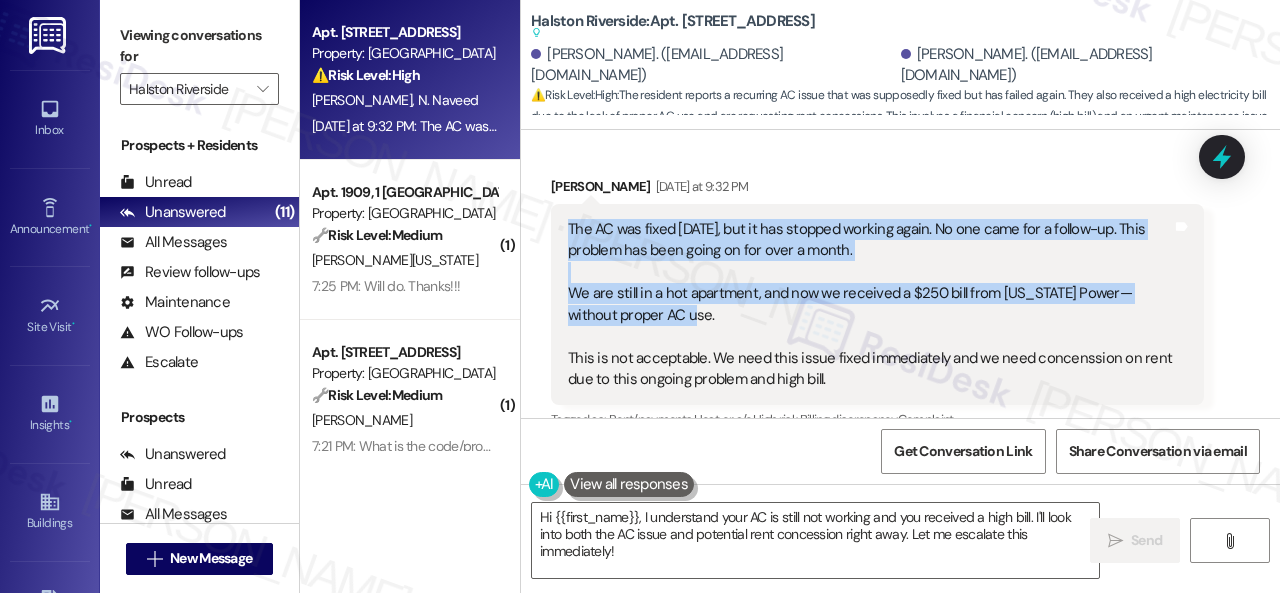 drag, startPoint x: 563, startPoint y: 162, endPoint x: 714, endPoint y: 249, distance: 174.26991 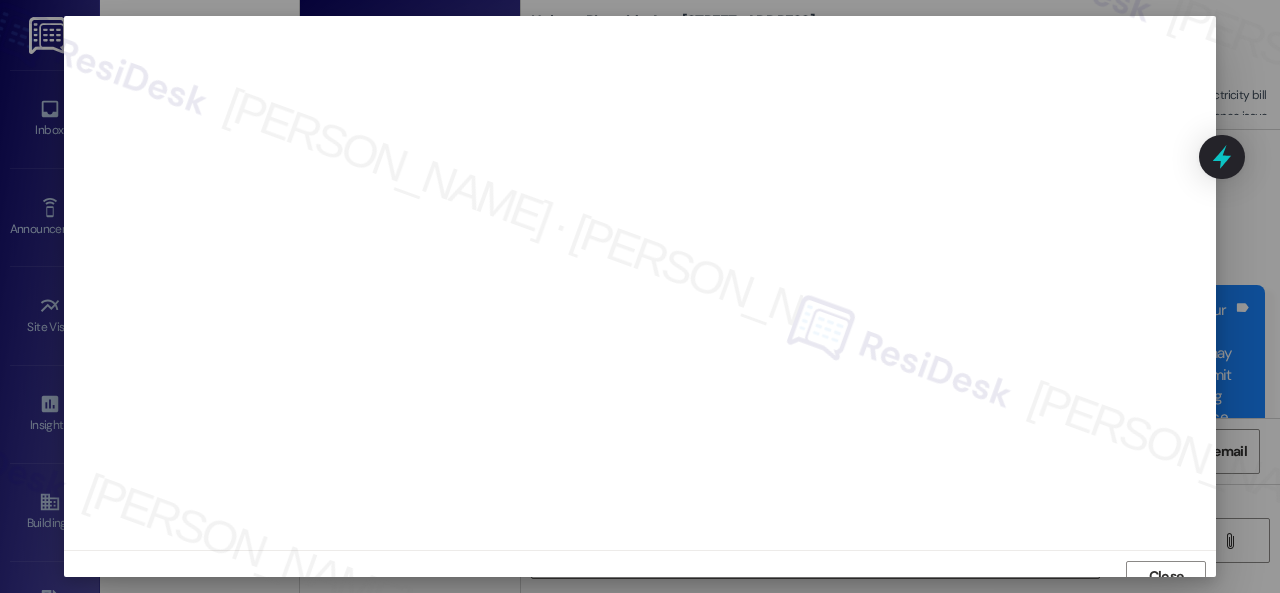 scroll, scrollTop: 15, scrollLeft: 0, axis: vertical 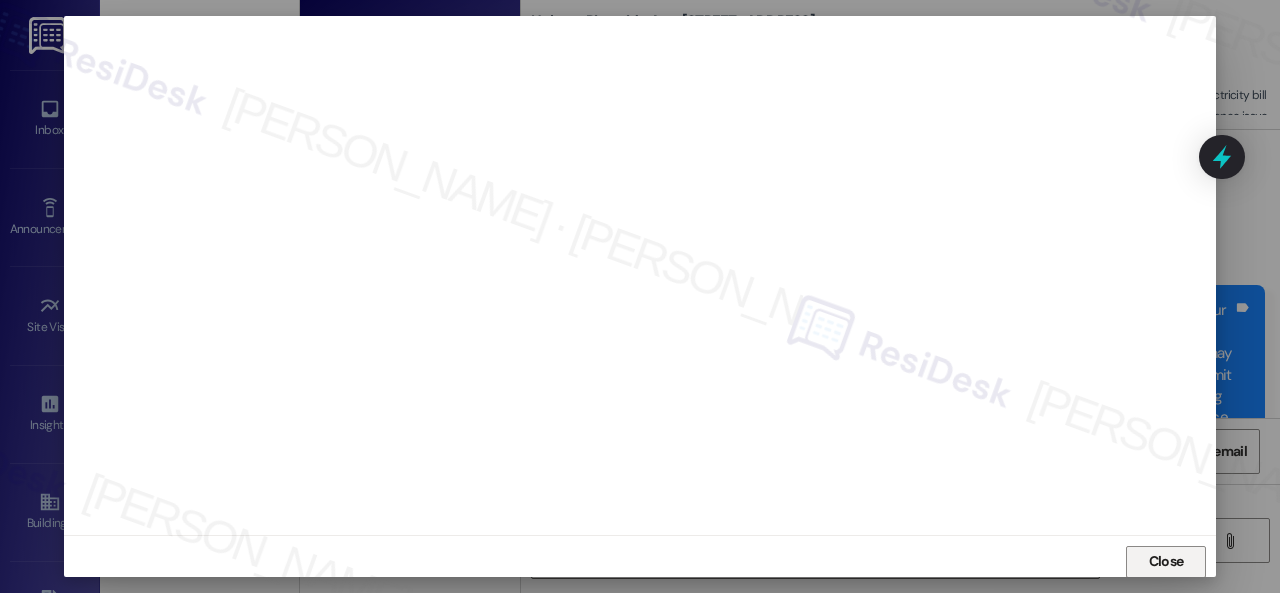 click on "Close" at bounding box center (1166, 562) 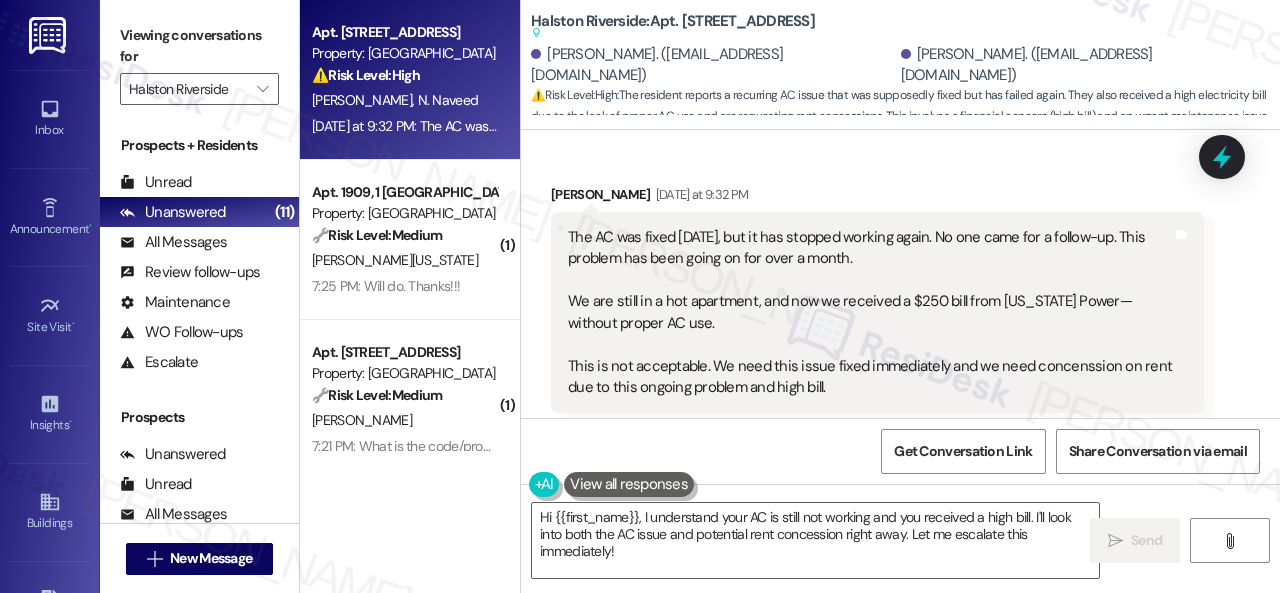 scroll, scrollTop: 3678, scrollLeft: 0, axis: vertical 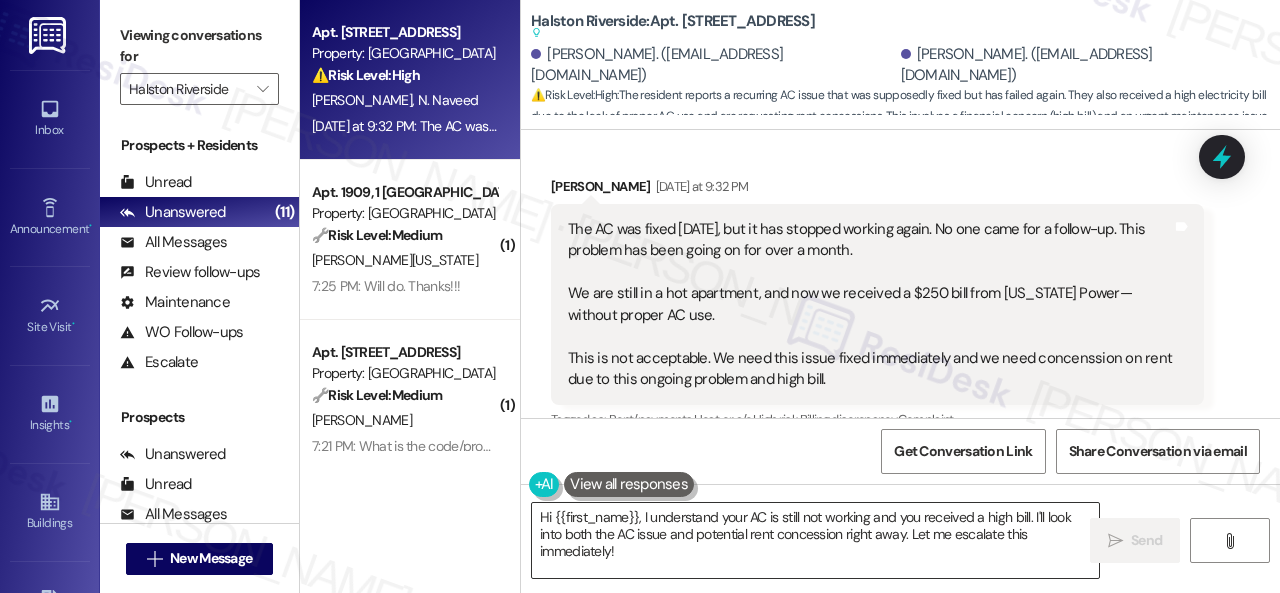 click on "Hi {{first_name}}, I understand your AC is still not working and you received a high bill. I'll look into both the AC issue and potential rent concession right away. Let me escalate this immediately!" at bounding box center (815, 540) 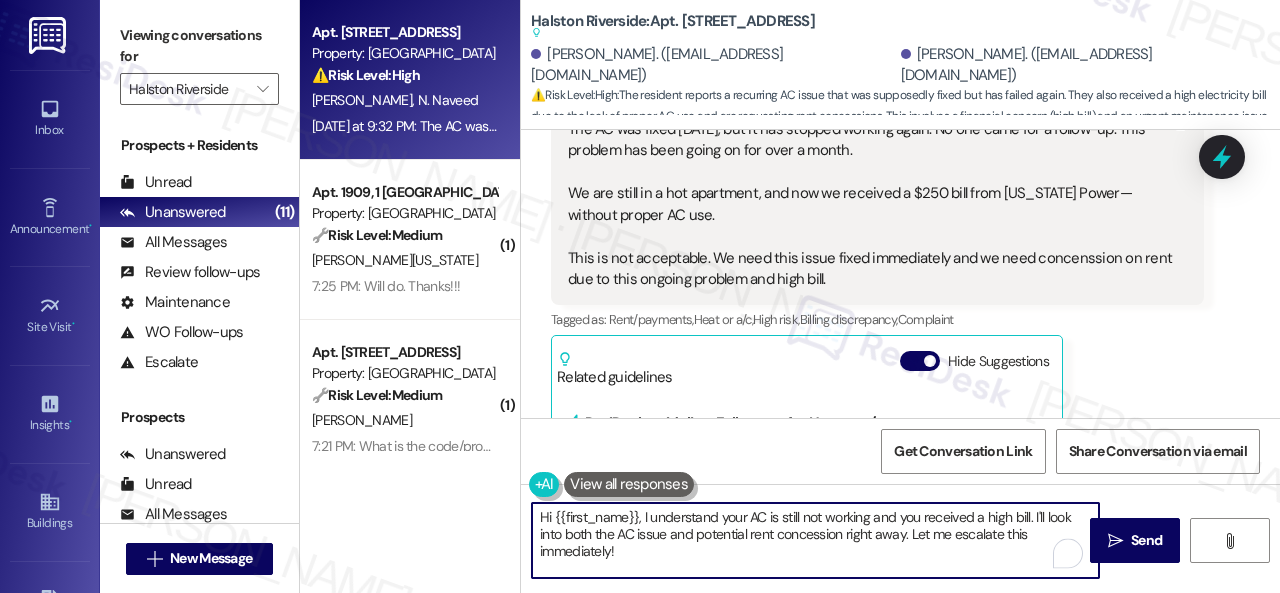 scroll, scrollTop: 3578, scrollLeft: 0, axis: vertical 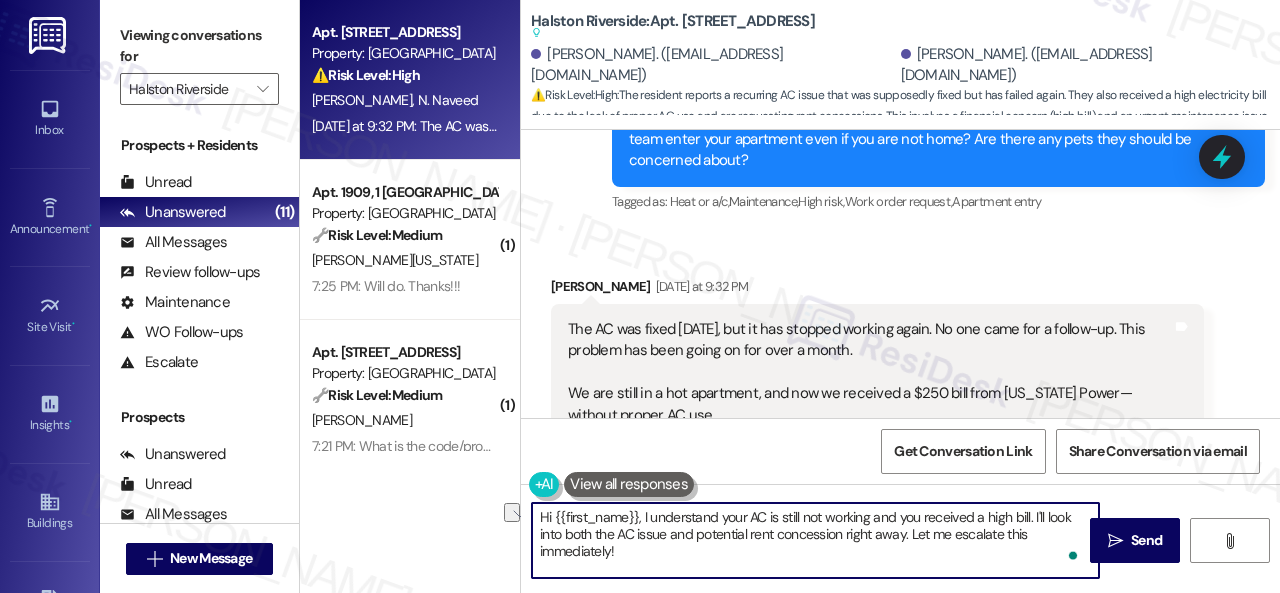 drag, startPoint x: 645, startPoint y: 513, endPoint x: 461, endPoint y: 526, distance: 184.45866 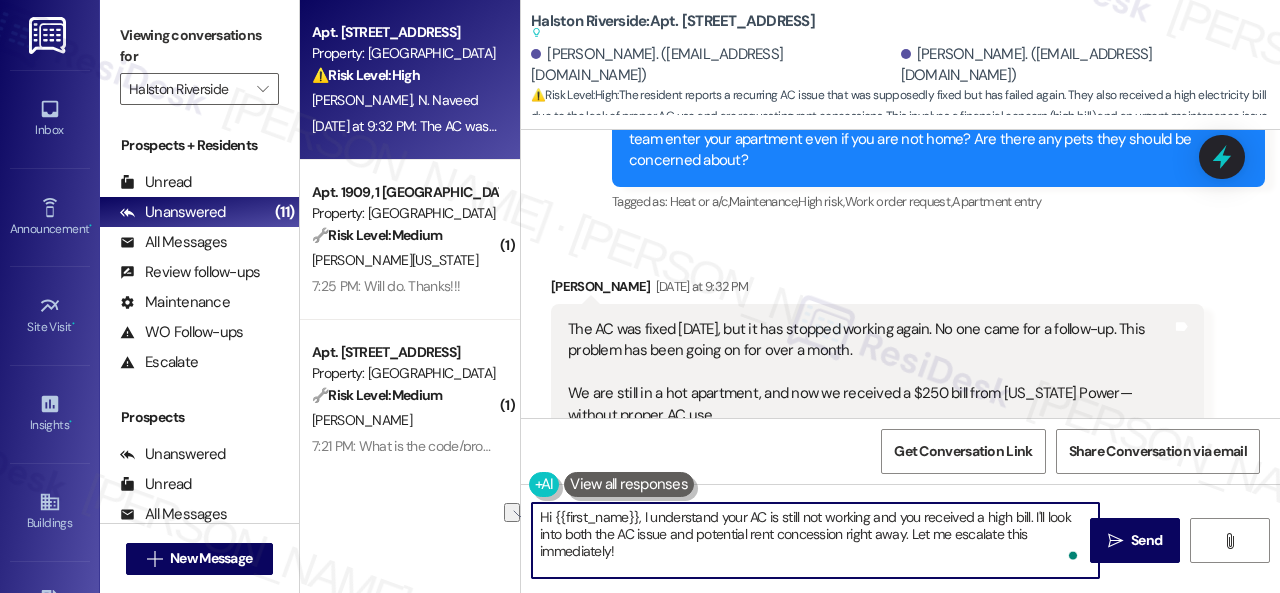 click on "Apt. 2205, 1 Halston Riverside Property: Halston Riverside ⚠️  Risk Level:  High The resident reports a recurring AC issue that was supposedly fixed but has failed again. They also received a high electricity bill due to the lack of proper AC use and are requesting rent concessions. This involves a financial concern (high bill) and an urgent maintenance issue (broken AC) impacting habitability. F. Jamil N. Naveed Yesterday at 9:32 PM: The AC was fixed two days ago, but it has stopped working again. No one came for a follow-up. This problem has been going on for over a month.
We are still in a hot apartment, and now we received a $250 bill from Georgia Power—without proper AC use.
This is not acceptable. We need this issue fixed immediately and we need concenssion on rent due to this ongoing problem and high bill. ( 1 ) Apt. 1909, 1 Halston Riverside Property: Halston Riverside 🔧  Risk Level:  Medium L. Washington 7:25 PM: Will do.  Thanks!!! 7:25 PM: Will do.  Thanks!!! ( 1 ) 🔧  Risk Level:  ( 1" at bounding box center [790, 296] 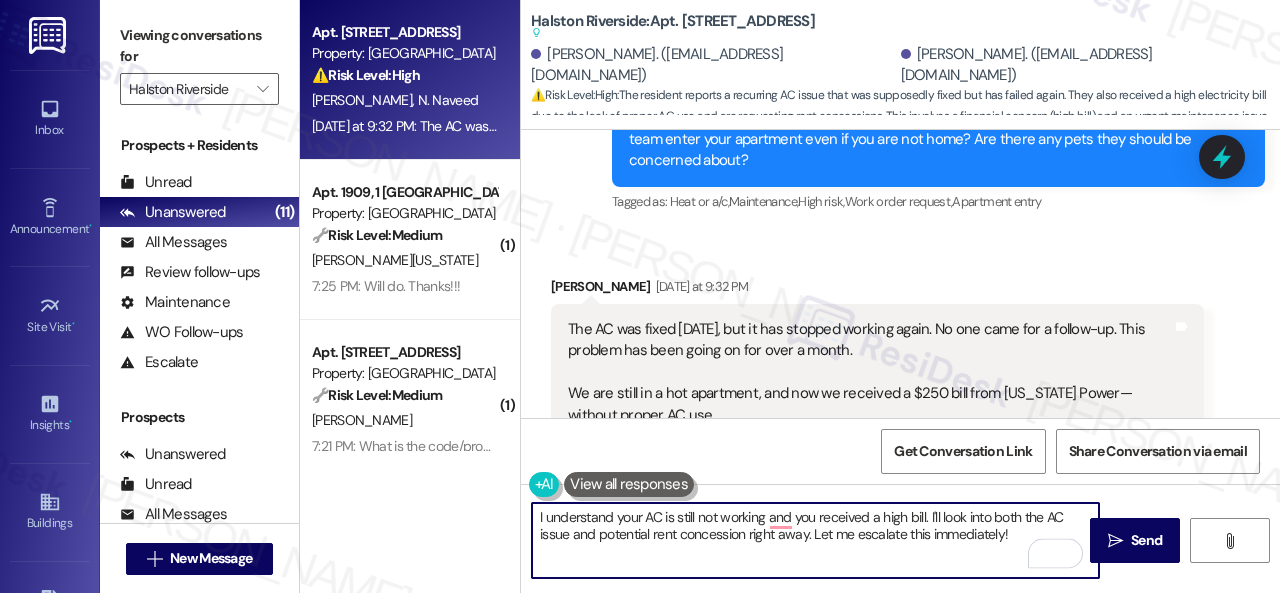 scroll, scrollTop: 3678, scrollLeft: 0, axis: vertical 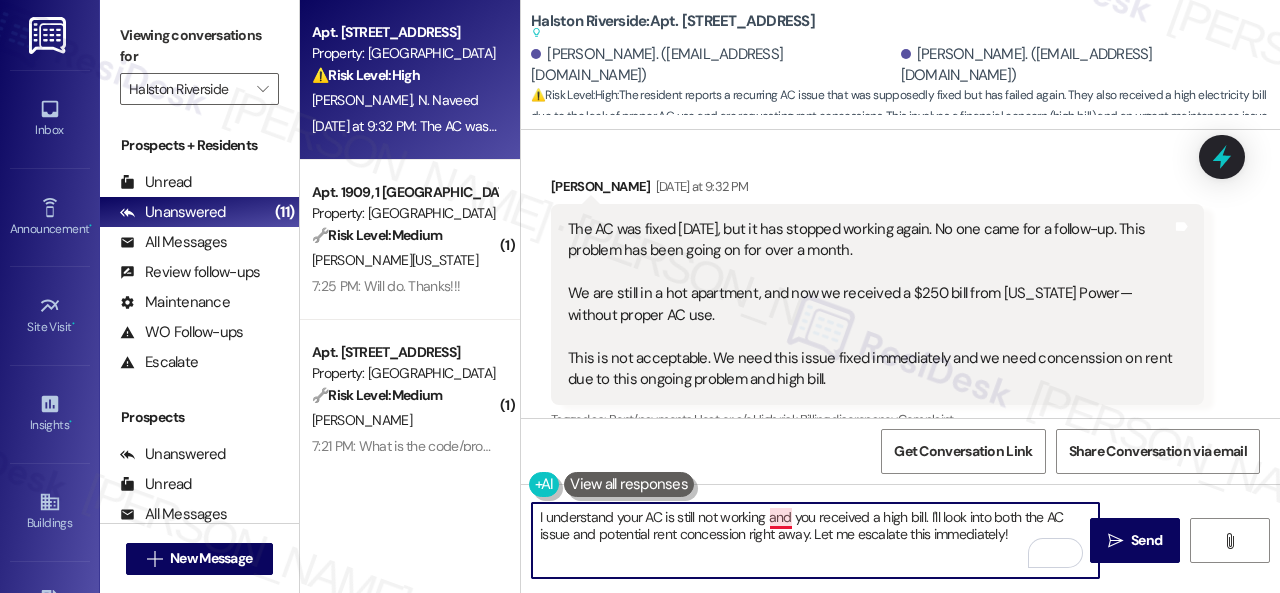 click on "I understand your AC is still not working and you received a high bill. I'll look into both the AC issue and potential rent concession right away. Let me escalate this immediately!" at bounding box center (815, 540) 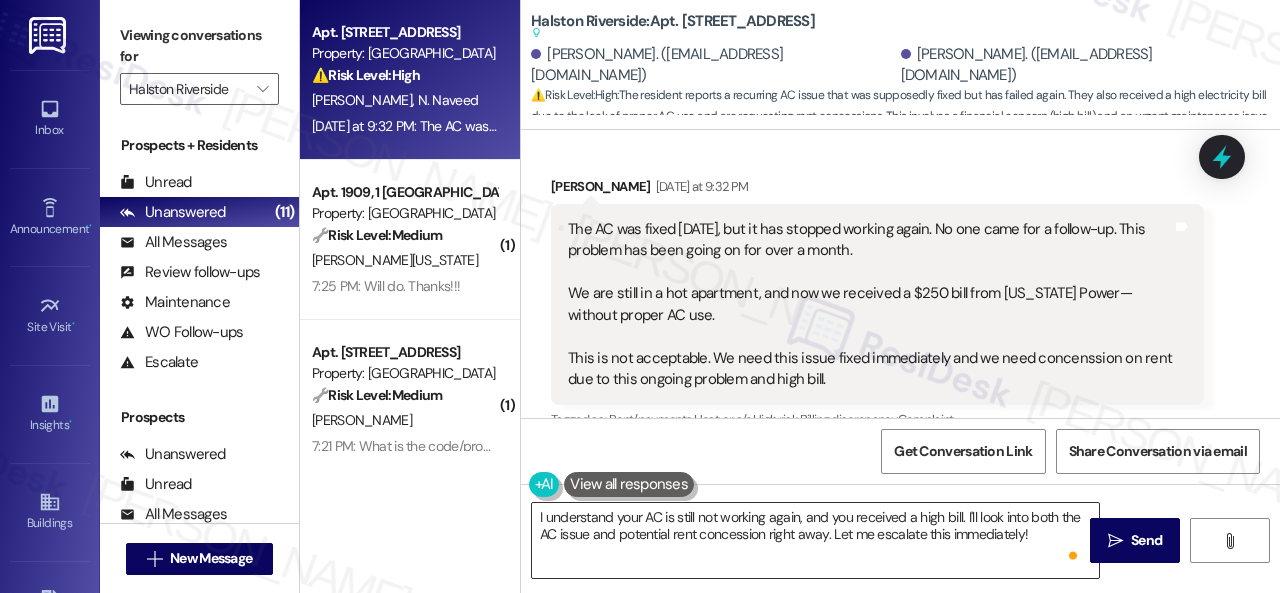 click on "I understand your AC is still not working again, and you received a high bill. I'll look into both the AC issue and potential rent concession right away. Let me escalate this immediately!" at bounding box center (815, 540) 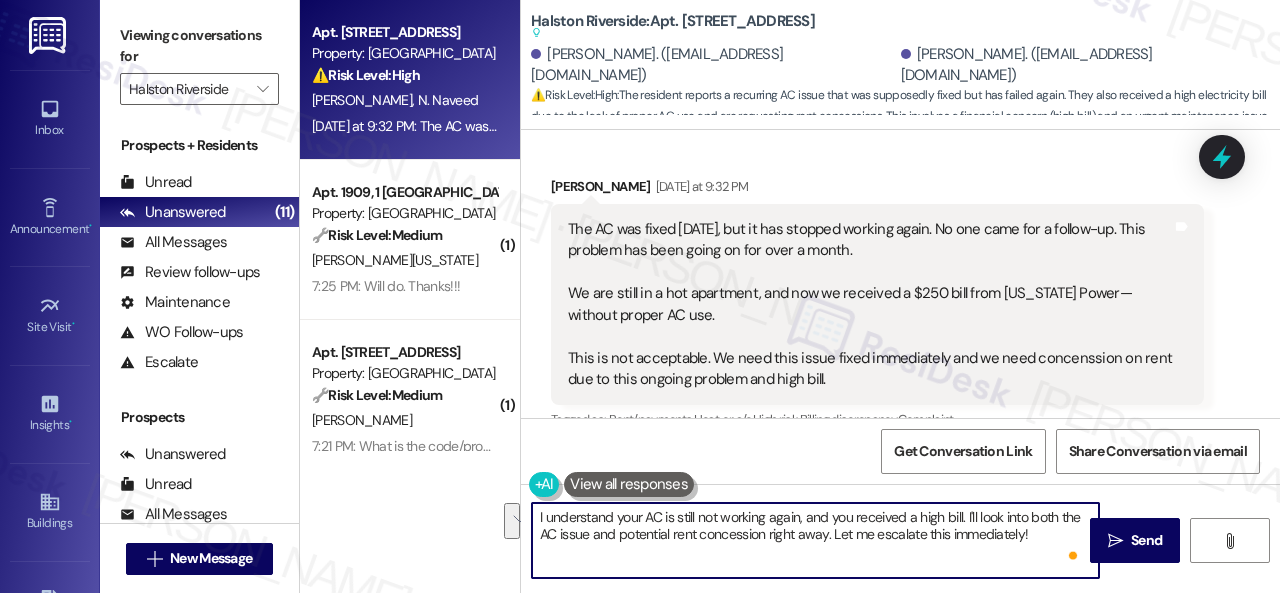 drag, startPoint x: 965, startPoint y: 518, endPoint x: 1074, endPoint y: 538, distance: 110.81967 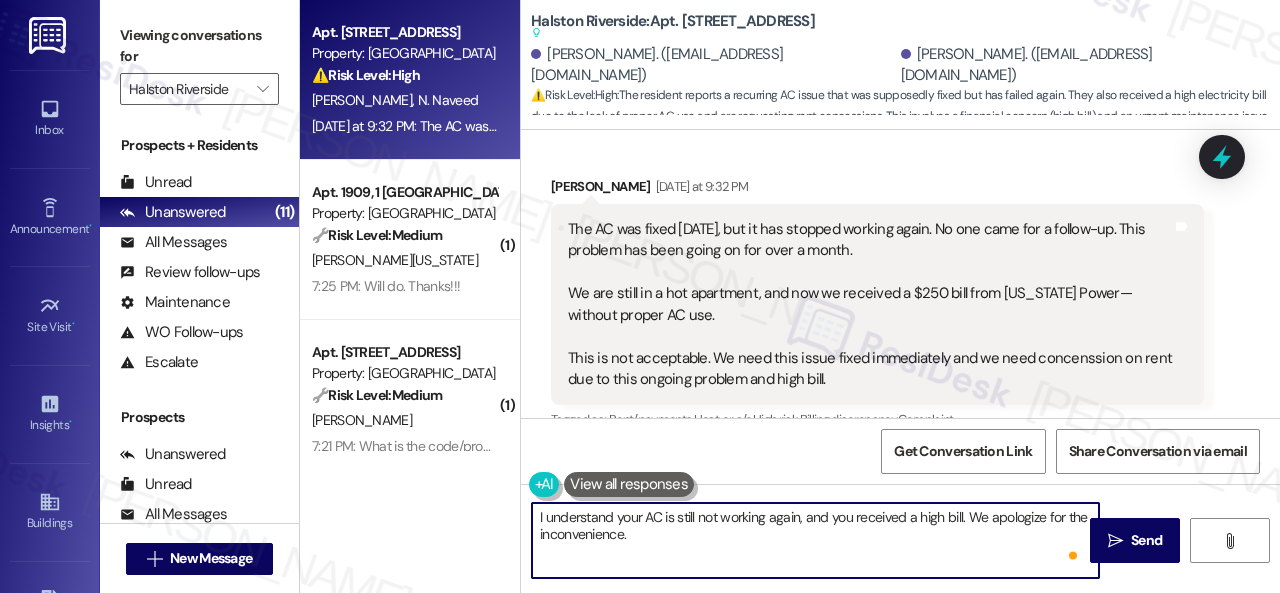 paste on "I'll be happy to submit a new work order on your behalf. Can the maintenance team enter your apartment even if you are not home? Are there any pets they should be concerned about?" 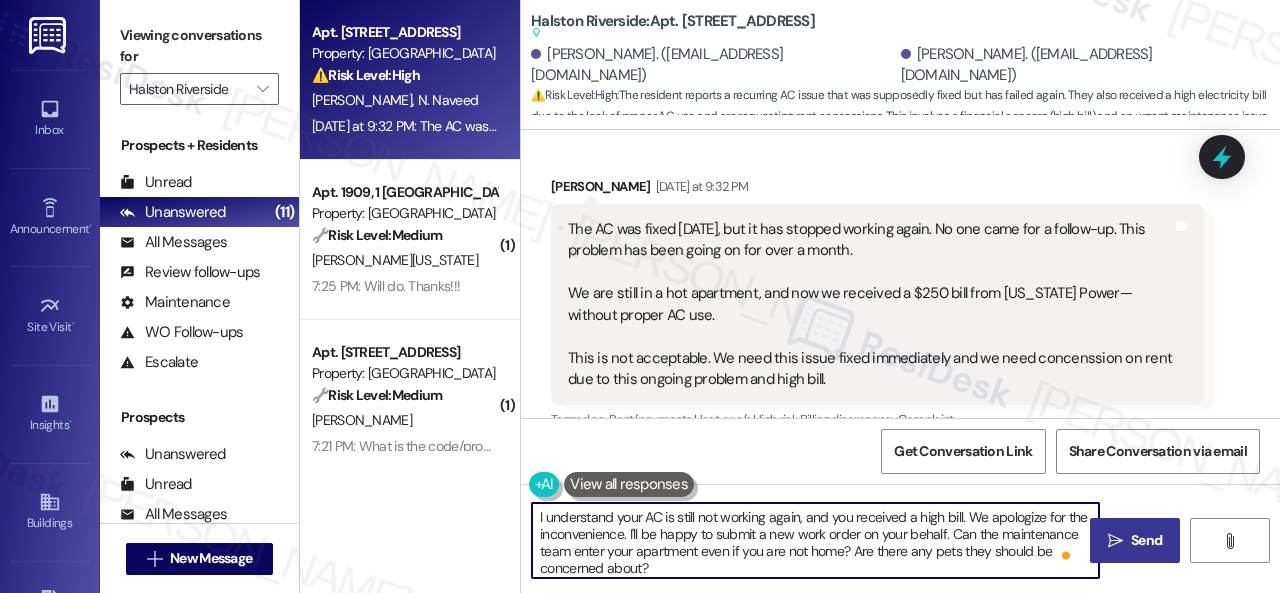 type on "I understand your AC is still not working again, and you received a high bill. We apologize for the inconvenience. I'll be happy to submit a new work order on your behalf. Can the maintenance team enter your apartment even if you are not home? Are there any pets they should be concerned about?" 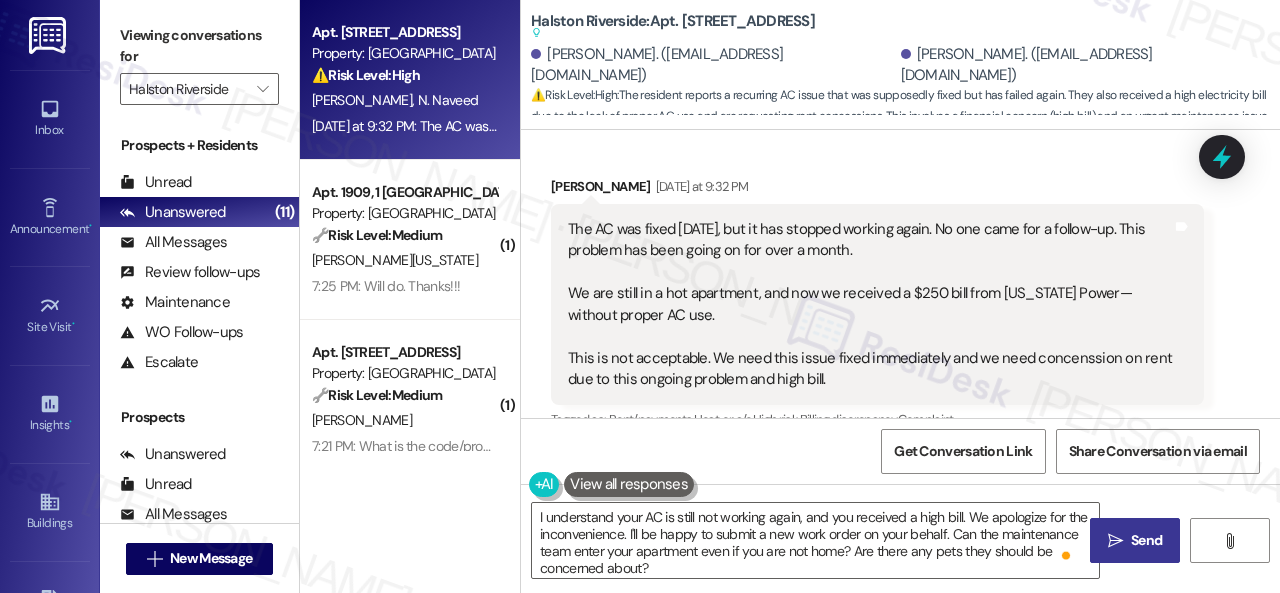 click on "Send" at bounding box center (1146, 540) 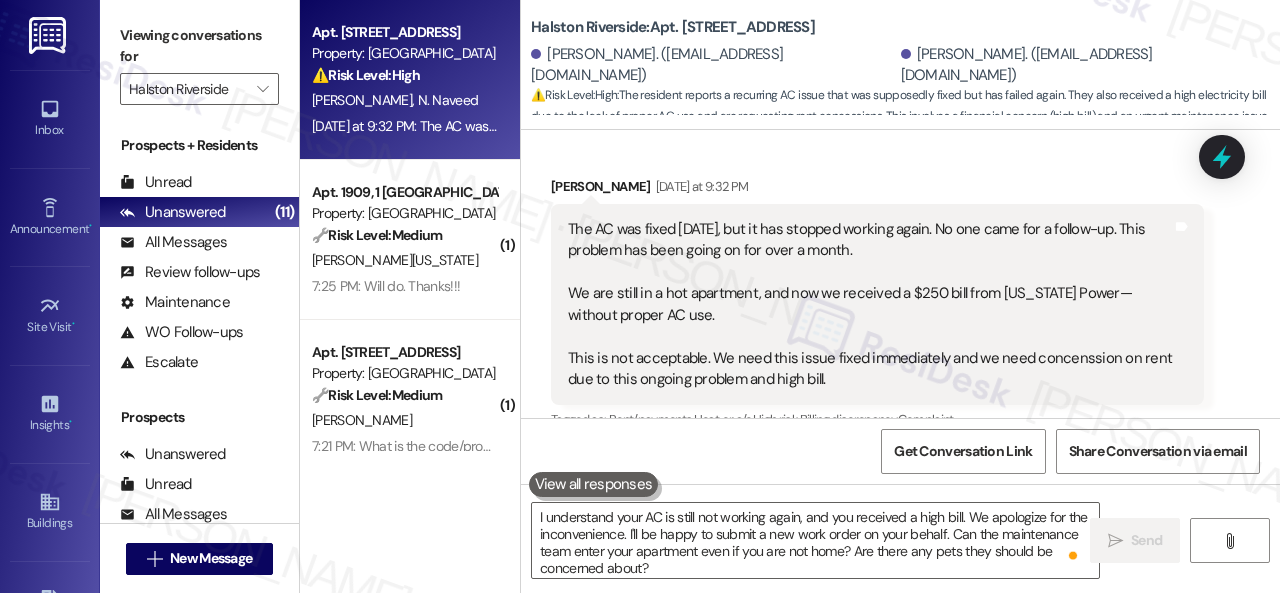 scroll, scrollTop: 3941, scrollLeft: 0, axis: vertical 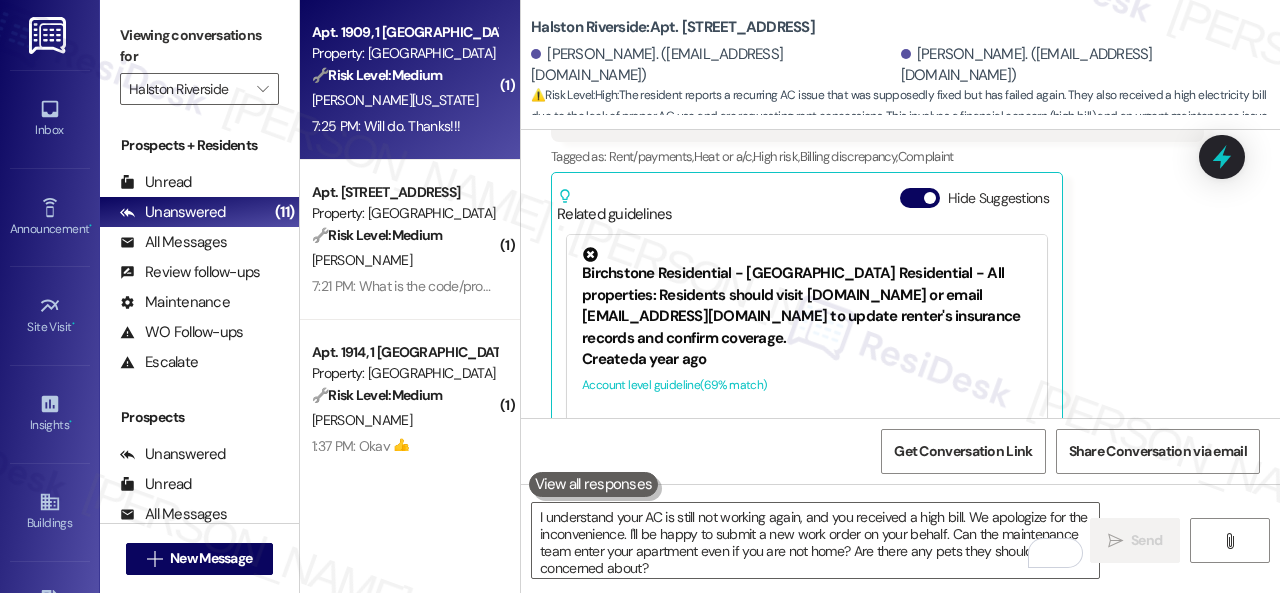 click on "[PERSON_NAME][US_STATE]" at bounding box center [404, 100] 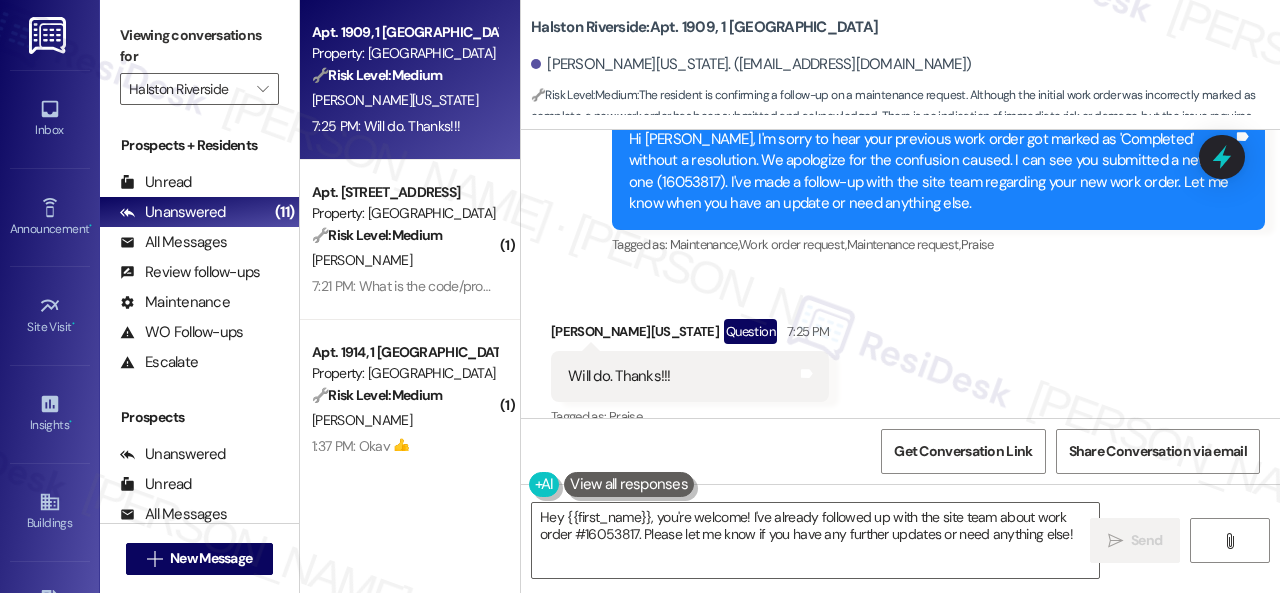 scroll, scrollTop: 17806, scrollLeft: 0, axis: vertical 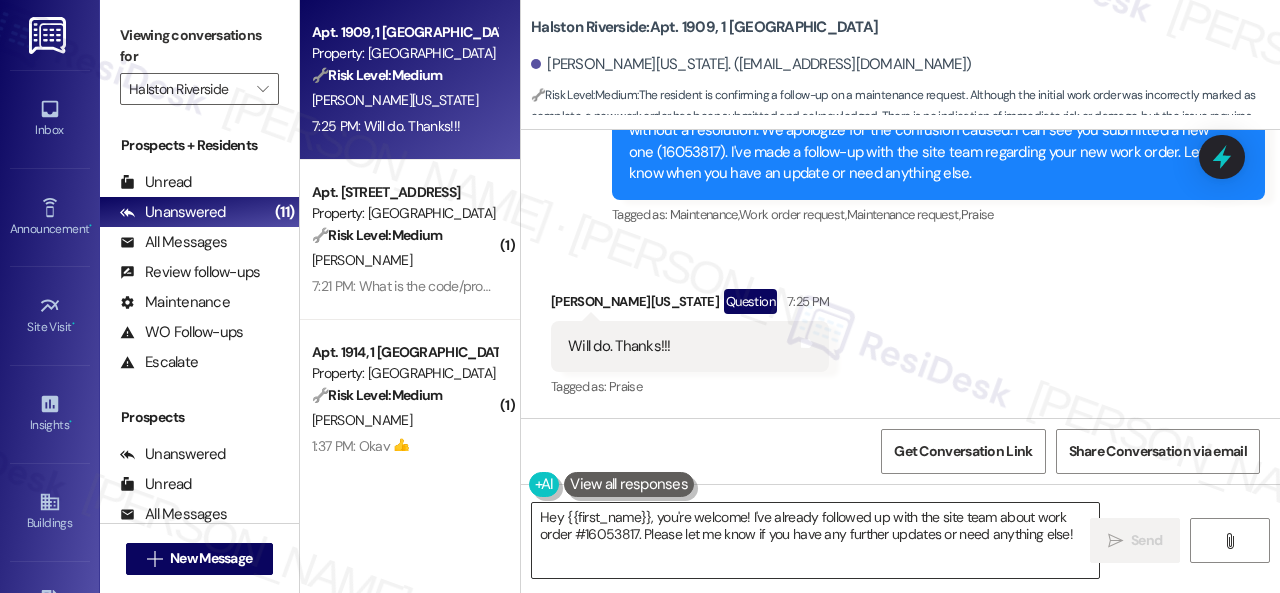 click on "Hey {{first_name}}, you're welcome! I've already followed up with the site team about work order #16053817. Please let me know if you have any further updates or need anything else!" at bounding box center (815, 540) 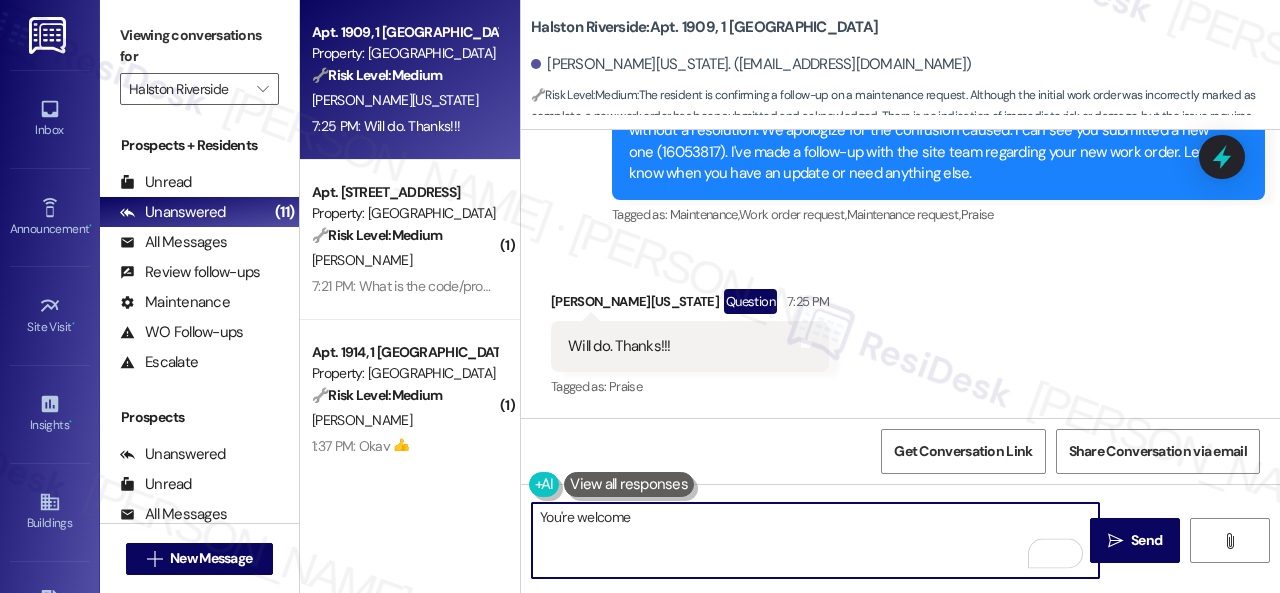 type on "You're welcome!" 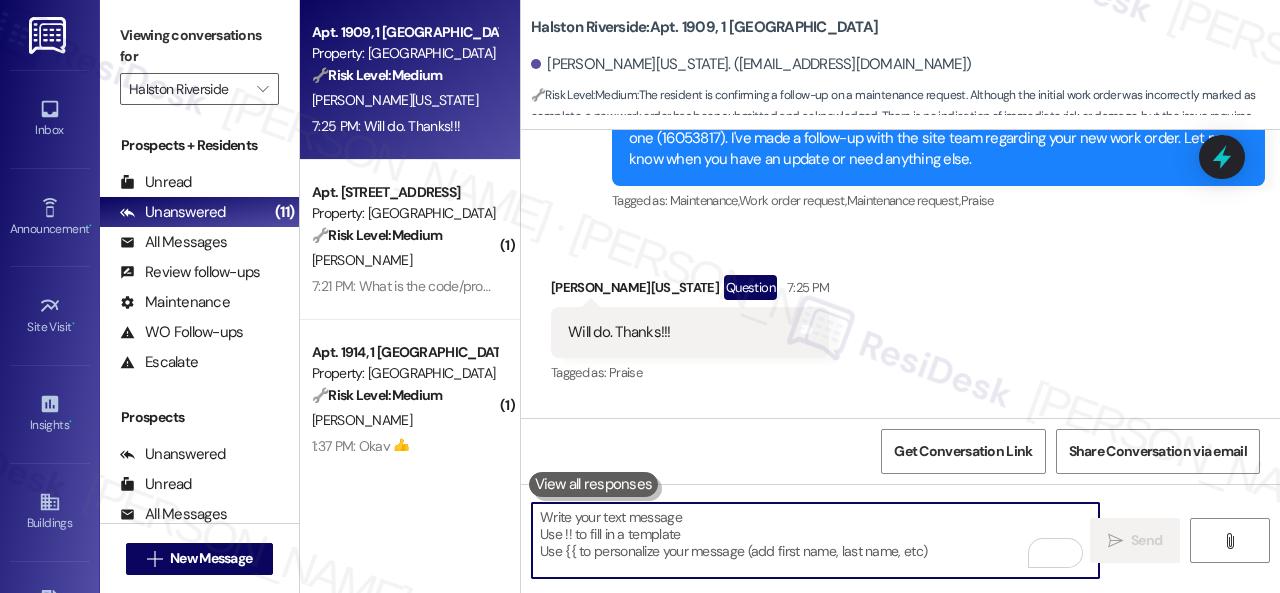 scroll, scrollTop: 17805, scrollLeft: 0, axis: vertical 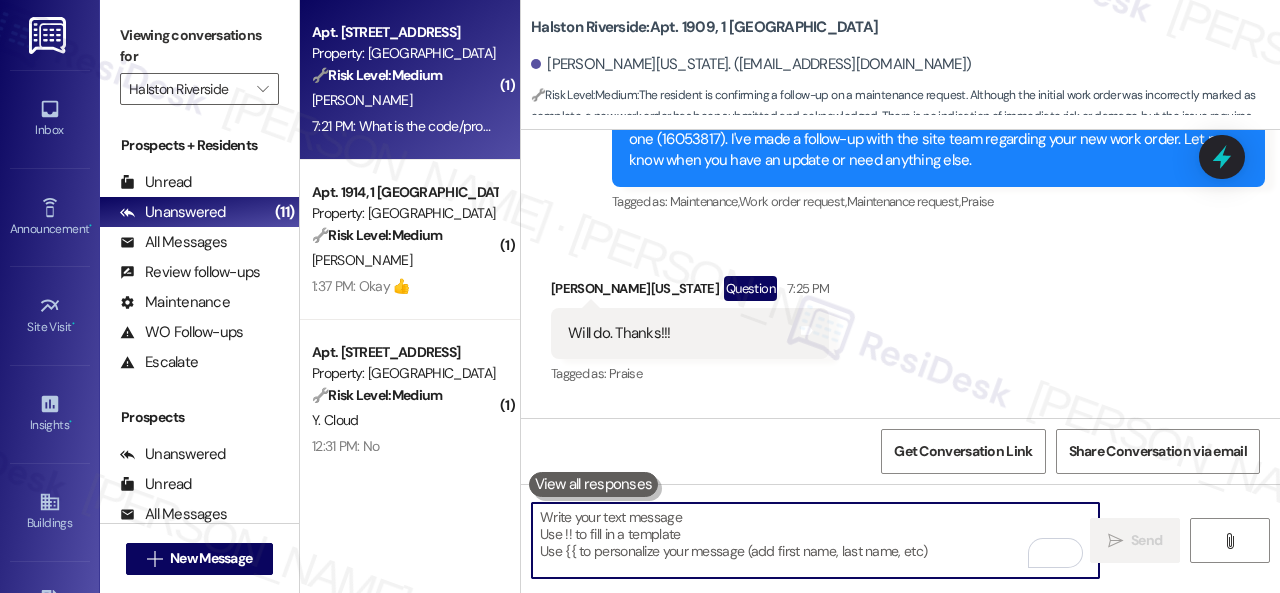 type 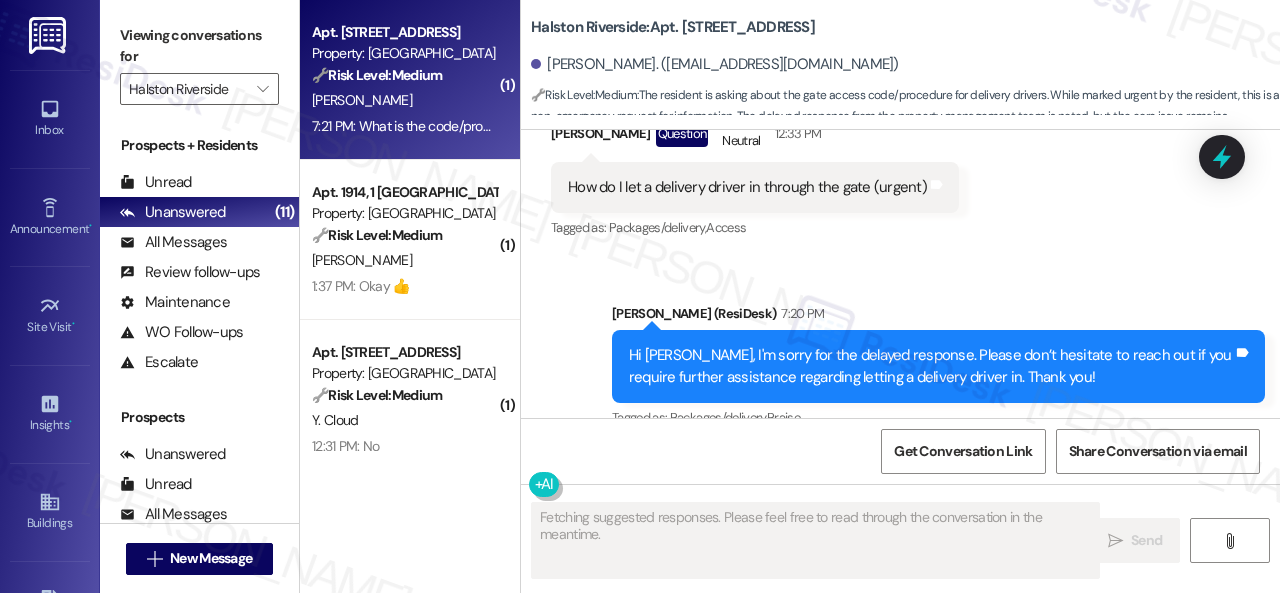 scroll, scrollTop: 12841, scrollLeft: 0, axis: vertical 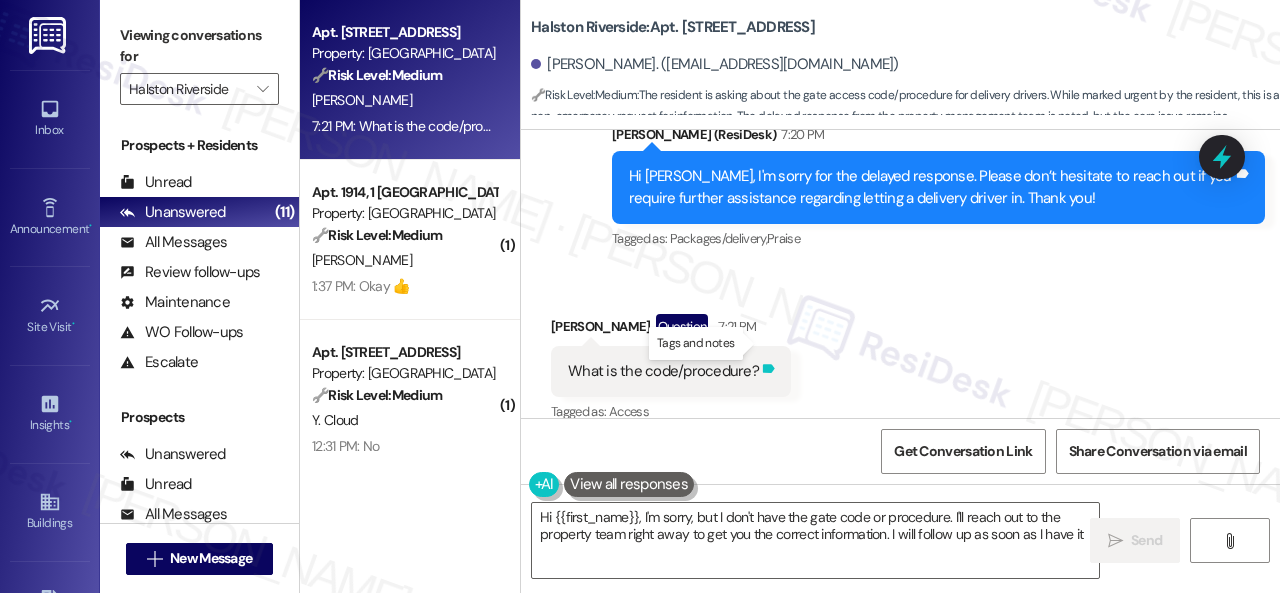 type on "Hi {{first_name}}, I'm sorry, but I don't have the gate code or procedure. I'll reach out to the property team right away to get you the correct information. I will follow up as soon as I have it!" 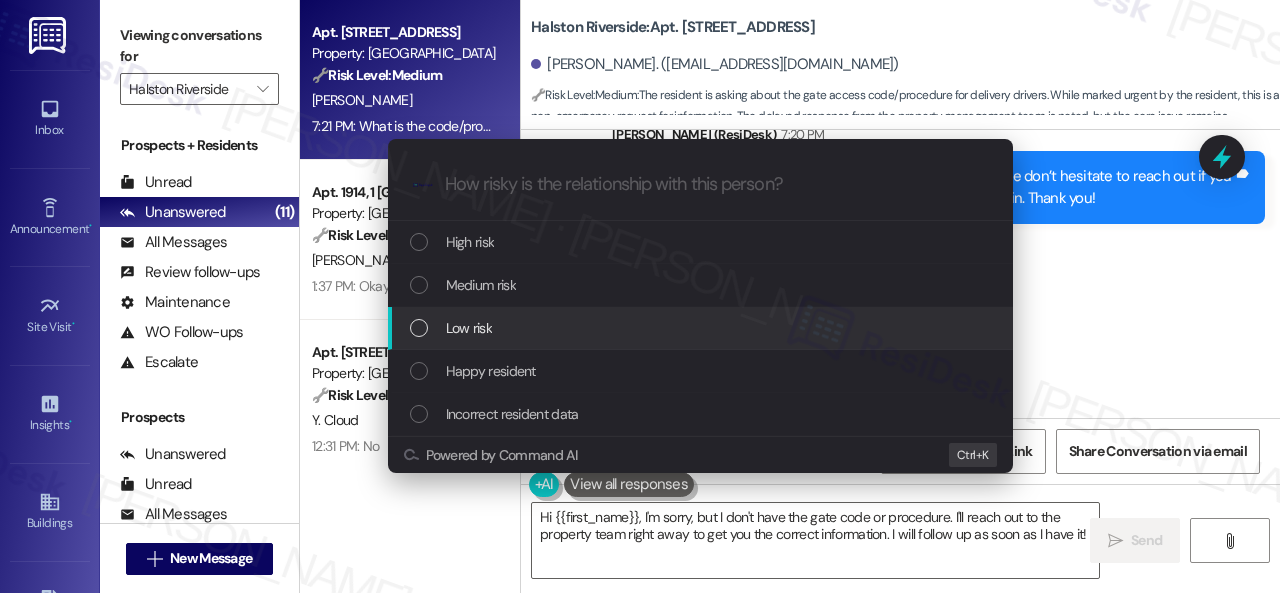 drag, startPoint x: 483, startPoint y: 322, endPoint x: 494, endPoint y: 316, distance: 12.529964 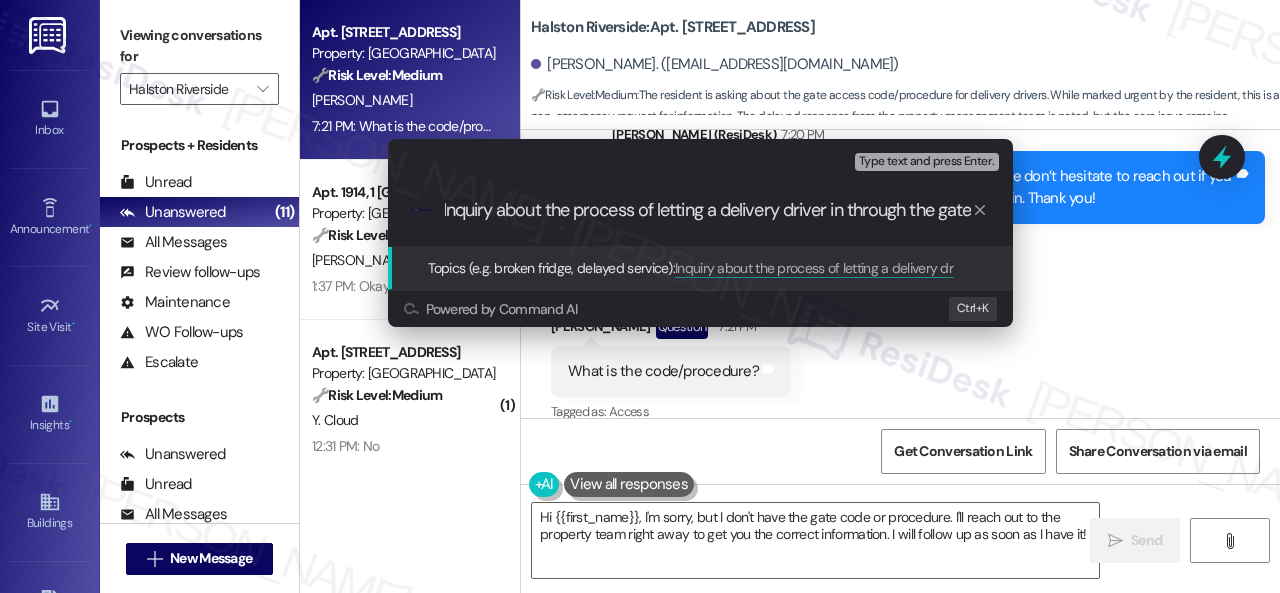 type on "Inquiry about the process of letting a delivery driver in through the gate." 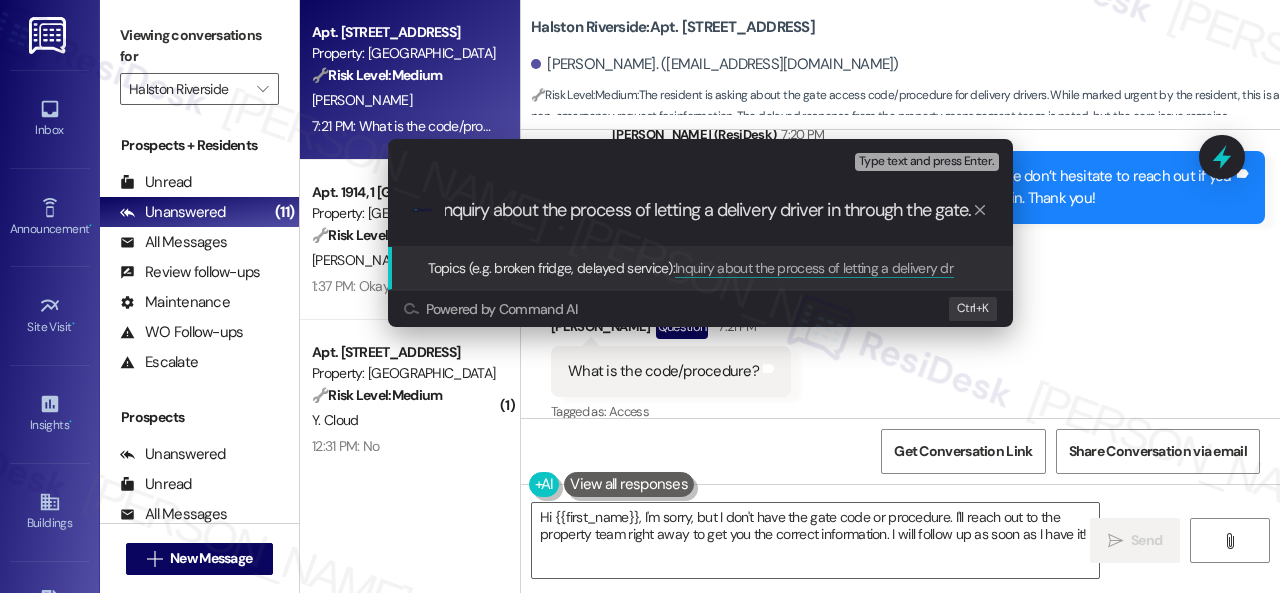 scroll, scrollTop: 0, scrollLeft: 10, axis: horizontal 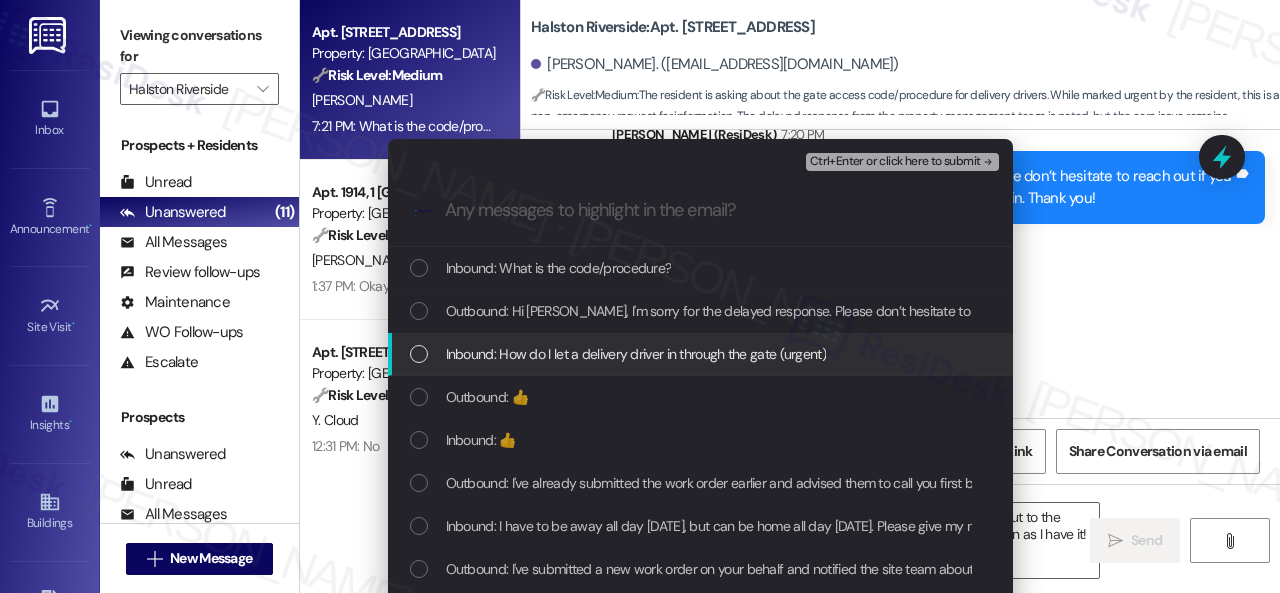click on "Inbound: How do I let a delivery driver in through the gate (urgent)" at bounding box center [636, 354] 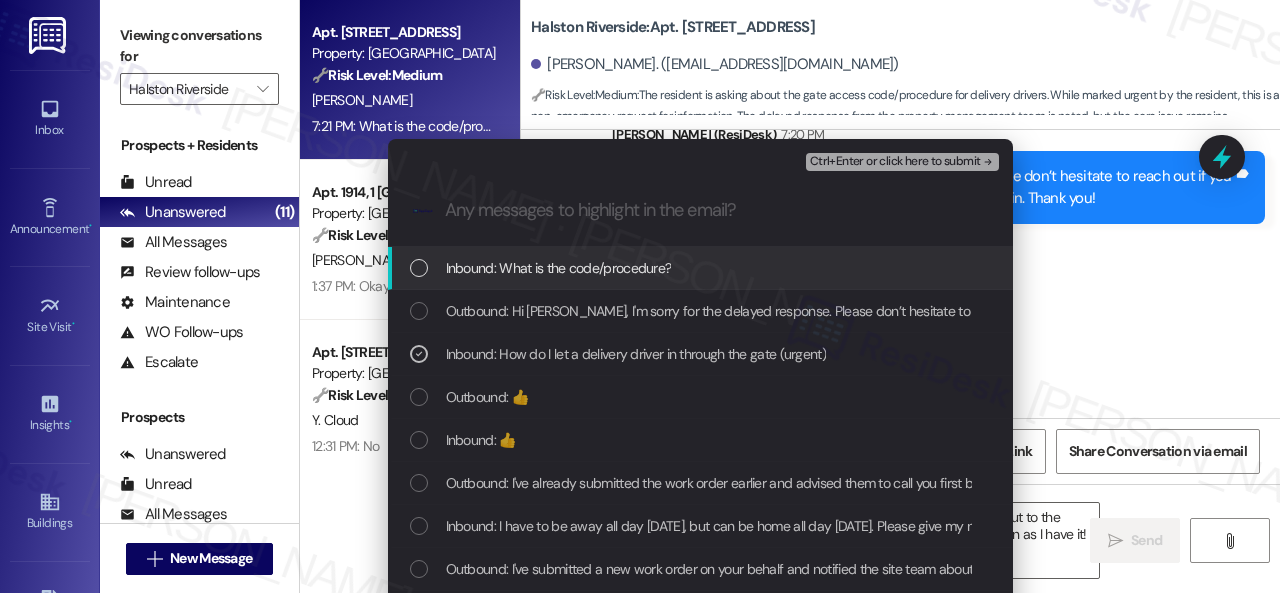 click on "Inbound: What is the code/procedure?" at bounding box center [559, 268] 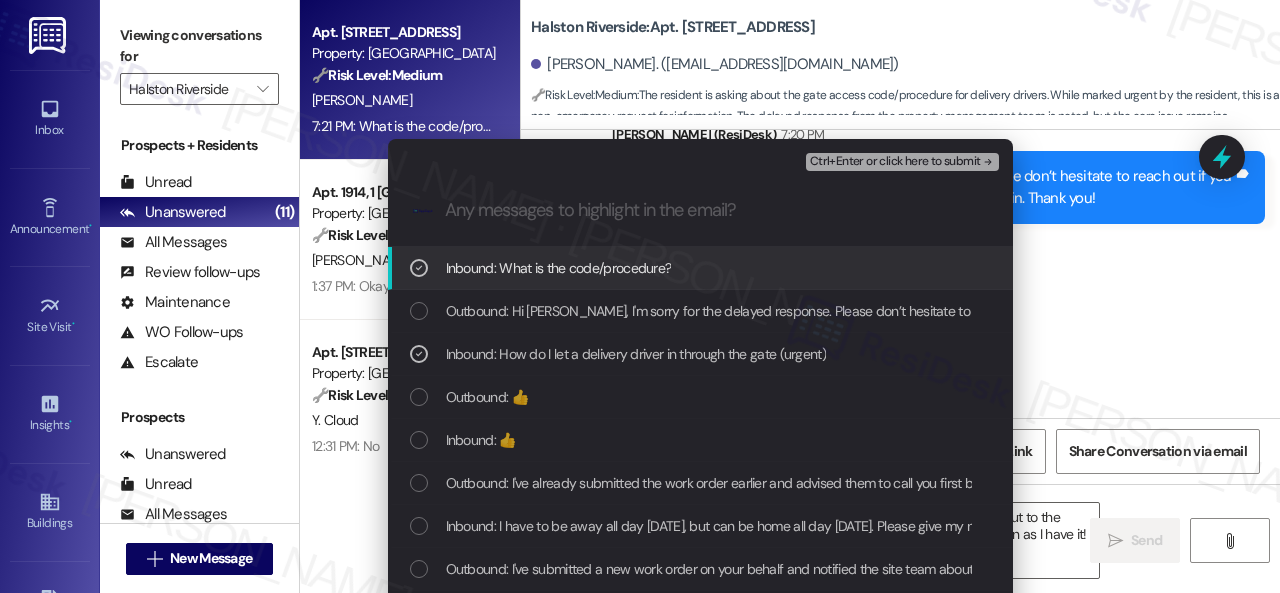 click on "Ctrl+Enter or click here to submit" at bounding box center (895, 162) 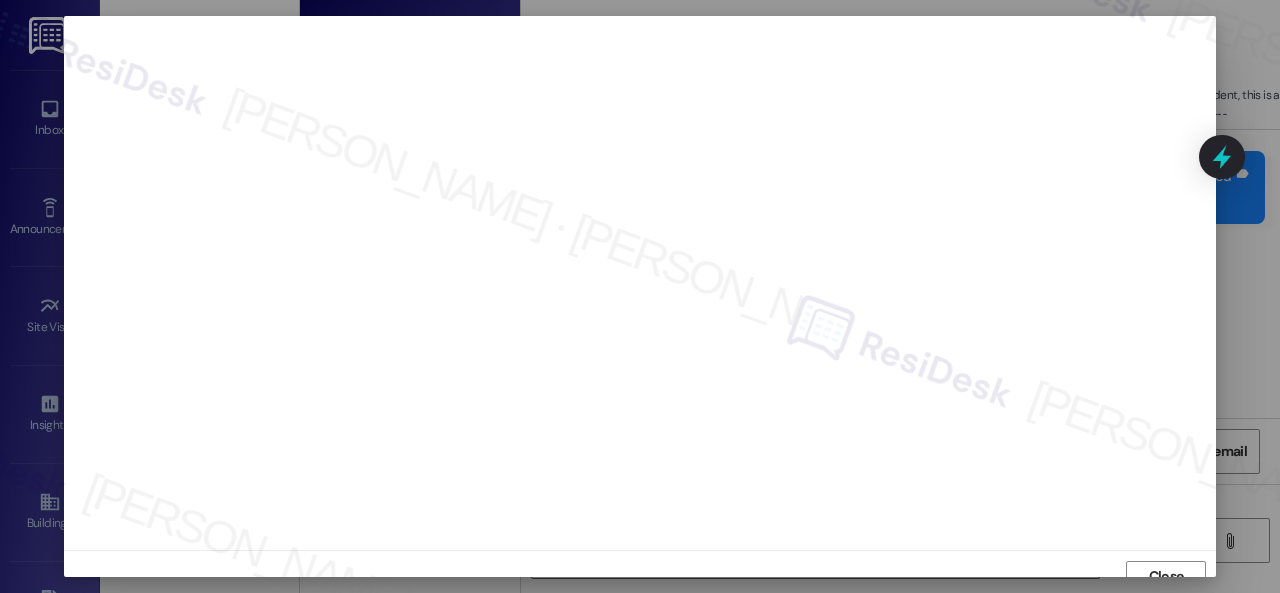 scroll, scrollTop: 15, scrollLeft: 0, axis: vertical 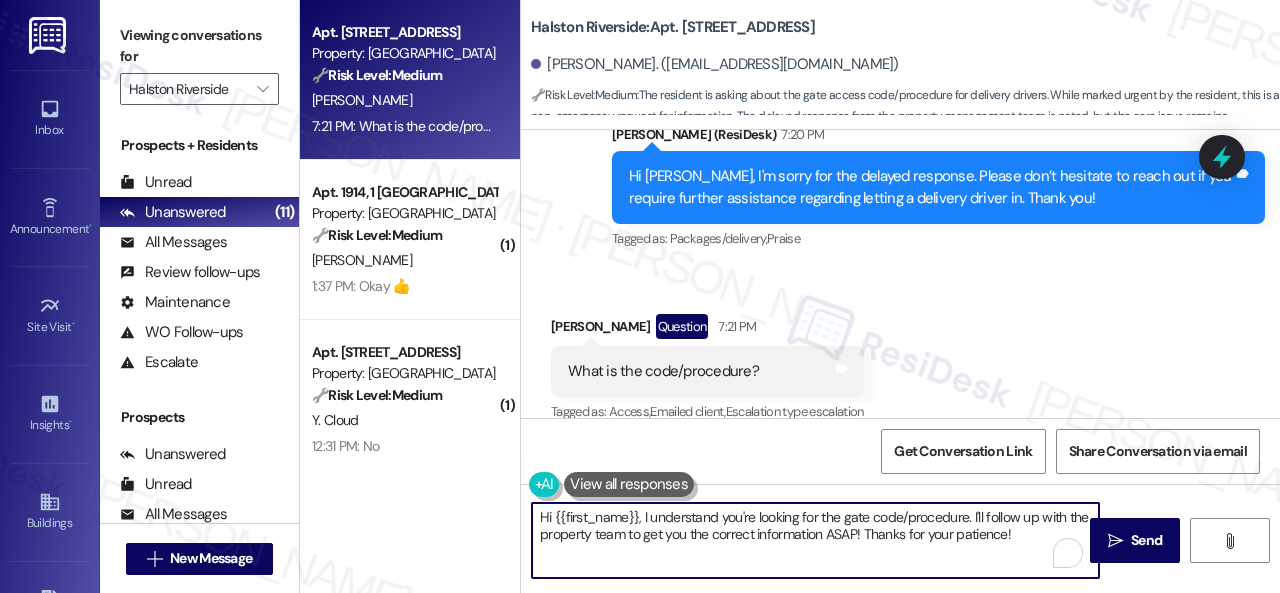 drag, startPoint x: 1071, startPoint y: 535, endPoint x: 529, endPoint y: 506, distance: 542.77527 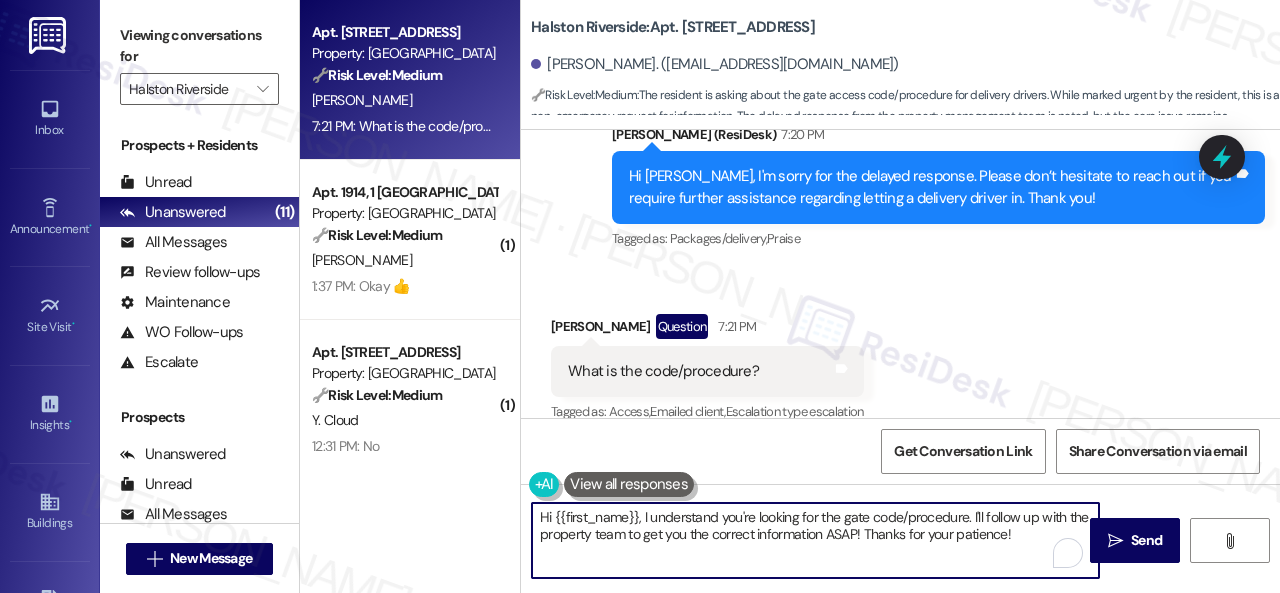 click on "Apt. [STREET_ADDRESS] Property: [GEOGRAPHIC_DATA] 🔧  Risk Level:  Medium The resident is asking about the gate access code/procedure for delivery drivers. While marked urgent by the resident, this is a non-emergency request for information. The delayed response from the property management team is noted, but the core issue remains informational and does not pose an immediate threat or risk. [PERSON_NAME] 7:21 PM: What is the code/procedure? 7:21 PM: What is the code/procedure? ( 1 ) Apt. 1914, 1 [GEOGRAPHIC_DATA] Property: [GEOGRAPHIC_DATA] 🔧  Risk Level:  Medium The resident is reporting incomplete patio work with paint and exposed screws. While this is a maintenance issue, it doesn't present an immediate hazard or risk. The conversation indicates the issue is being addressed through a work order. The resident confirmed access and lack of pets, facilitating the repair. [PERSON_NAME] 1:37 PM: Okay 👍 1:37 PM: Okay 👍 ( 1 ) Apt. [GEOGRAPHIC_DATA] Property: [GEOGRAPHIC_DATA] 🔧 Medium ( 3" at bounding box center [790, 296] 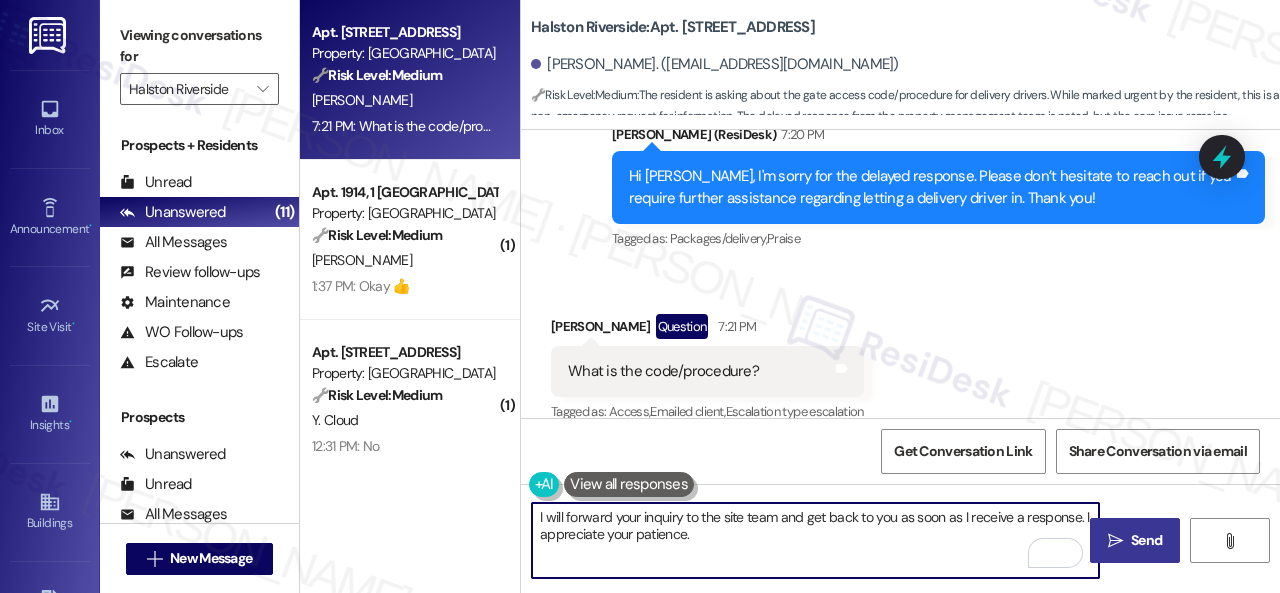 type on "I will forward your inquiry to the site team and get back to you as soon as I receive a response. I appreciate your patience." 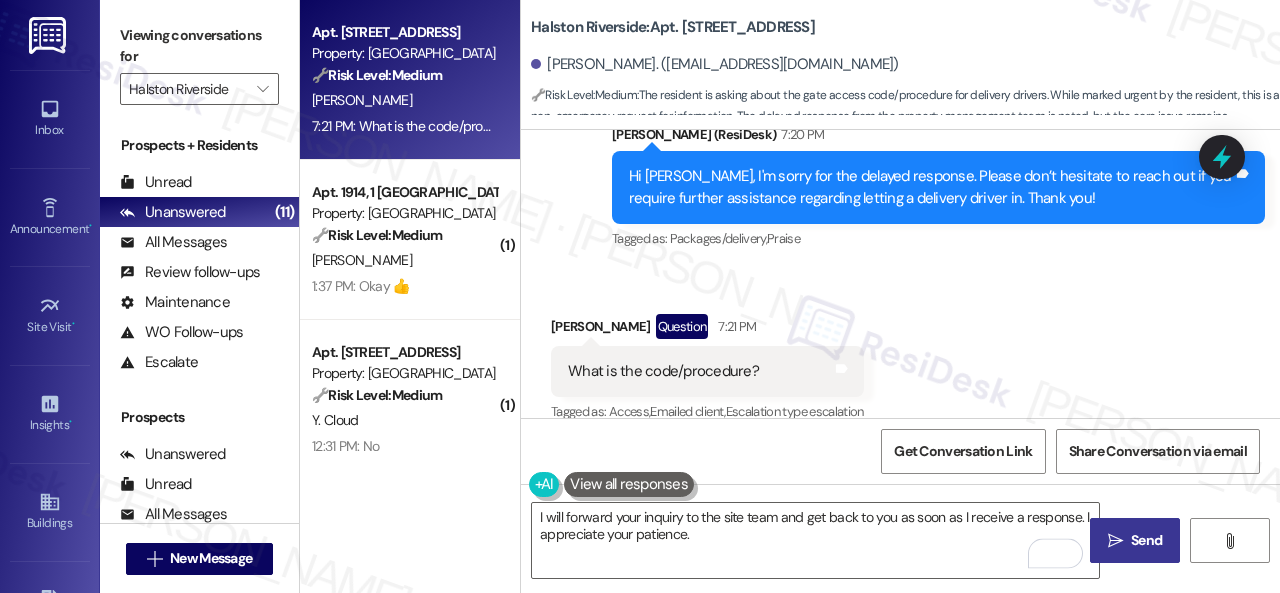 click on "Send" at bounding box center [1146, 540] 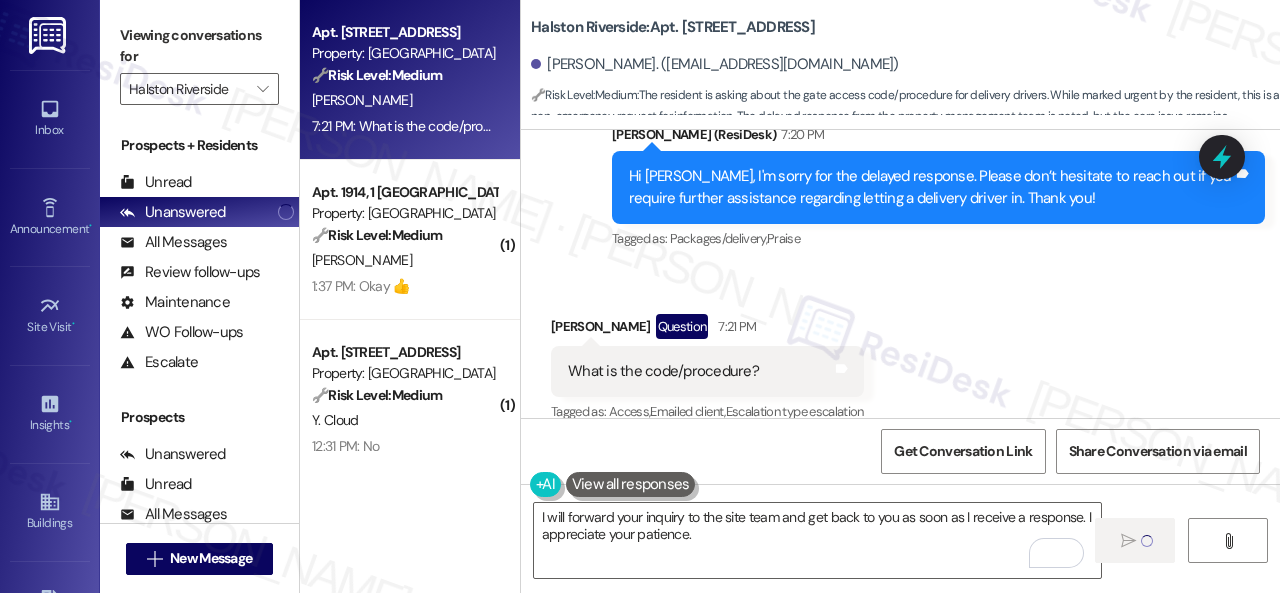 type 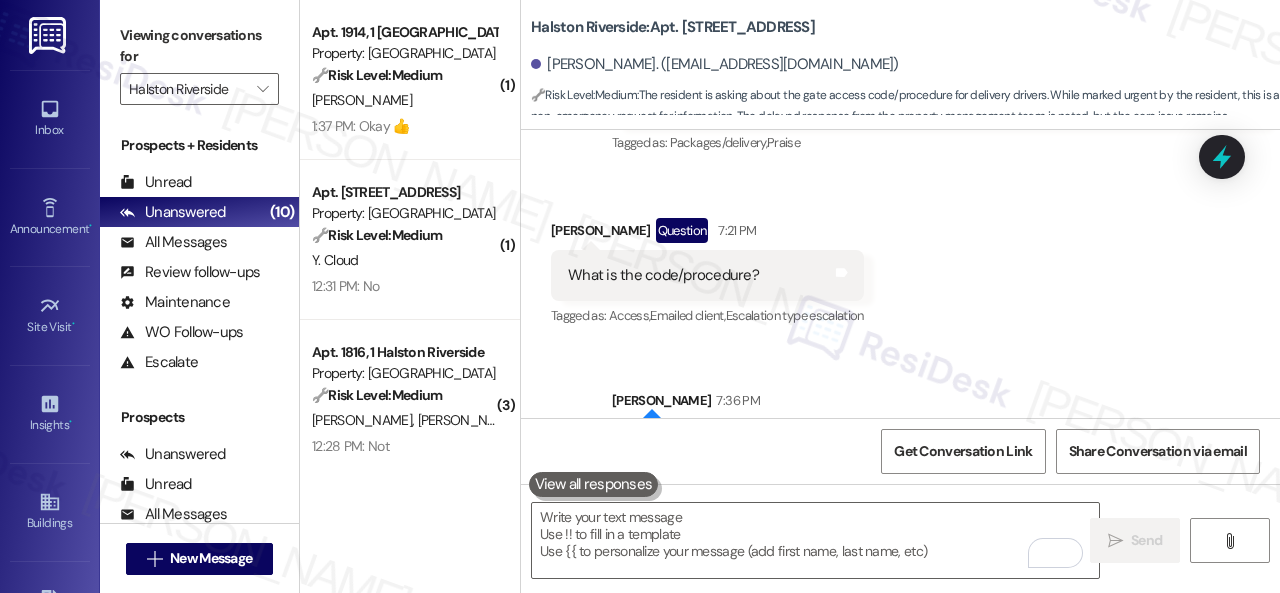 scroll, scrollTop: 13002, scrollLeft: 0, axis: vertical 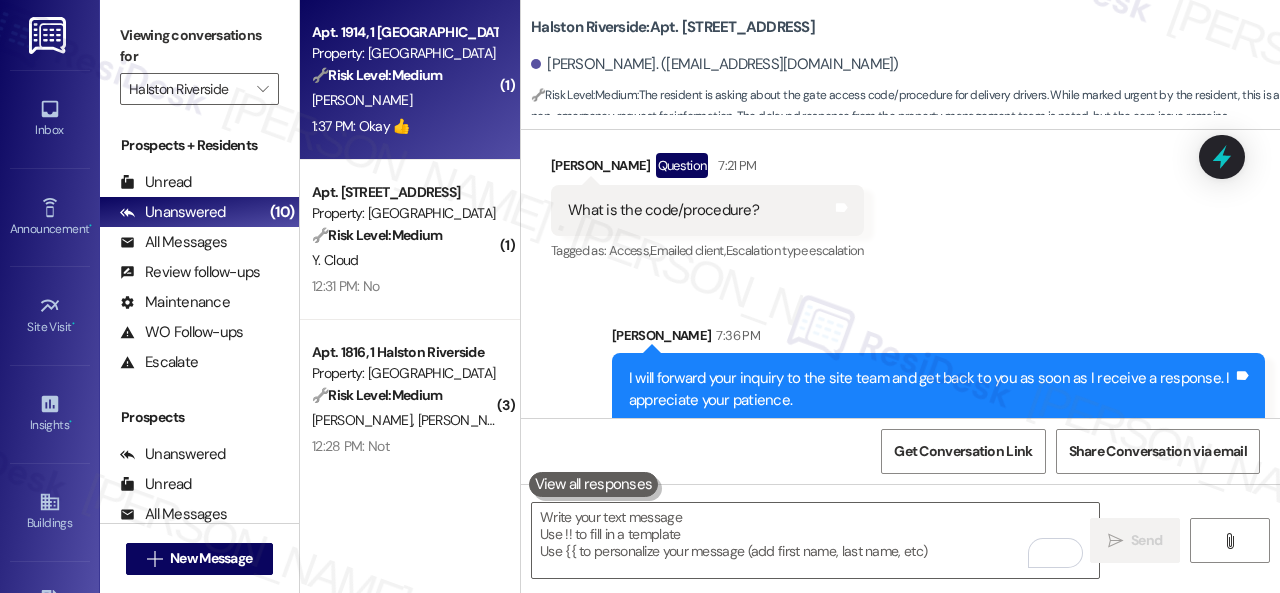 click on "1:37 PM: Okay 👍 1:37 PM: Okay 👍" at bounding box center (404, 126) 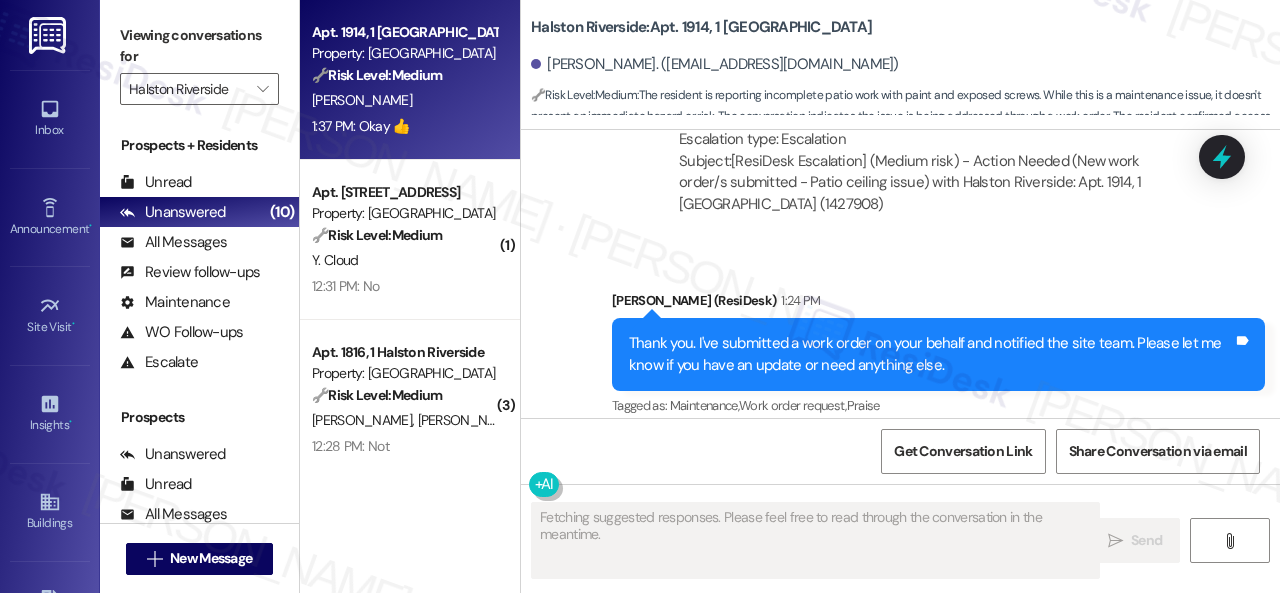 scroll, scrollTop: 3210, scrollLeft: 0, axis: vertical 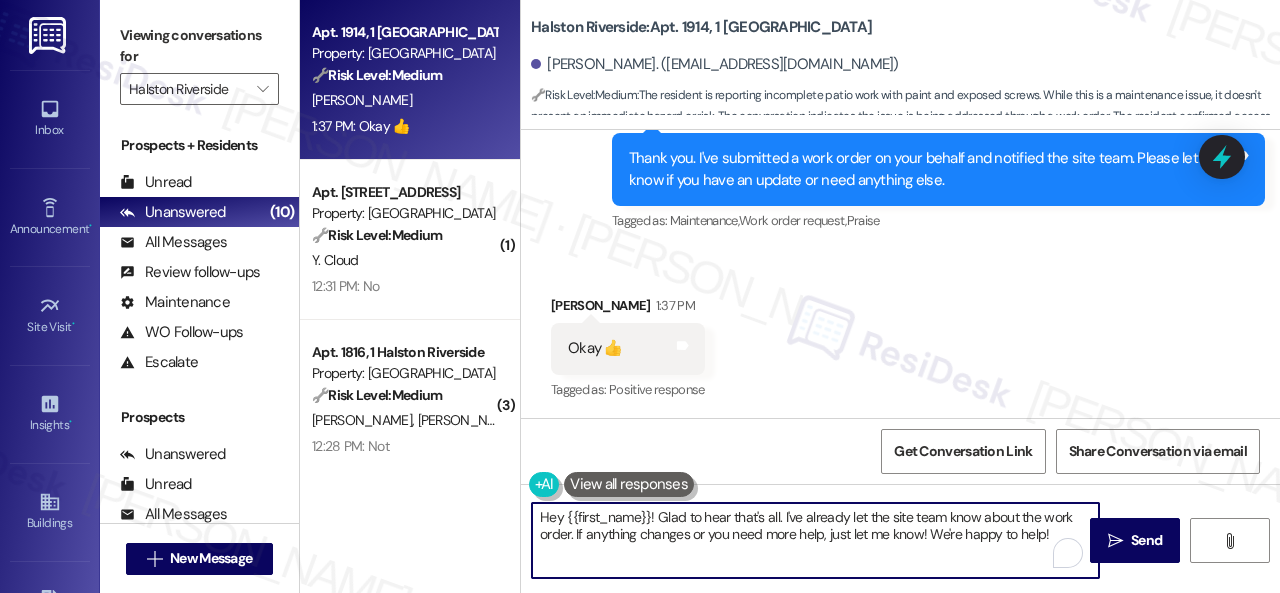 drag, startPoint x: 1057, startPoint y: 540, endPoint x: 307, endPoint y: 481, distance: 752.3171 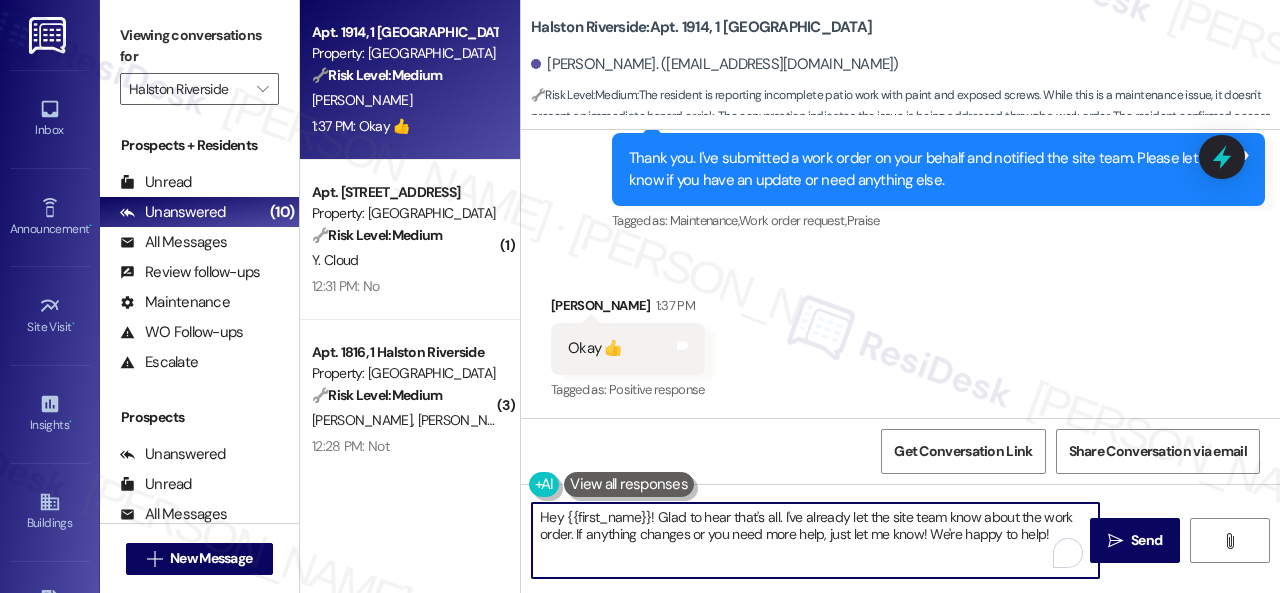 click on "Apt. 1914, 1 [GEOGRAPHIC_DATA] Property: [GEOGRAPHIC_DATA] 🔧  Risk Level:  Medium The resident is reporting incomplete patio work with paint and exposed screws. While this is a maintenance issue, it doesn't present an immediate hazard or risk. The conversation indicates the issue is being addressed through a work order. The resident confirmed access and lack of pets, facilitating the repair. [PERSON_NAME] 1:37 PM: Okay 👍 1:37 PM: Okay 👍 ( 1 ) Apt. [GEOGRAPHIC_DATA] Property: [GEOGRAPHIC_DATA] 🔧  Risk Level:  Medium The resident responded 'No' to a satisfaction check on a maintenance work order. This indicates the issue was not resolved to their satisfaction, but does not suggest an emergency or urgent situation. It requires follow-up to understand the remaining issue. Y. Cloud 12:31 PM: No 12:31 PM: No ( 3 ) Apt. 1816, 1 [GEOGRAPHIC_DATA] Property: [GEOGRAPHIC_DATA] 🔧  Risk Level:  Medium [PERSON_NAME] [PERSON_NAME] 12:28 PM: Not  12:28 PM: Not  ( 1 ) Apt. 1107, 1 Halston Riverside 🔧 Medium (" at bounding box center (790, 296) 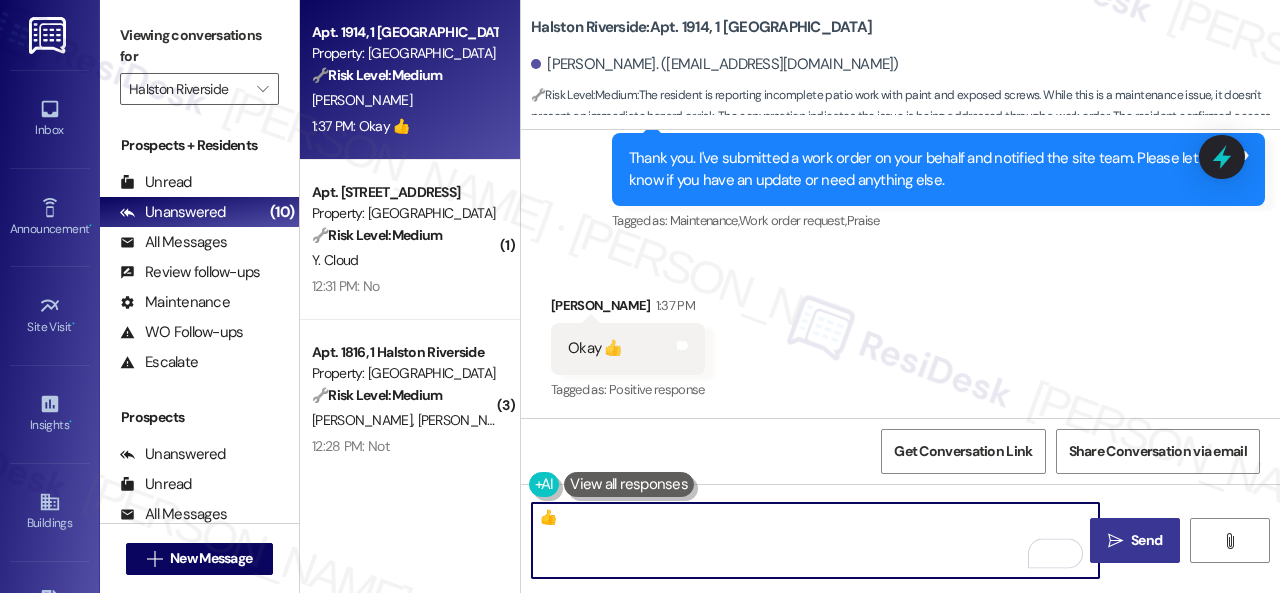 type on "👍" 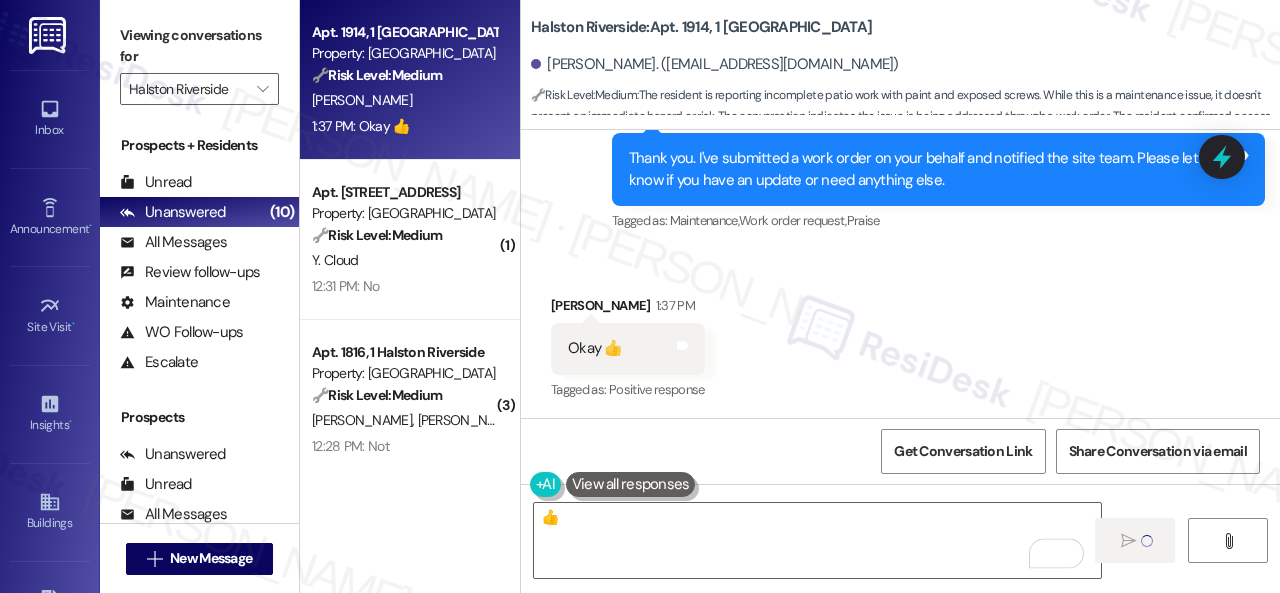 type 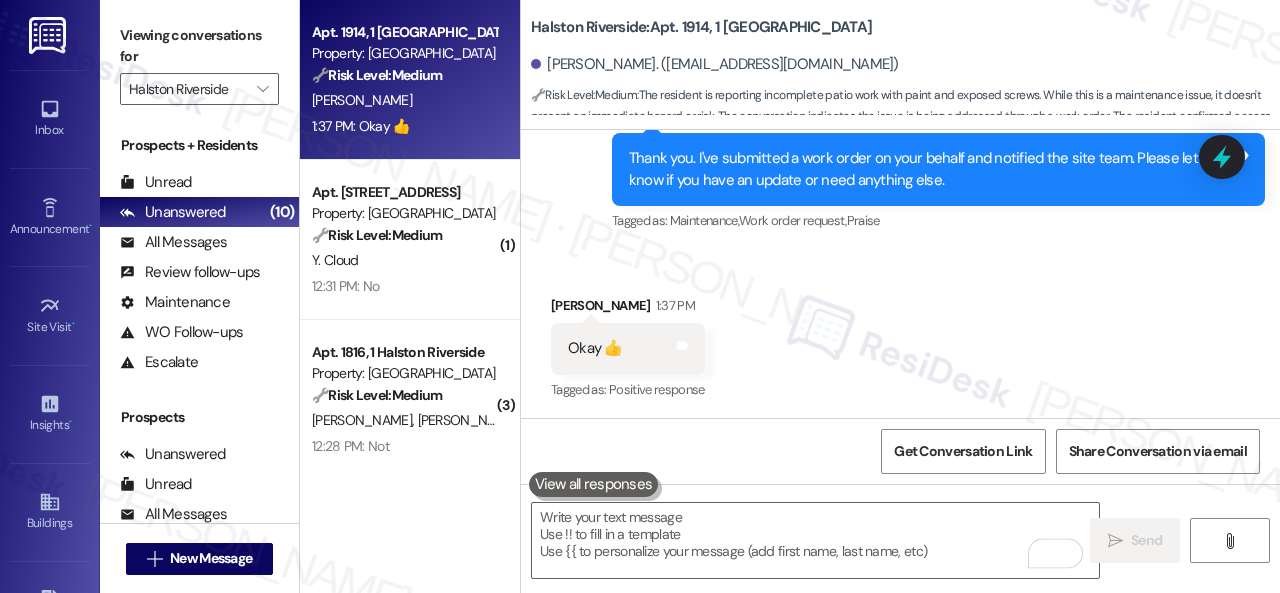 scroll, scrollTop: 3208, scrollLeft: 0, axis: vertical 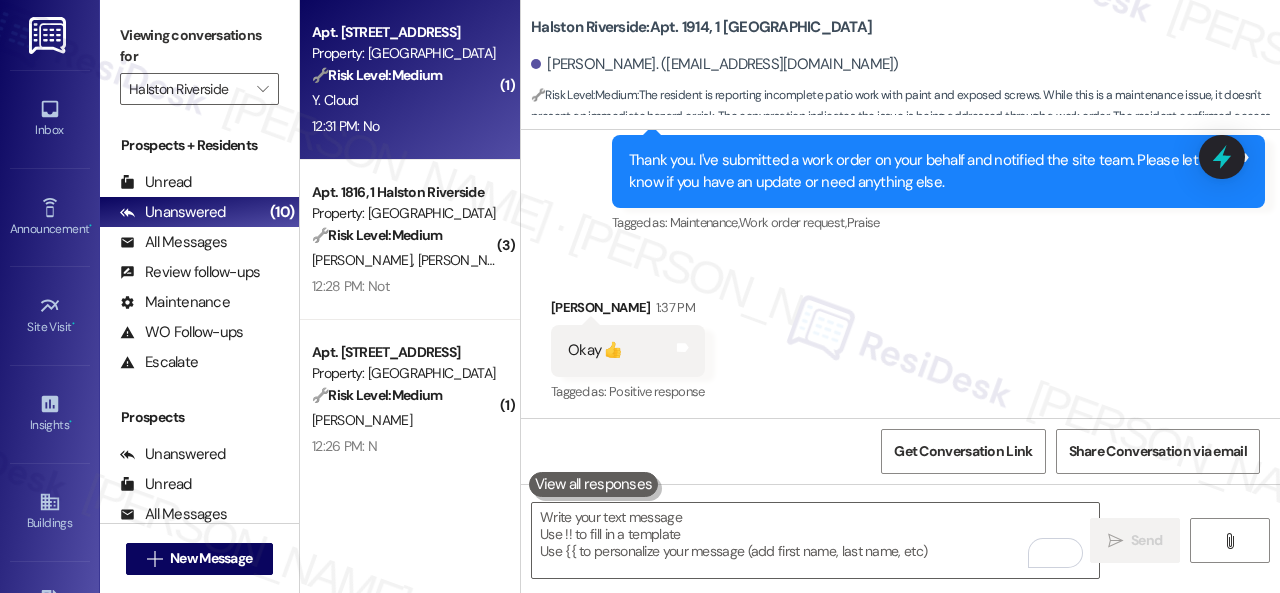 click on "Y. Cloud" at bounding box center (404, 100) 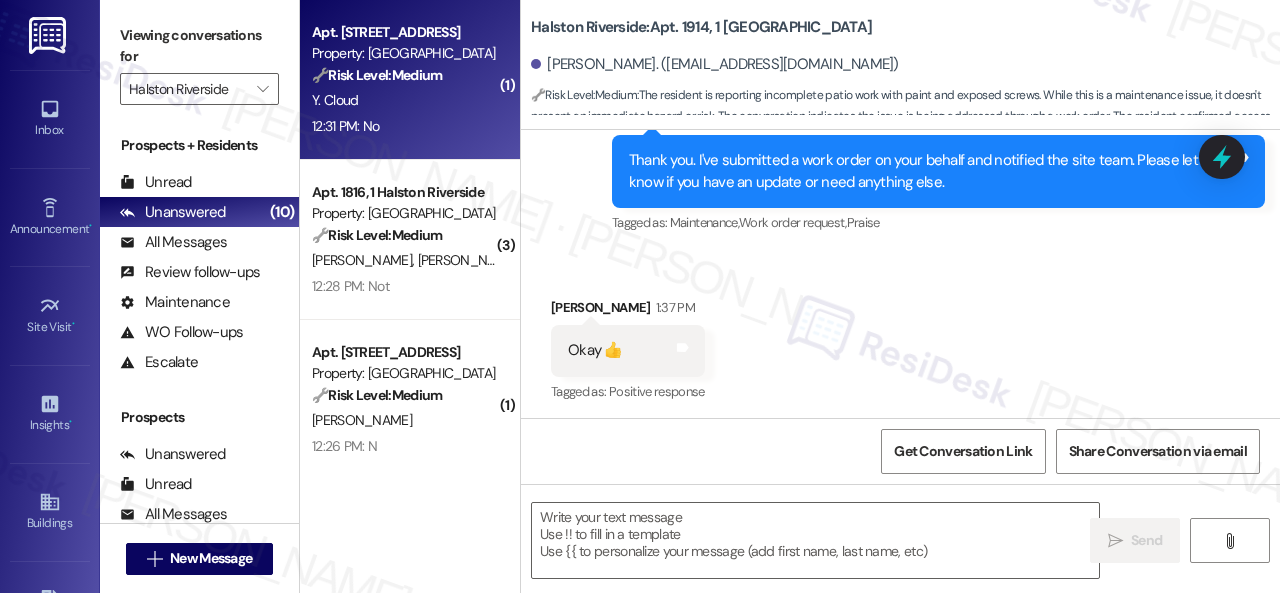 type on "Fetching suggested responses. Please feel free to read through the conversation in the meantime." 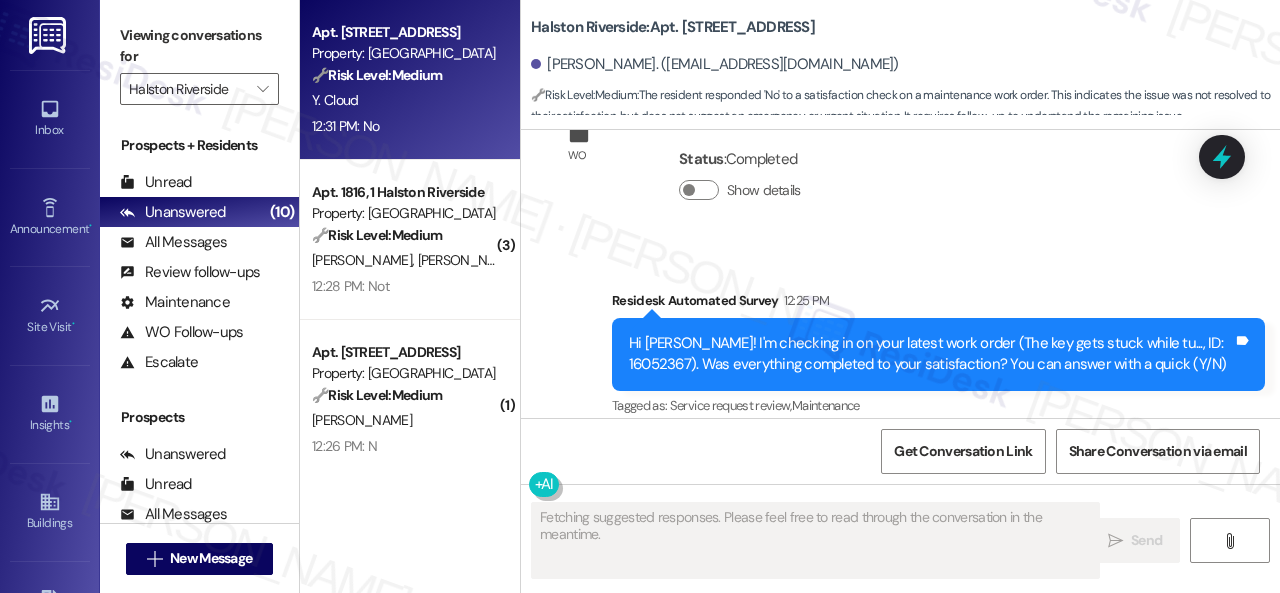 scroll, scrollTop: 8244, scrollLeft: 0, axis: vertical 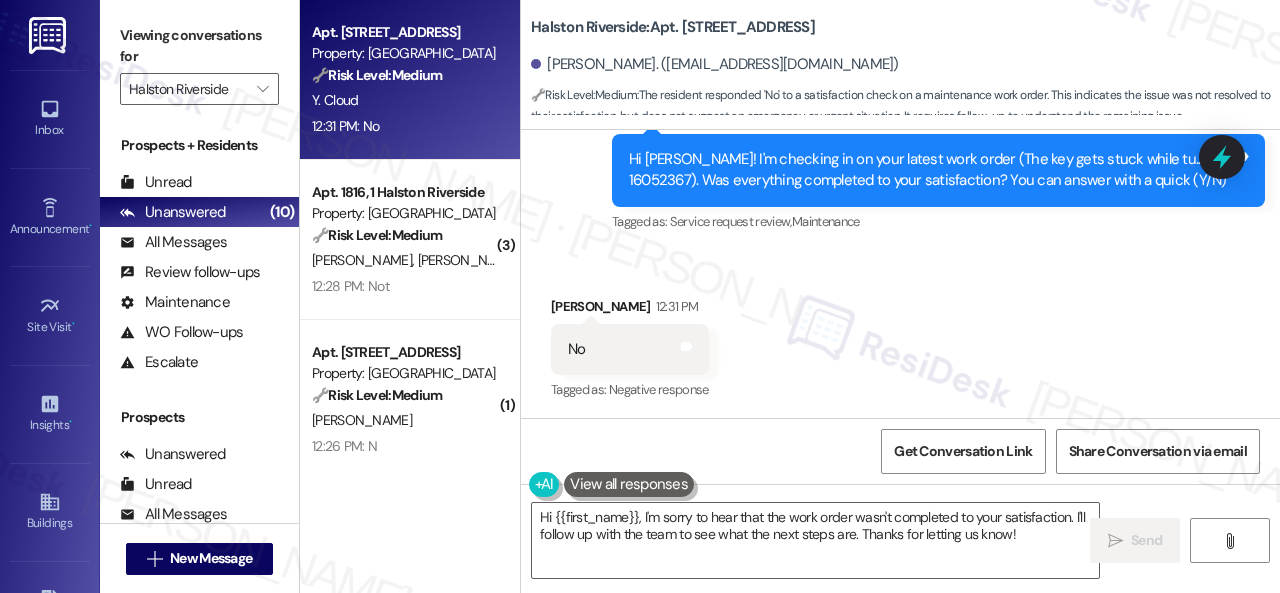 click on "Received via SMS [PERSON_NAME] Cloud 12:31 PM No Tags and notes Tagged as:   Negative response Click to highlight conversations about Negative response" at bounding box center [900, 335] 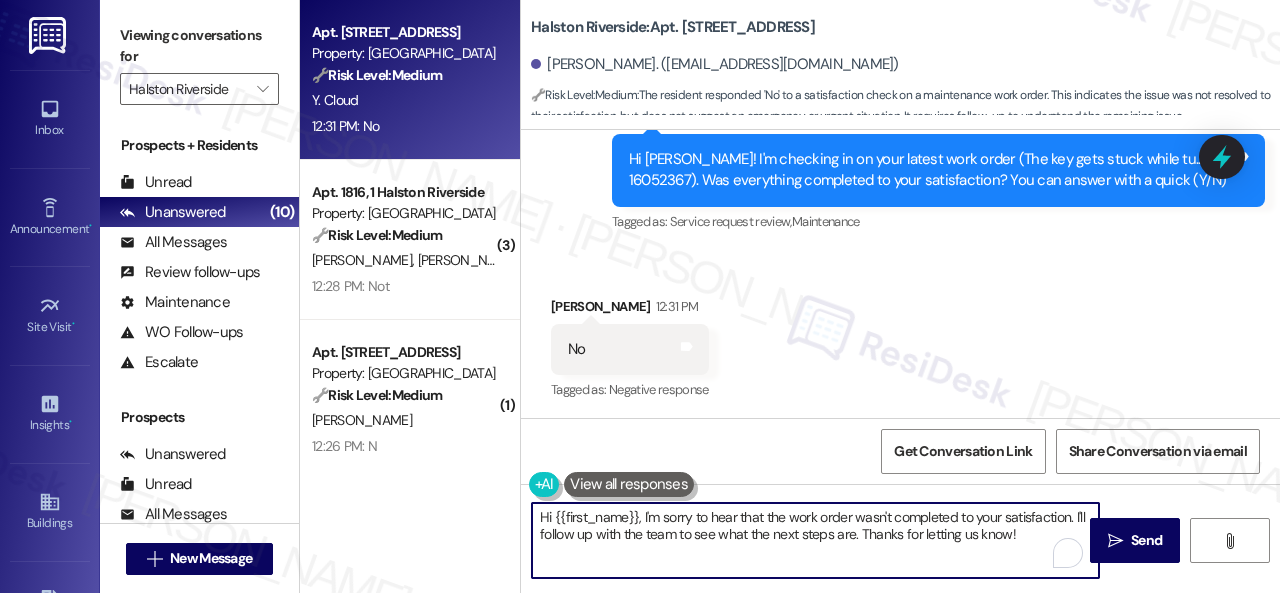 drag, startPoint x: 1028, startPoint y: 539, endPoint x: 423, endPoint y: 463, distance: 609.7549 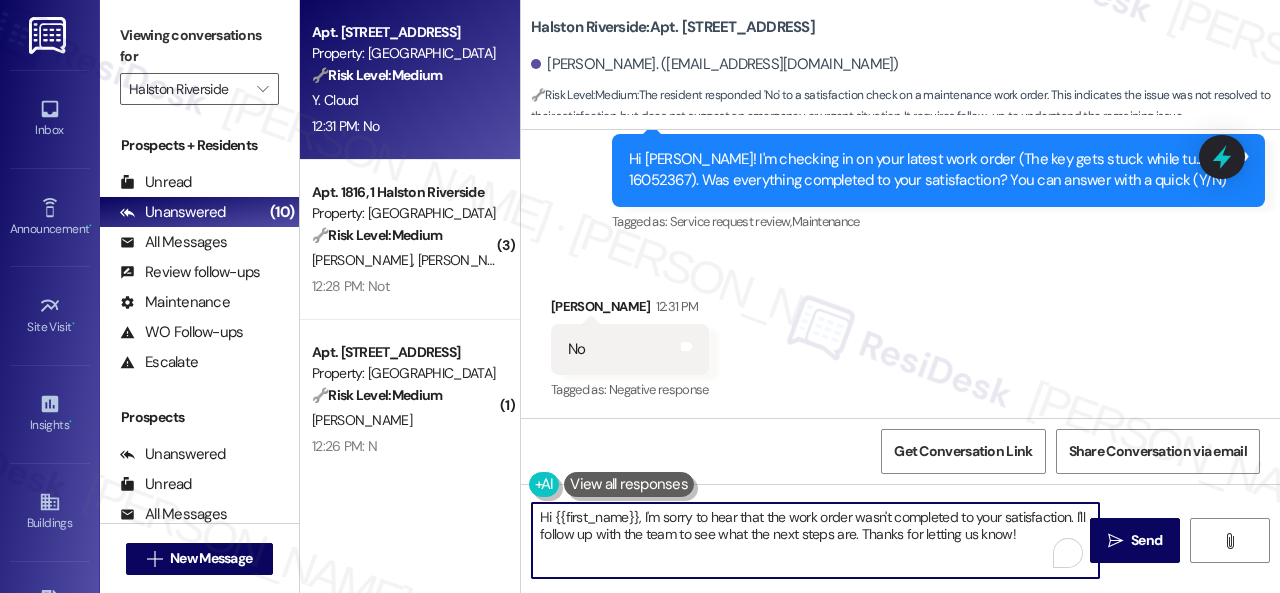 click on "Apt. [GEOGRAPHIC_DATA] Property: [GEOGRAPHIC_DATA] 🔧  Risk Level:  Medium The resident responded 'No' to a satisfaction check on a maintenance work order. This indicates the issue was not resolved to their satisfaction, but does not suggest an emergency or urgent situation. It requires follow-up to understand the remaining issue. Y. Cloud 12:31 PM: No 12:31 PM: No ( 3 ) Apt. 1816, 1 [GEOGRAPHIC_DATA] Property: [GEOGRAPHIC_DATA] 🔧  Risk Level:  Medium The resident indicates that the work order was not completed to their satisfaction. This requires follow-up to understand the issue and ensure it is resolved, but does not present an immediate risk. [PERSON_NAME] [PERSON_NAME] 12:28 PM: Not  12:28 PM: Not  ( 1 ) Apt. 1107, 1 [GEOGRAPHIC_DATA] Property: [GEOGRAPHIC_DATA] 🔧  Risk Level:  Medium [PERSON_NAME] 12:26 PM: N 12:26 PM: N ( 1 ) Apt. [GEOGRAPHIC_DATA] Property: [GEOGRAPHIC_DATA] 🔧  Risk Level:  Medium [PERSON_NAME] 12:26 PM: N 12:26 PM: N ( 1 ) Apt. 0806, 1 [GEOGRAPHIC_DATA] 🔧  Risk Level:" at bounding box center (790, 296) 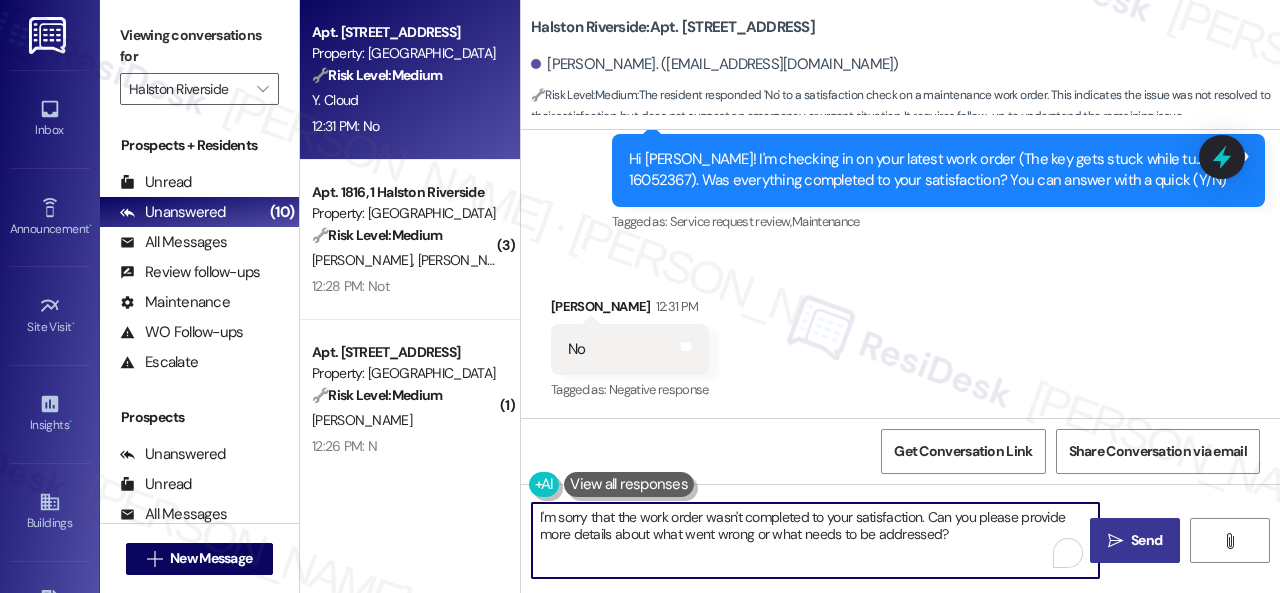 type on "I'm sorry that the work order wasn't completed to your satisfaction. Can you please provide more details about what went wrong or what needs to be addressed?" 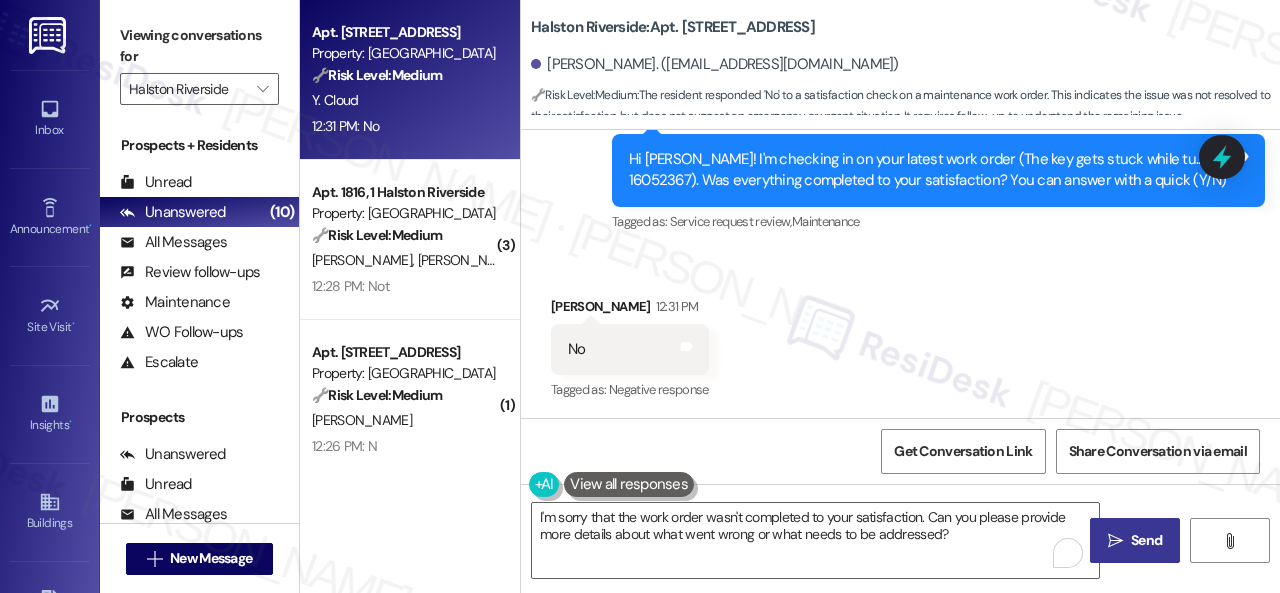 click on "Send" at bounding box center (1146, 540) 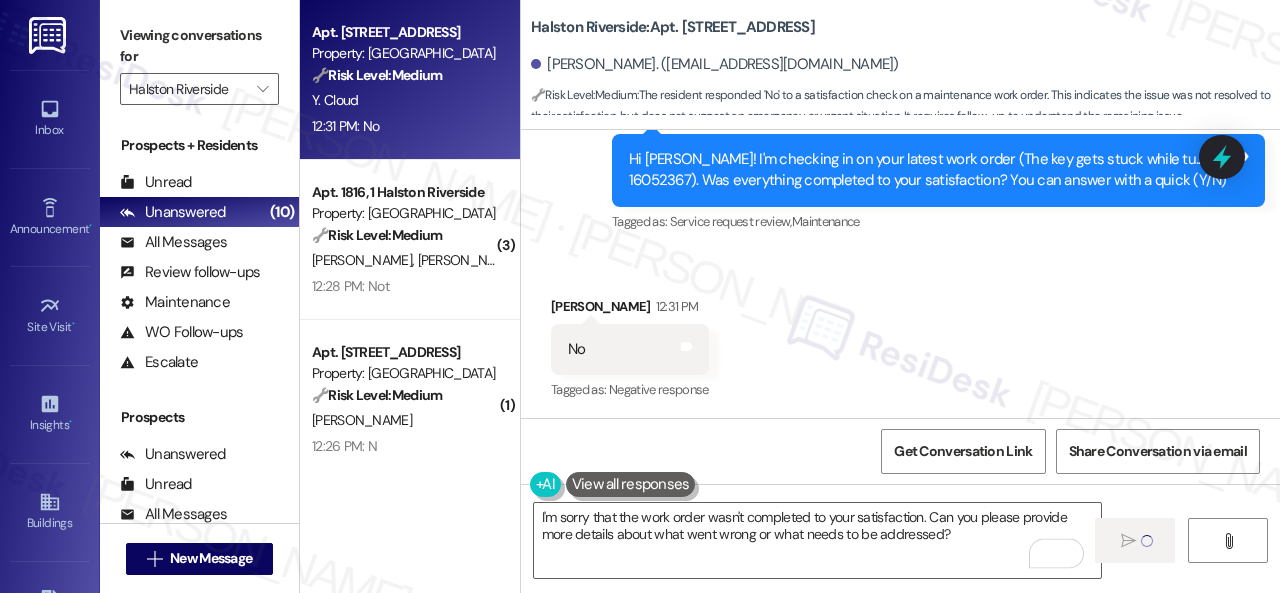 type 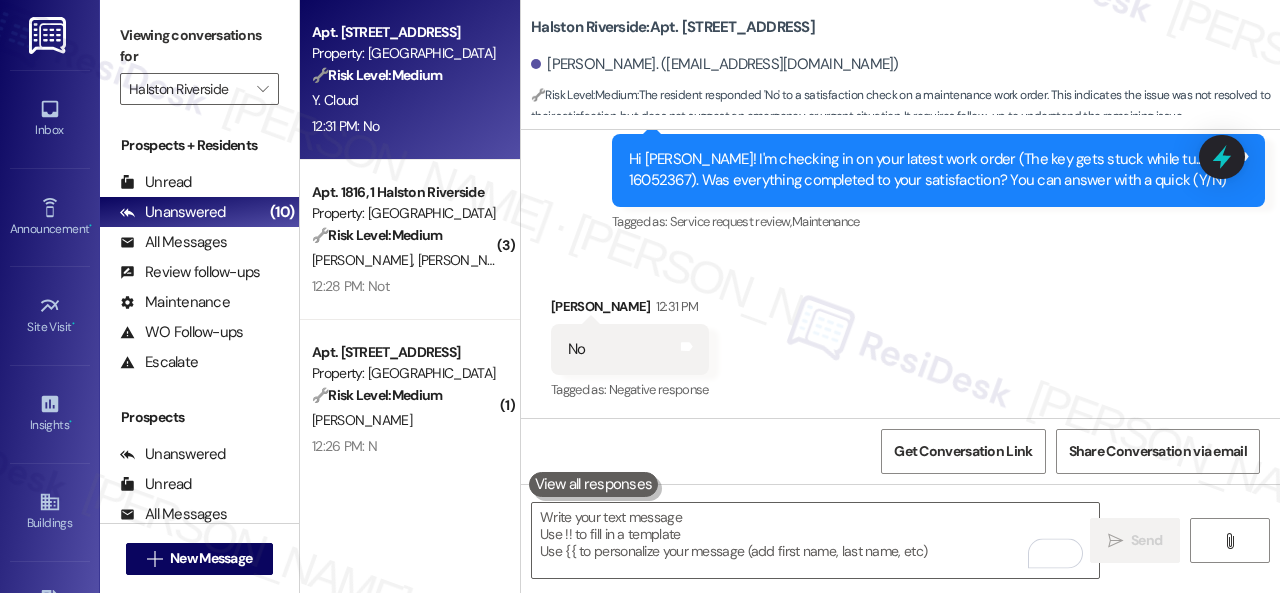 scroll, scrollTop: 8243, scrollLeft: 0, axis: vertical 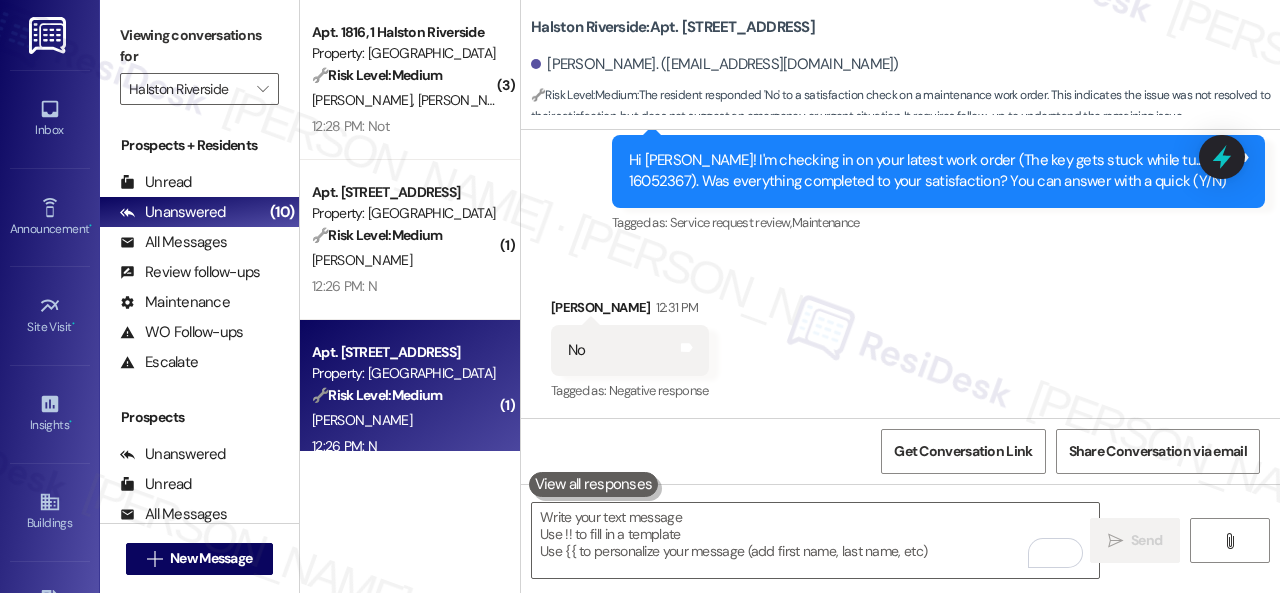 click on "12:26 PM: N 12:26 PM: N" at bounding box center (404, 446) 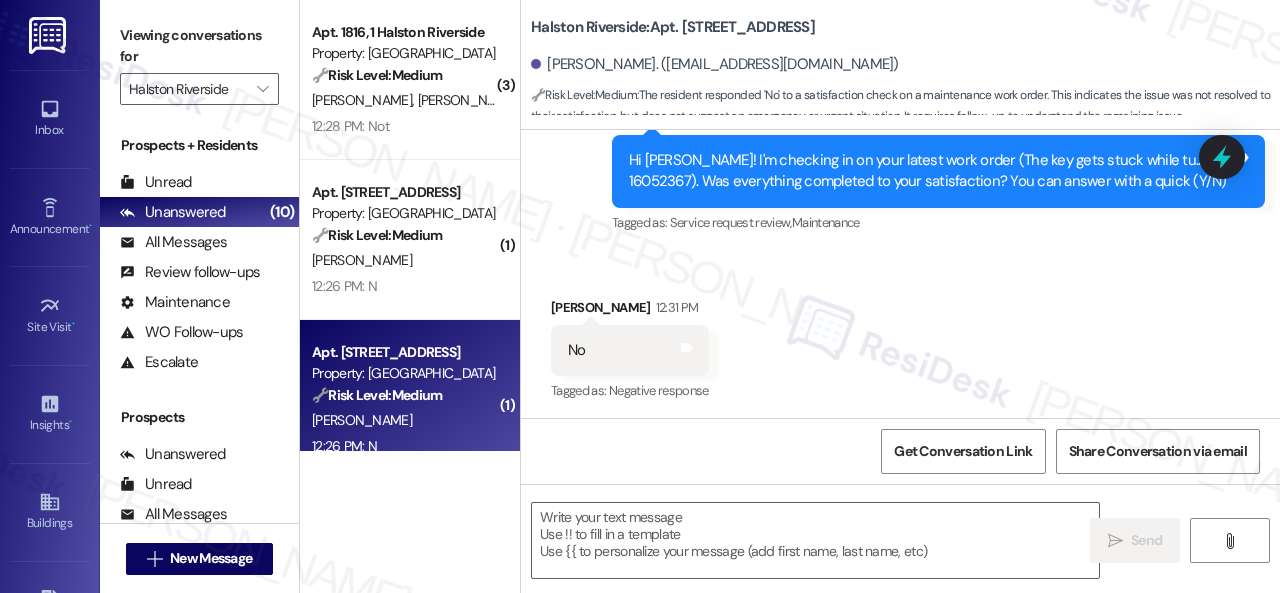 type on "Fetching suggested responses. Please feel free to read through the conversation in the meantime." 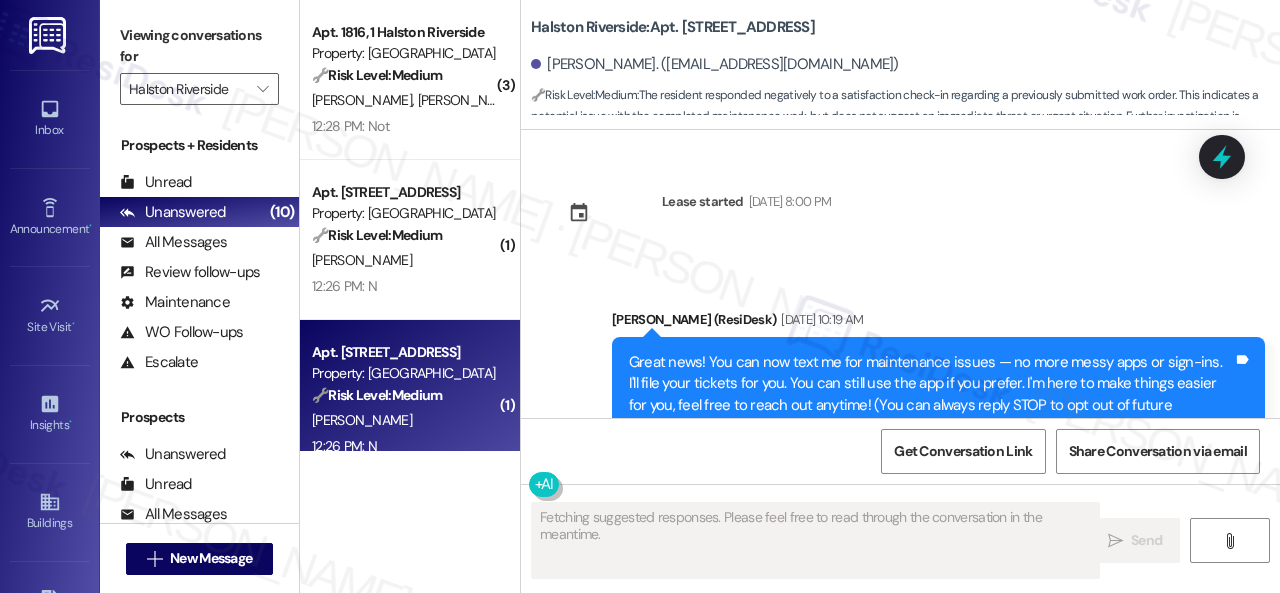 scroll, scrollTop: 7714, scrollLeft: 0, axis: vertical 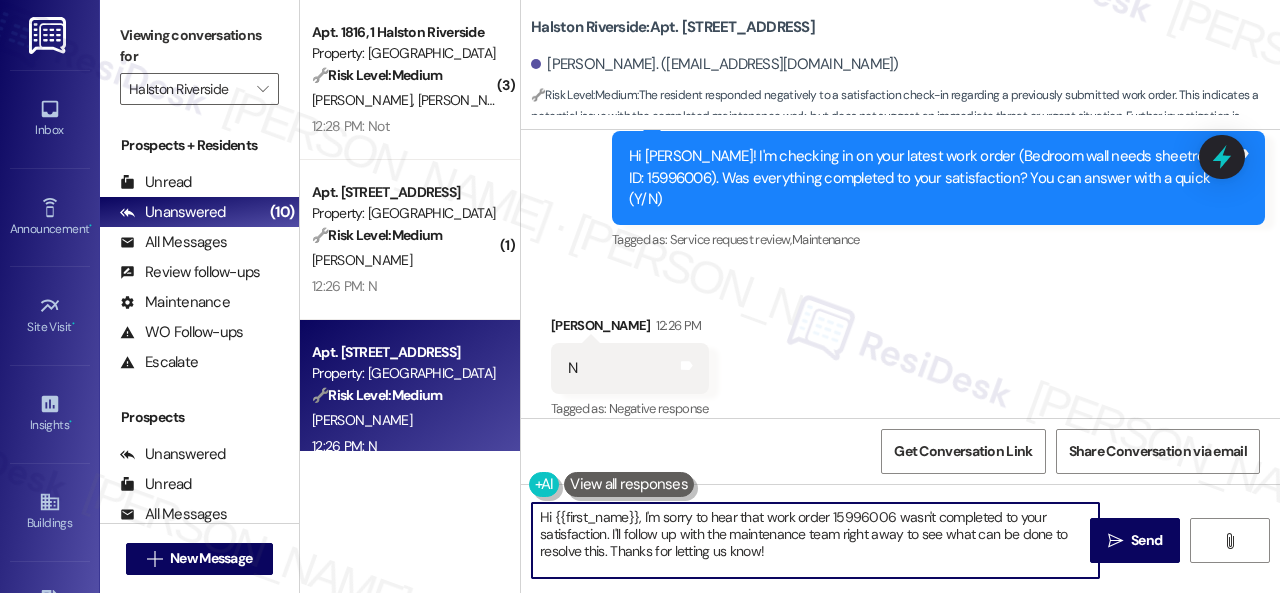 drag, startPoint x: 618, startPoint y: 507, endPoint x: 488, endPoint y: 461, distance: 137.89851 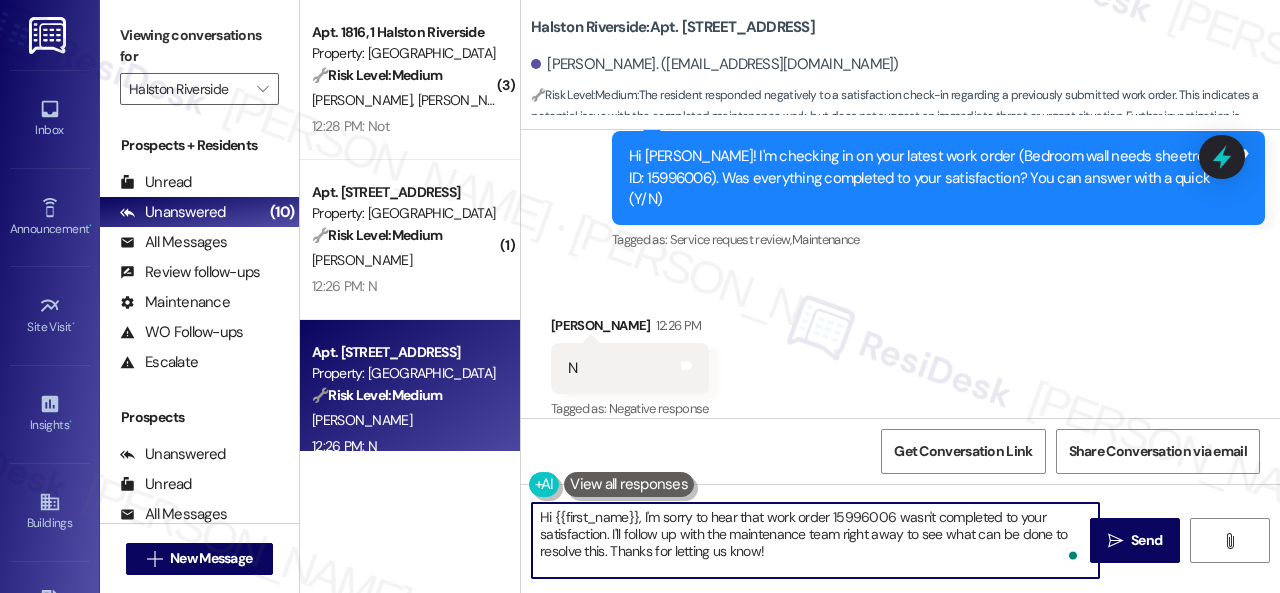 paste on "I'm sorry that the work order wasn't completed to your satisfaction. Can you please provide more details about what went wrong or what needs to be addressed?" 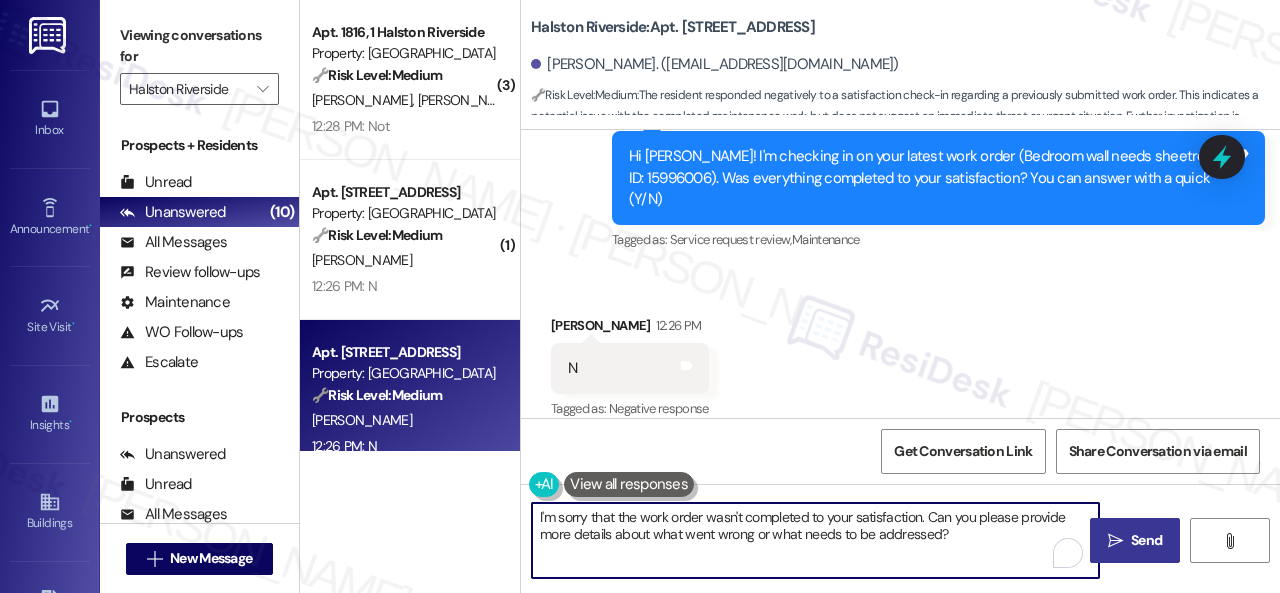 type on "I'm sorry that the work order wasn't completed to your satisfaction. Can you please provide more details about what went wrong or what needs to be addressed?" 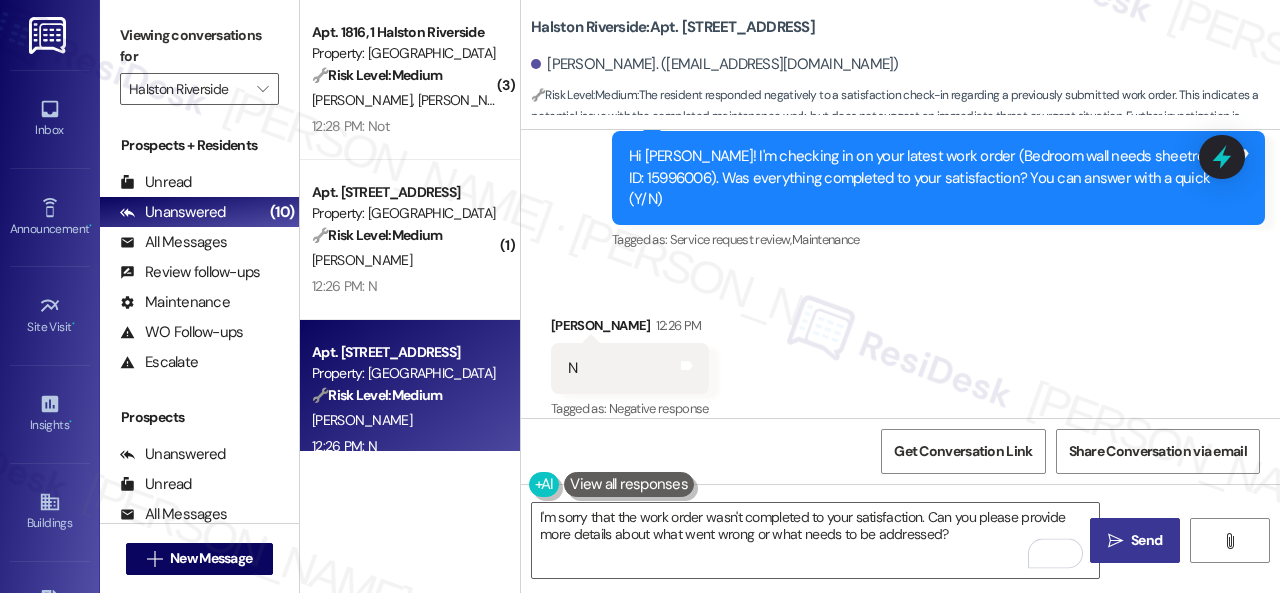 click on "" at bounding box center [1115, 541] 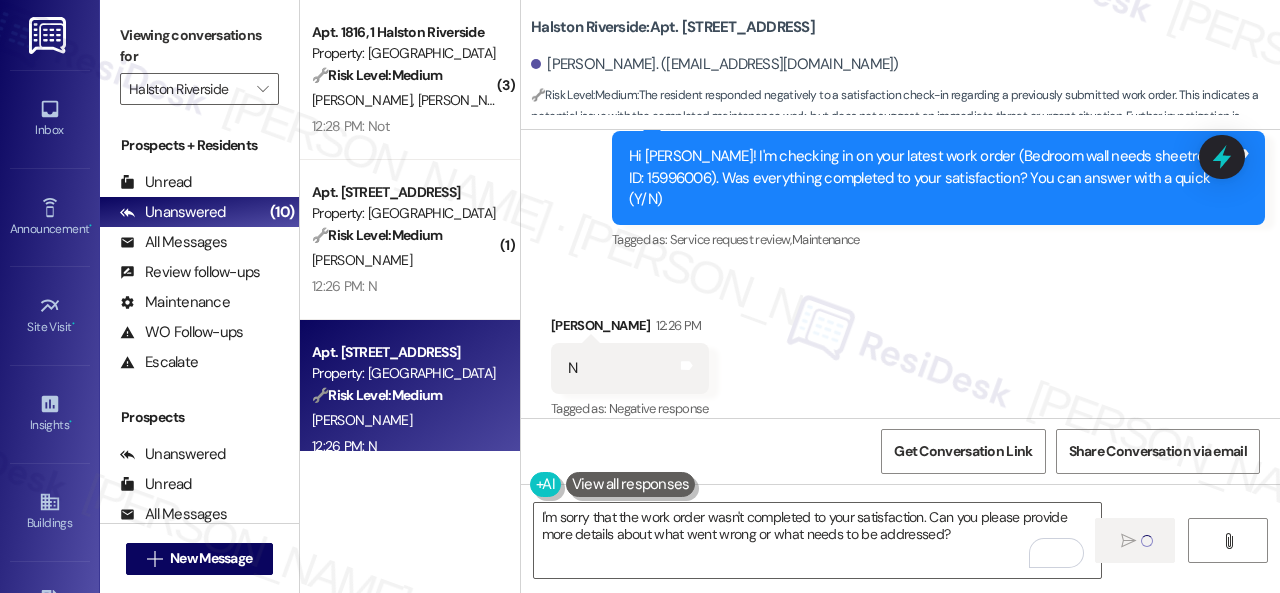 type 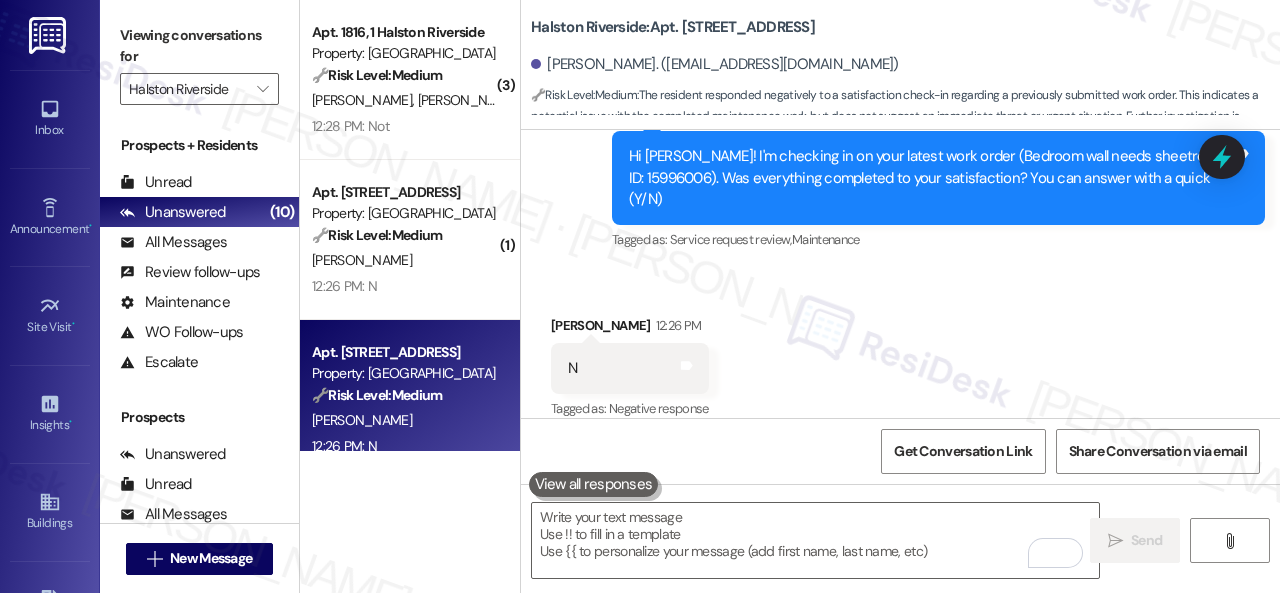 scroll, scrollTop: 7713, scrollLeft: 0, axis: vertical 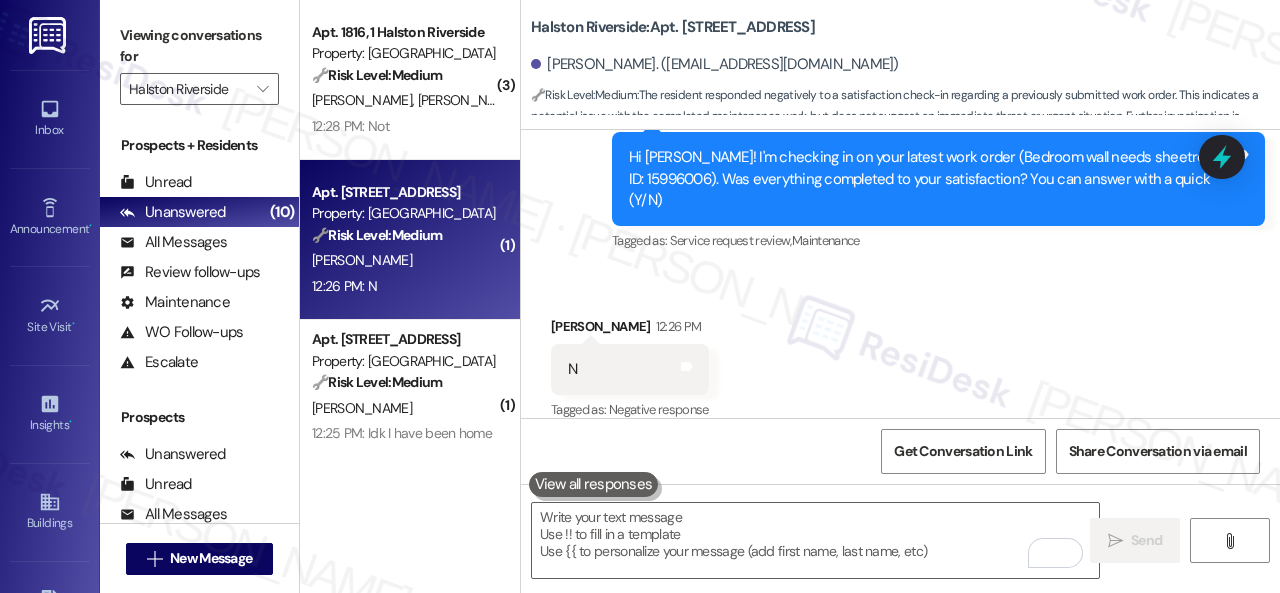 click on "12:26 PM: N 12:26 PM: N" at bounding box center [404, 286] 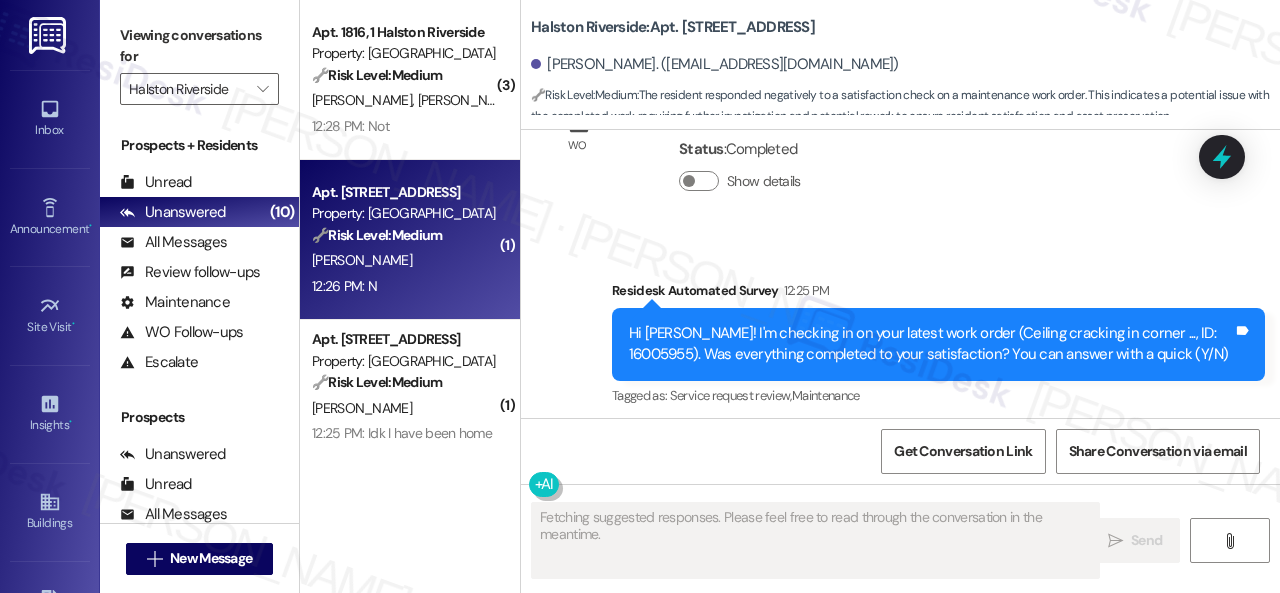 scroll, scrollTop: 4380, scrollLeft: 0, axis: vertical 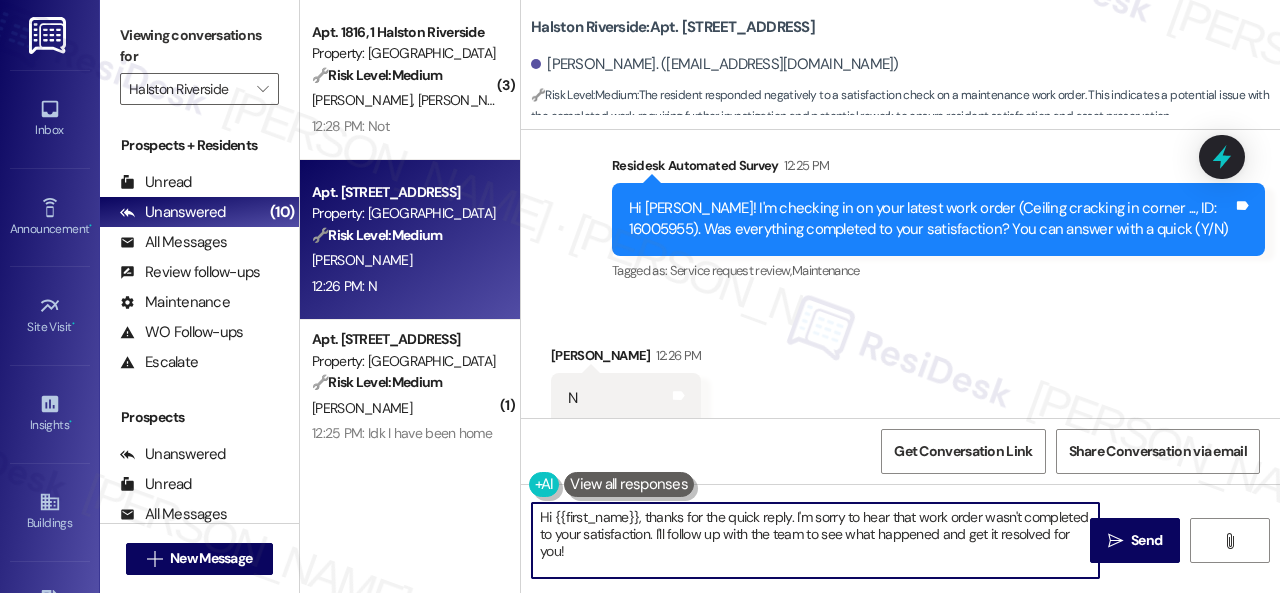 drag, startPoint x: 570, startPoint y: 549, endPoint x: 510, endPoint y: 499, distance: 78.10249 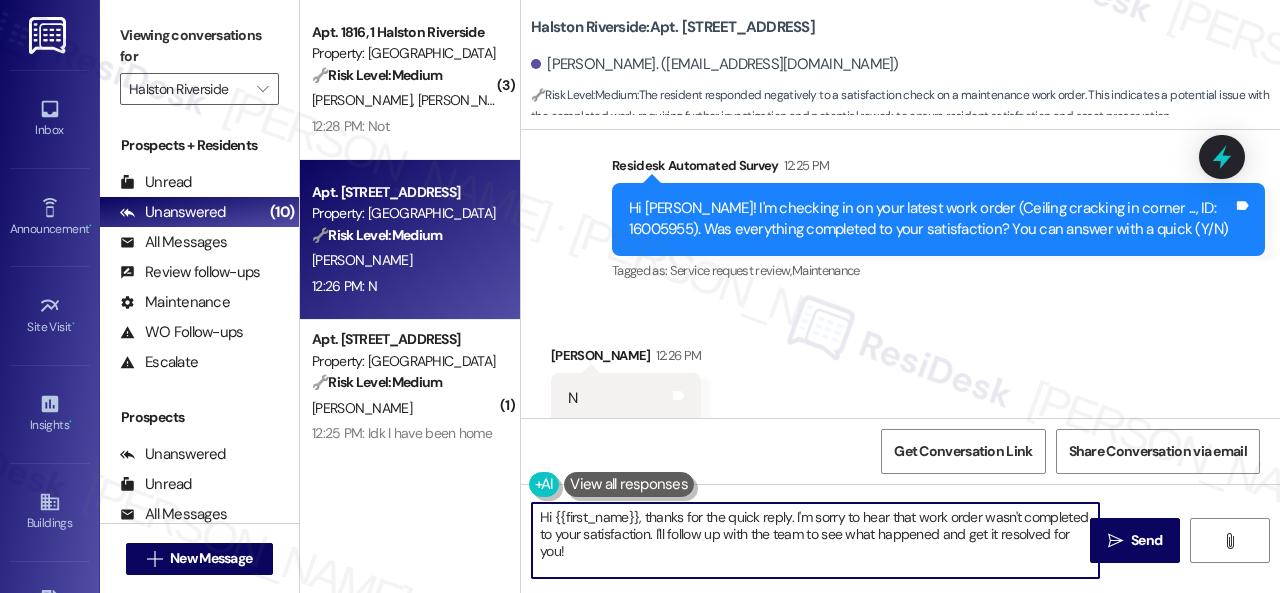 click on "( 3 ) Apt. 1816, 1 [GEOGRAPHIC_DATA] Property: [GEOGRAPHIC_DATA] 🔧  Risk Level:  Medium The resident indicates that the work order was not completed to their satisfaction. This requires follow-up to understand the issue and ensure it is resolved, but does not present an immediate risk. [PERSON_NAME] [PERSON_NAME] 12:28 PM: Not  12:28 PM: Not  Apt. 1107, 1 [GEOGRAPHIC_DATA] Property: [GEOGRAPHIC_DATA] 🔧  Risk Level:  Medium The resident responded negatively to a satisfaction check on a maintenance work order. This indicates a potential issue with the completed work, requiring further investigation and potential rework to ensure resident satisfaction and asset preservation. [PERSON_NAME] 12:26 PM: N 12:26 PM: N ( 1 ) Apt. 0806, [GEOGRAPHIC_DATA] Property: [GEOGRAPHIC_DATA] 🔧  Risk Level:  Medium [PERSON_NAME] 12:25 PM: Idk I have been home  12:25 PM: Idk I have been home  Archived on [DATE] ( 1 ) Apt. 0813, 1 [GEOGRAPHIC_DATA] Property: [GEOGRAPHIC_DATA] 🌟  Risk Level:  Positive [PERSON_NAME] R. Solo 🔧" at bounding box center [790, 296] 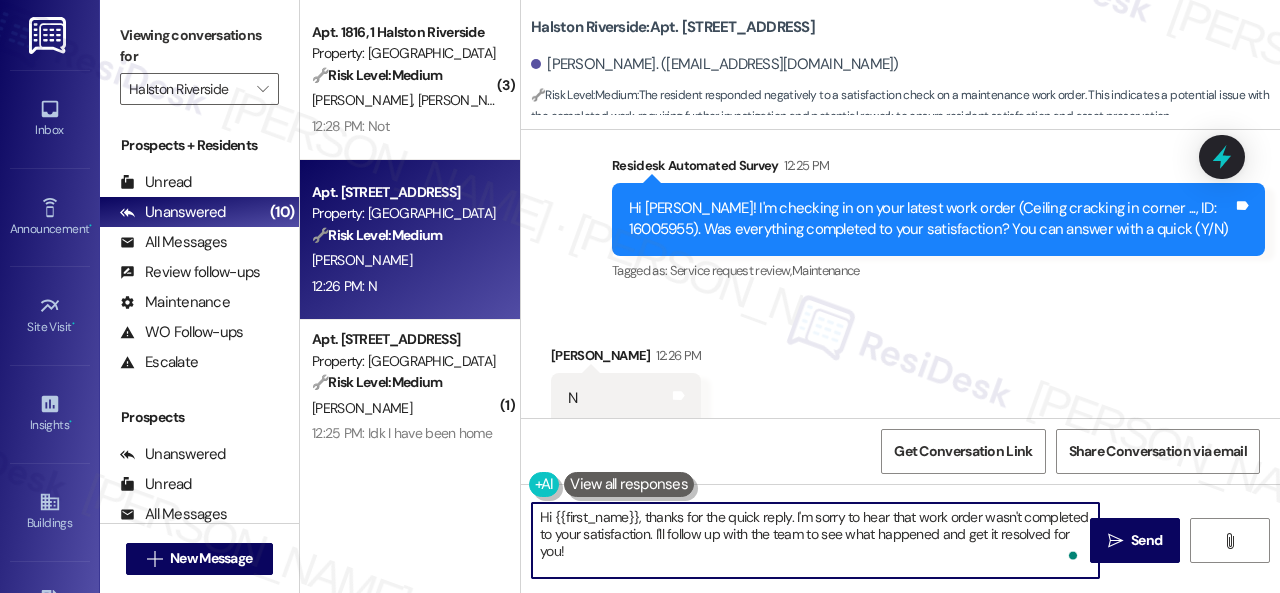paste on "I'm sorry that the work order wasn't completed to your satisfaction. Can you please provide more details about what went wrong or what needs to be addressed?" 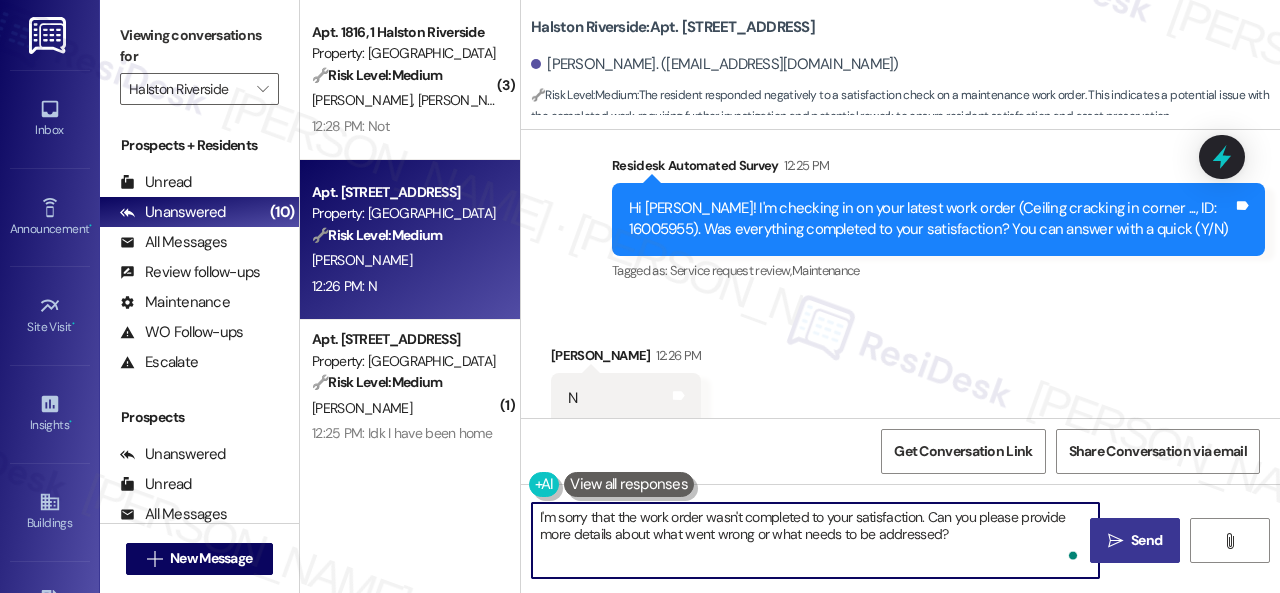 type on "I'm sorry that the work order wasn't completed to your satisfaction. Can you please provide more details about what went wrong or what needs to be addressed?" 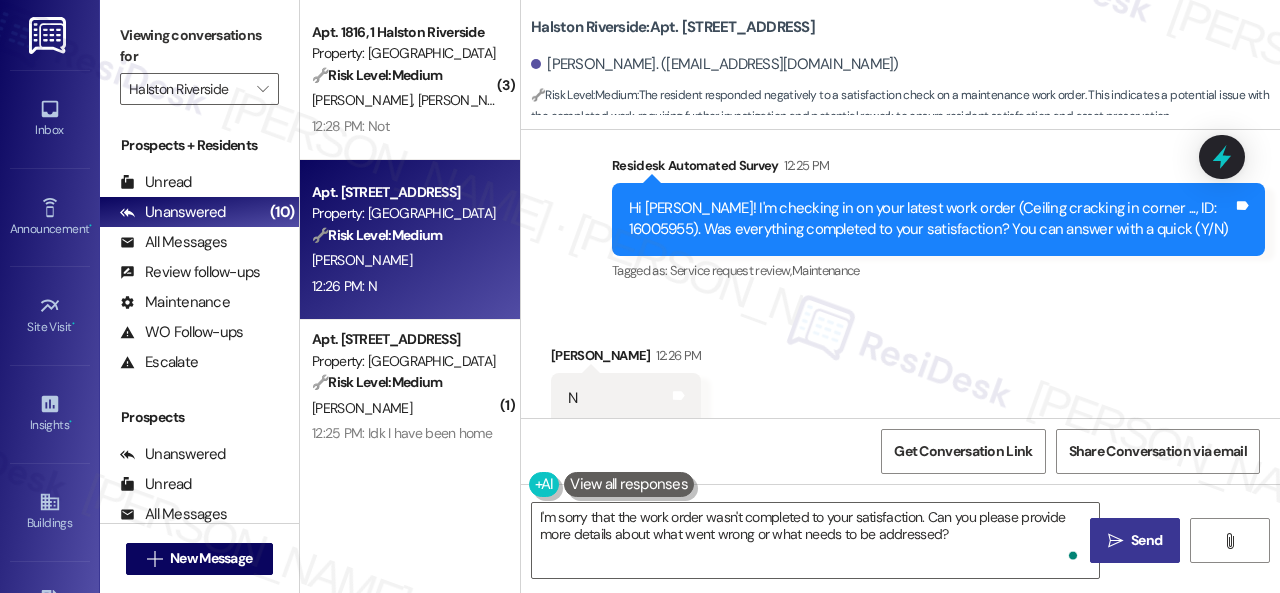 click on "Send" at bounding box center (1146, 540) 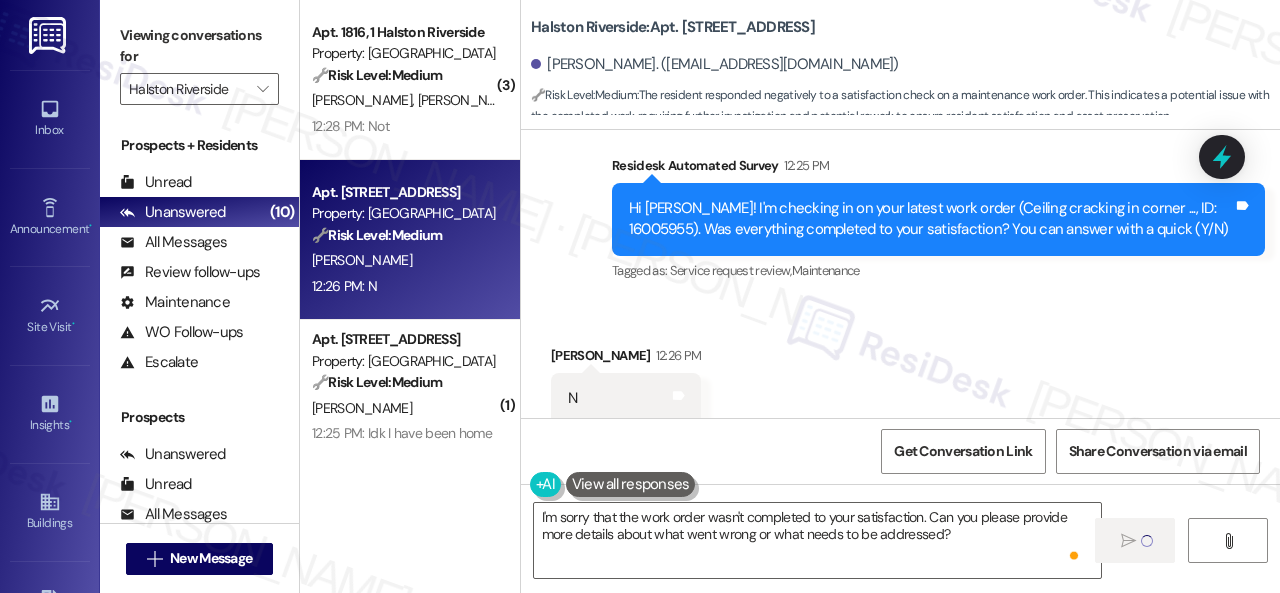 type 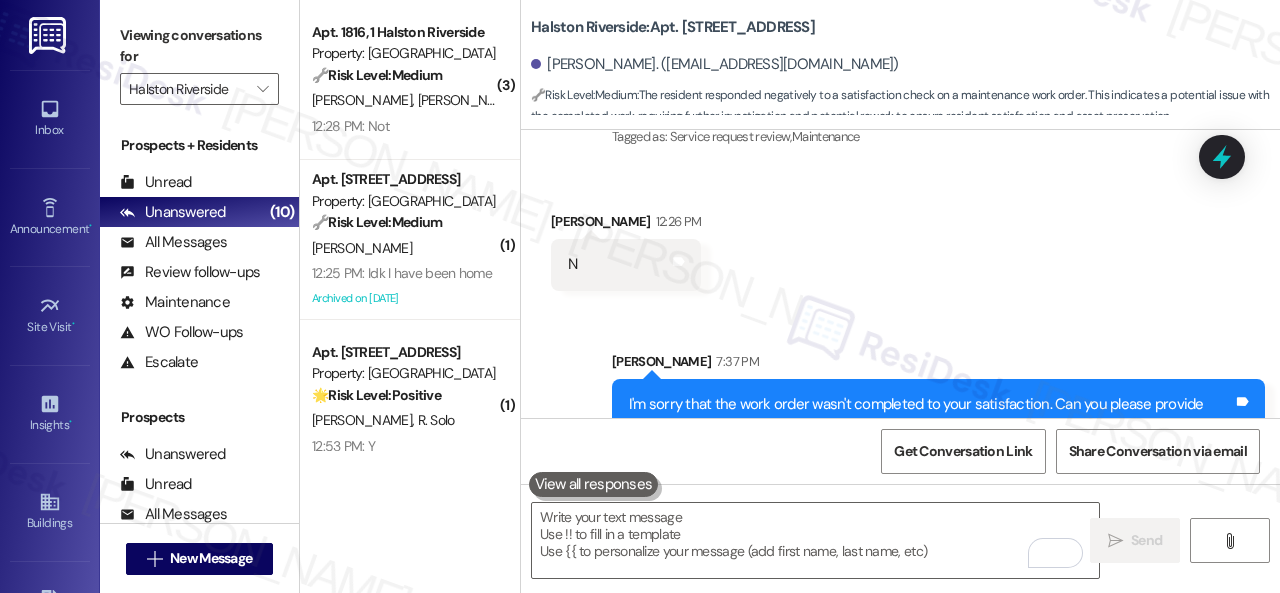 scroll, scrollTop: 4542, scrollLeft: 0, axis: vertical 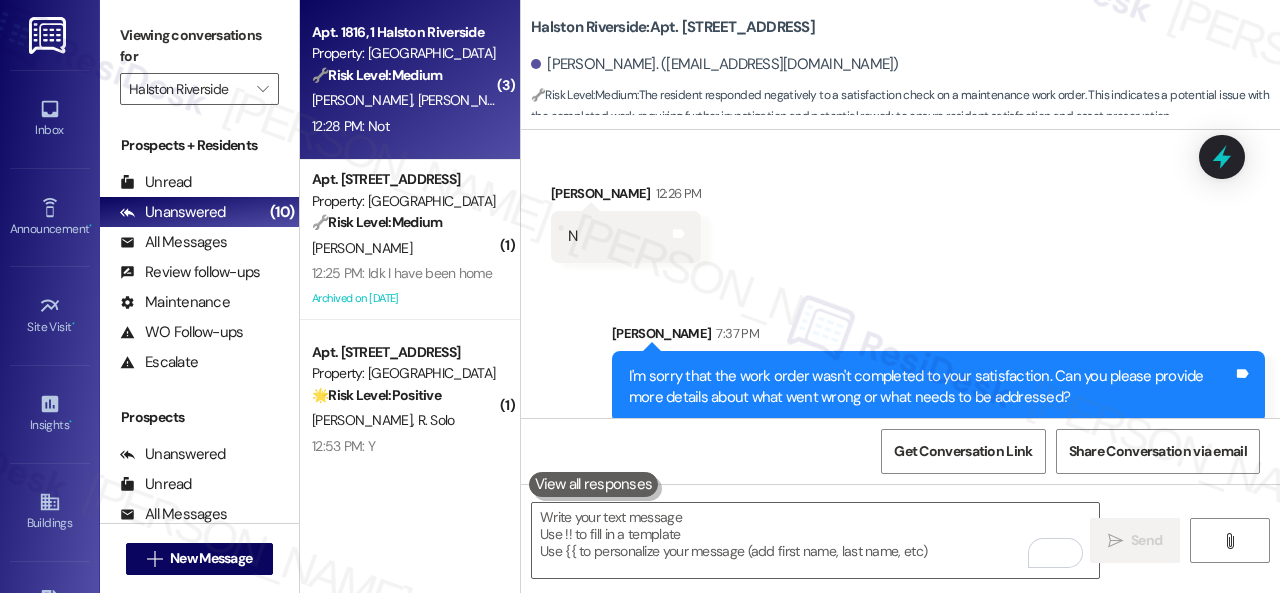 click on "12:28 PM: Not  12:28 PM: Not" at bounding box center (404, 126) 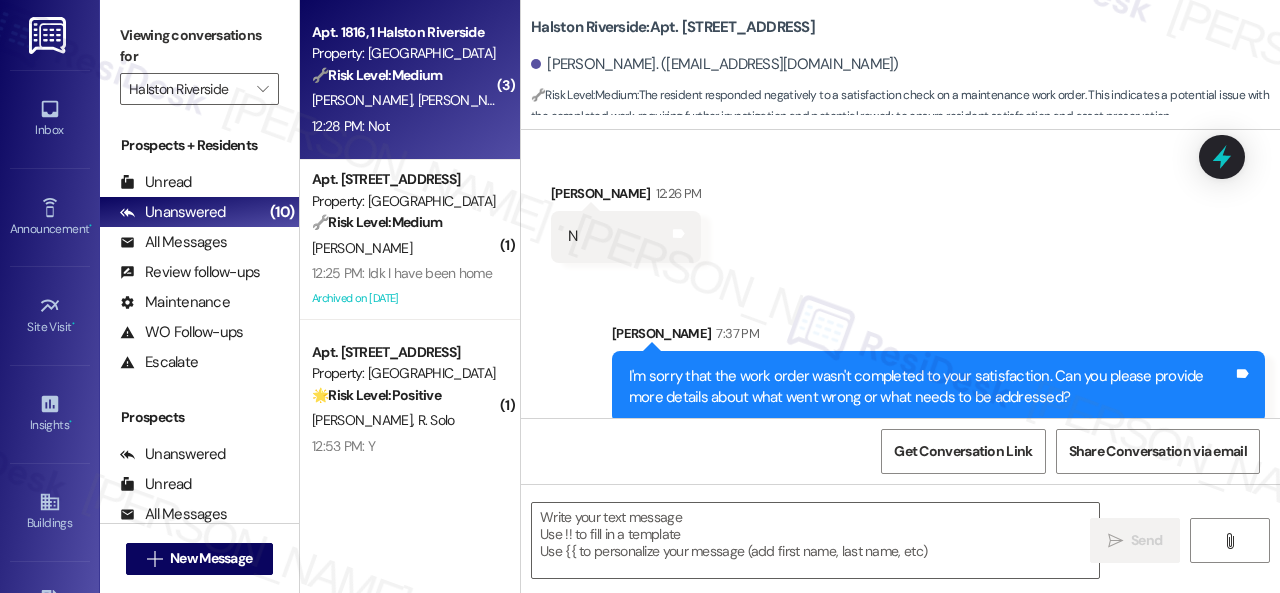 type on "Fetching suggested responses. Please feel free to read through the conversation in the meantime." 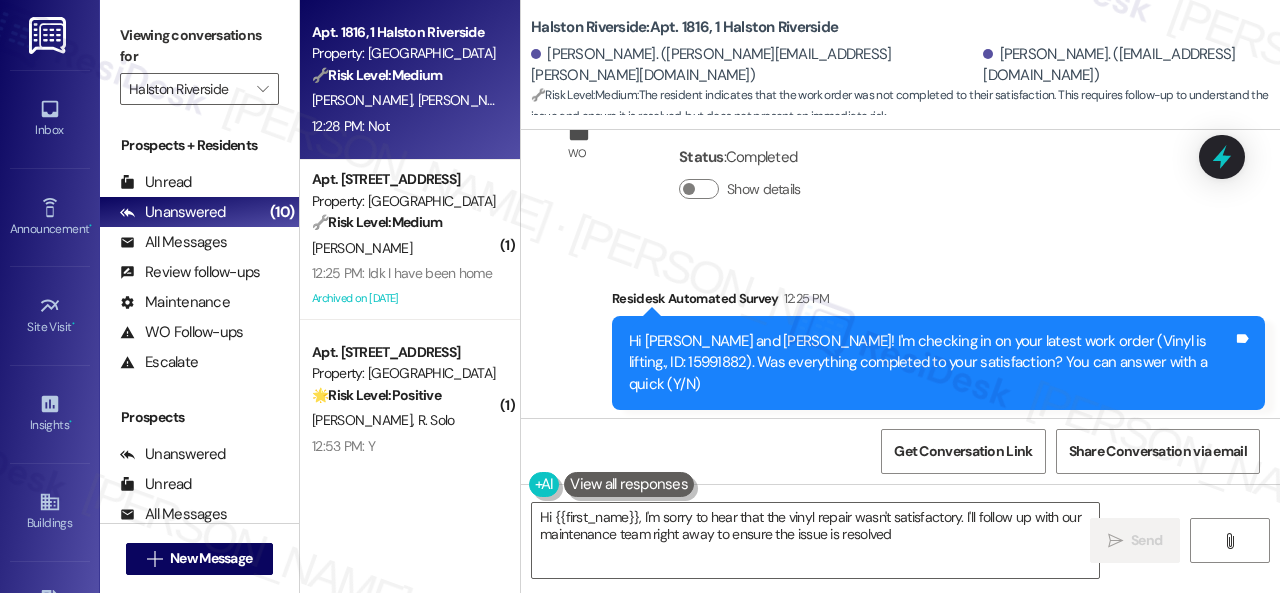 scroll, scrollTop: 9822, scrollLeft: 0, axis: vertical 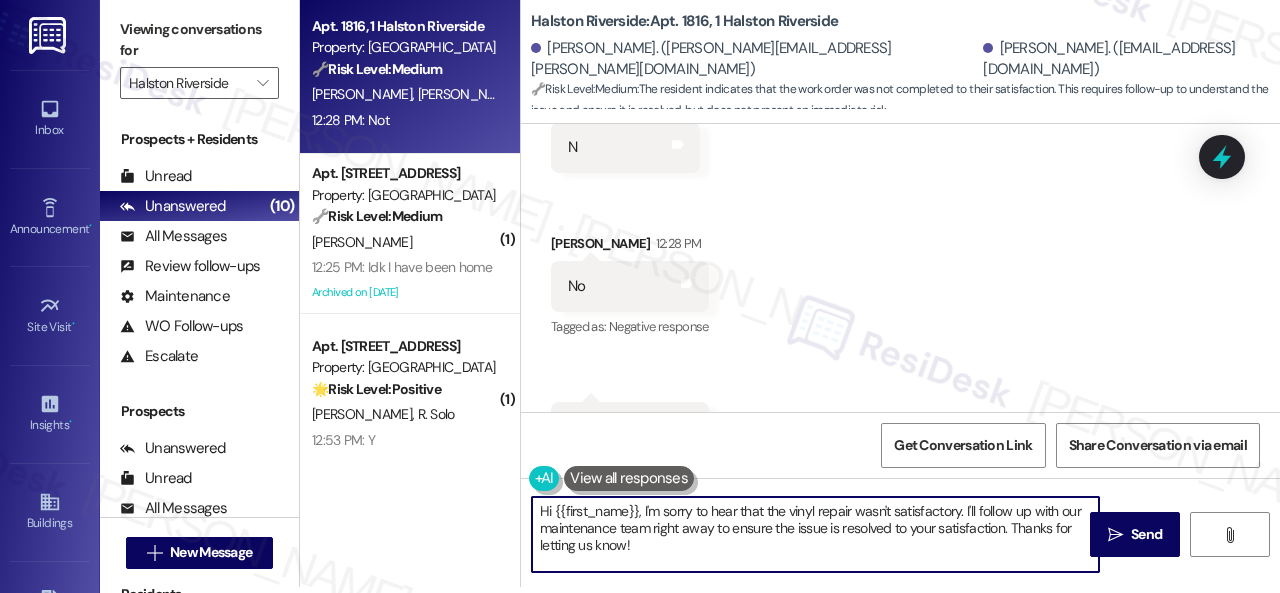 drag, startPoint x: 652, startPoint y: 550, endPoint x: 480, endPoint y: 493, distance: 181.19879 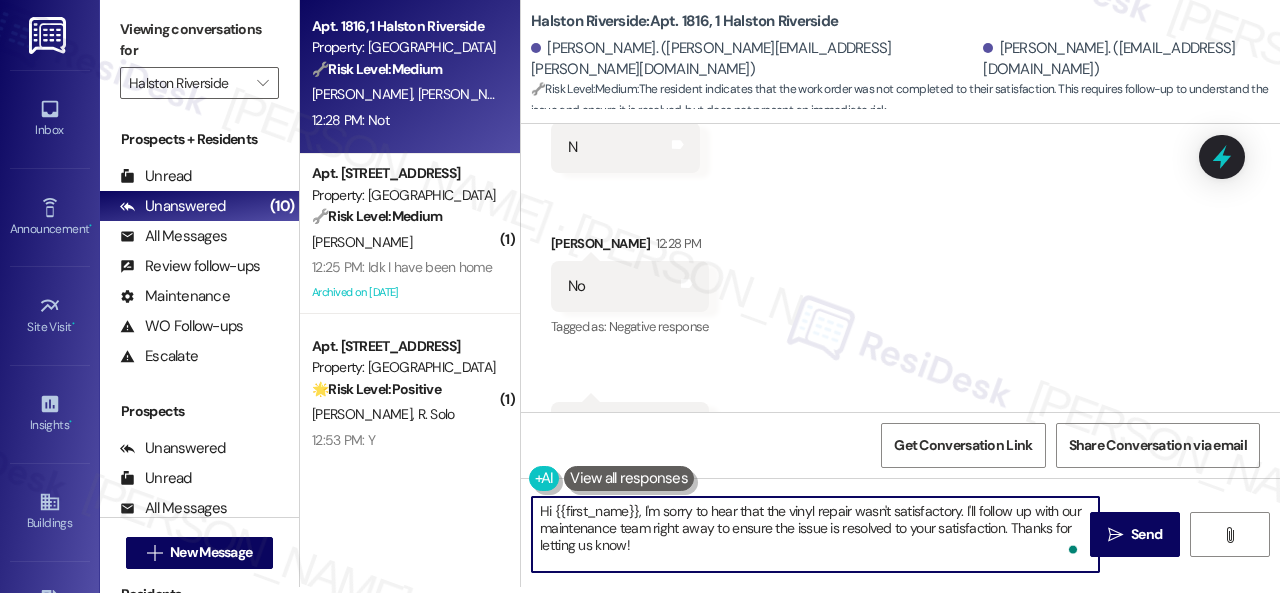 paste on "I'm sorry that the work order wasn't completed to your satisfaction. Can you please provide more details about what went wrong or what needs to be addressed?" 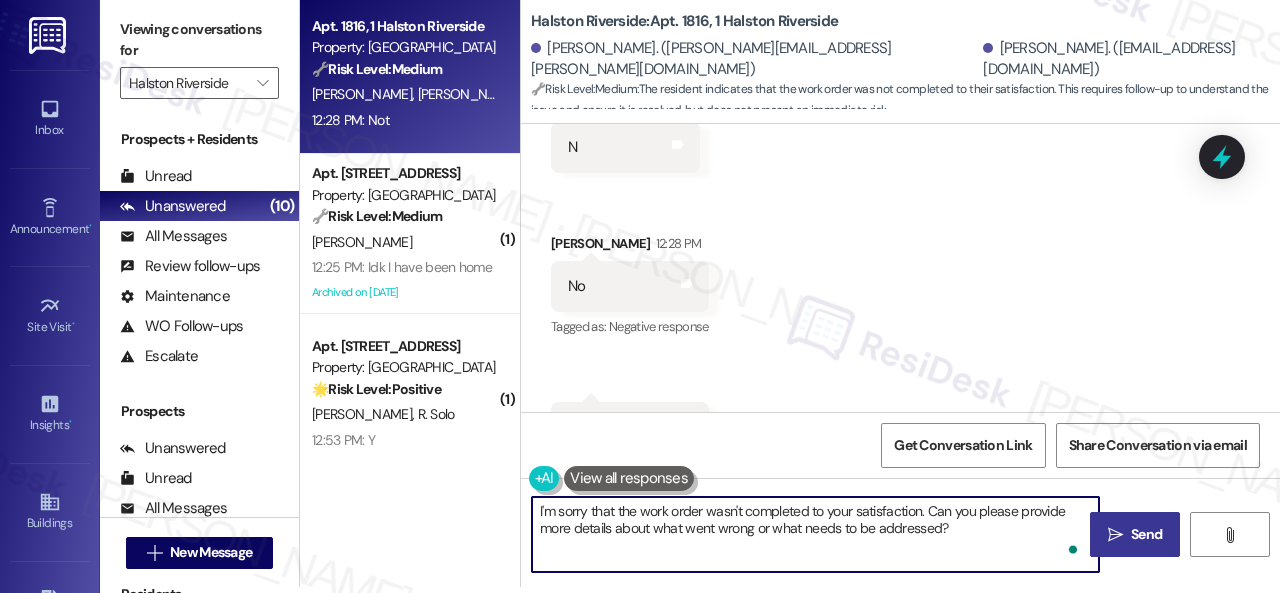 type on "I'm sorry that the work order wasn't completed to your satisfaction. Can you please provide more details about what went wrong or what needs to be addressed?" 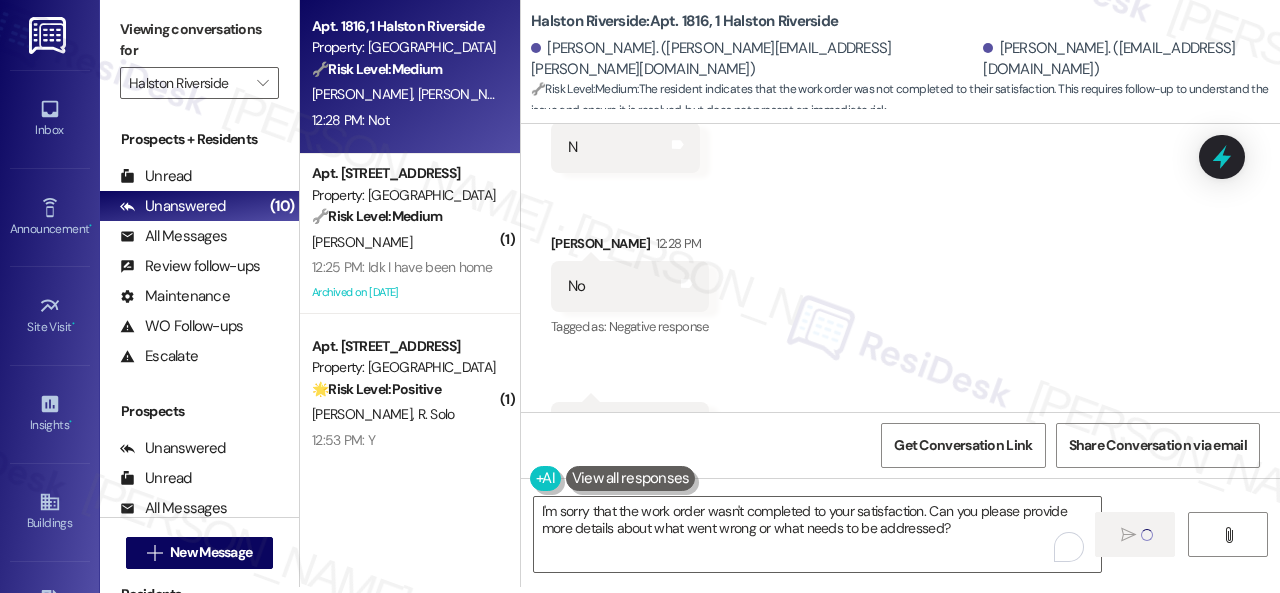 type 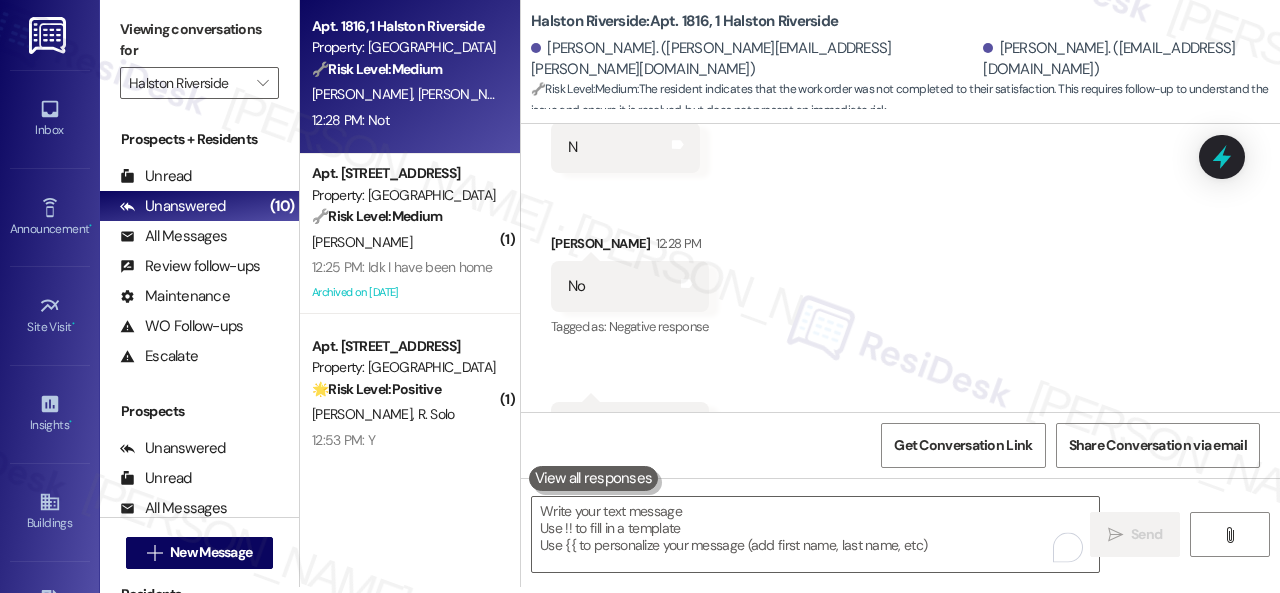 scroll, scrollTop: 0, scrollLeft: 0, axis: both 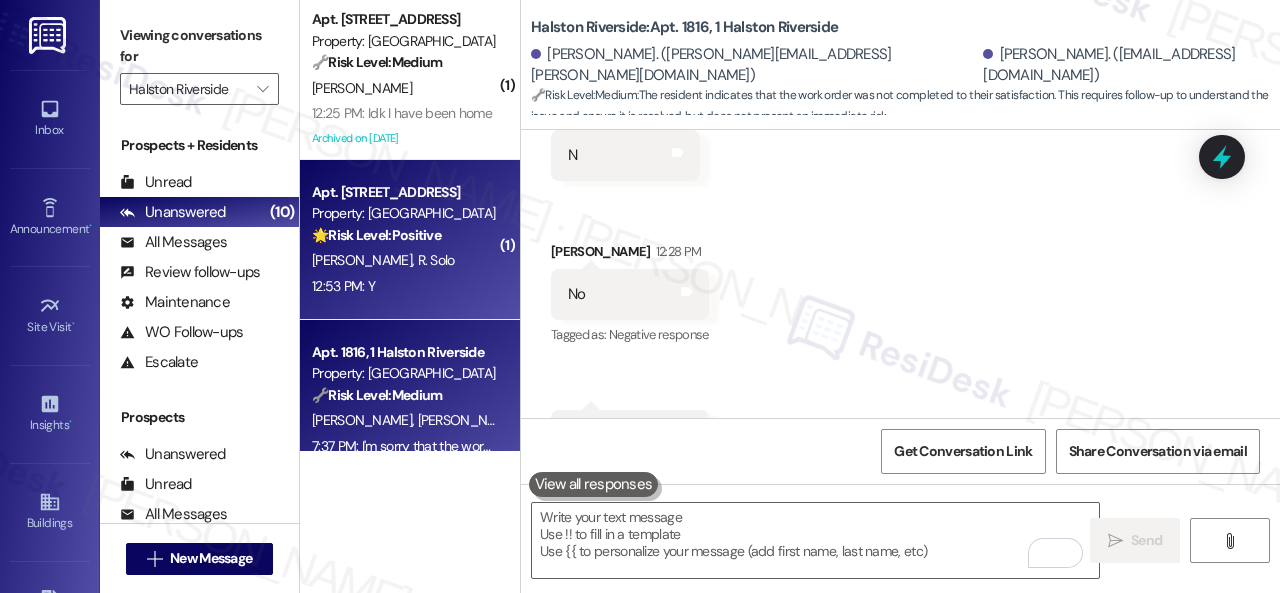 click on "12:53 PM: Y 12:53 PM: Y" at bounding box center (404, 286) 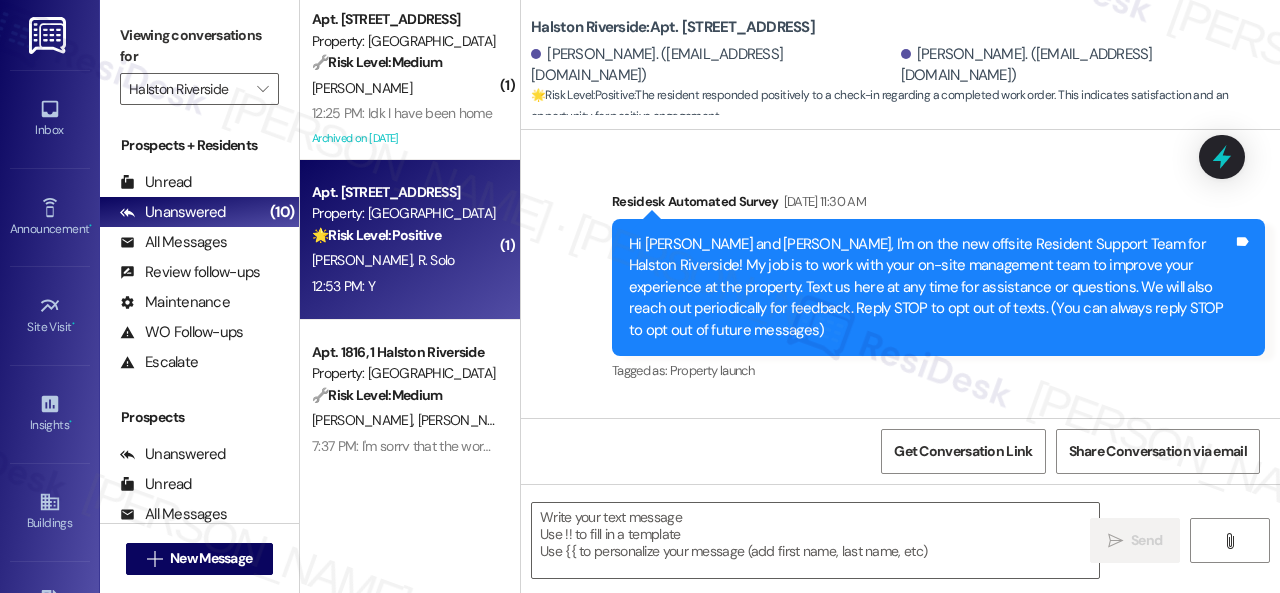 scroll, scrollTop: 8428, scrollLeft: 0, axis: vertical 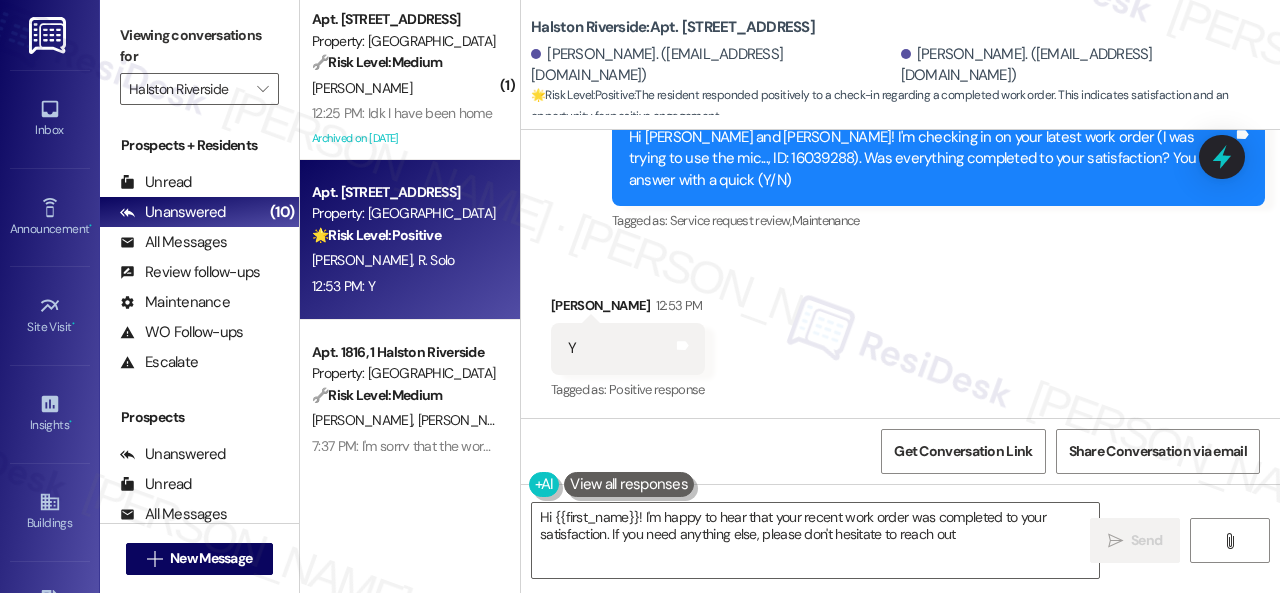 type on "Hi {{first_name}}! I'm happy to hear that your recent work order was completed to your satisfaction. If you need anything else, please don't hesitate to reach out!" 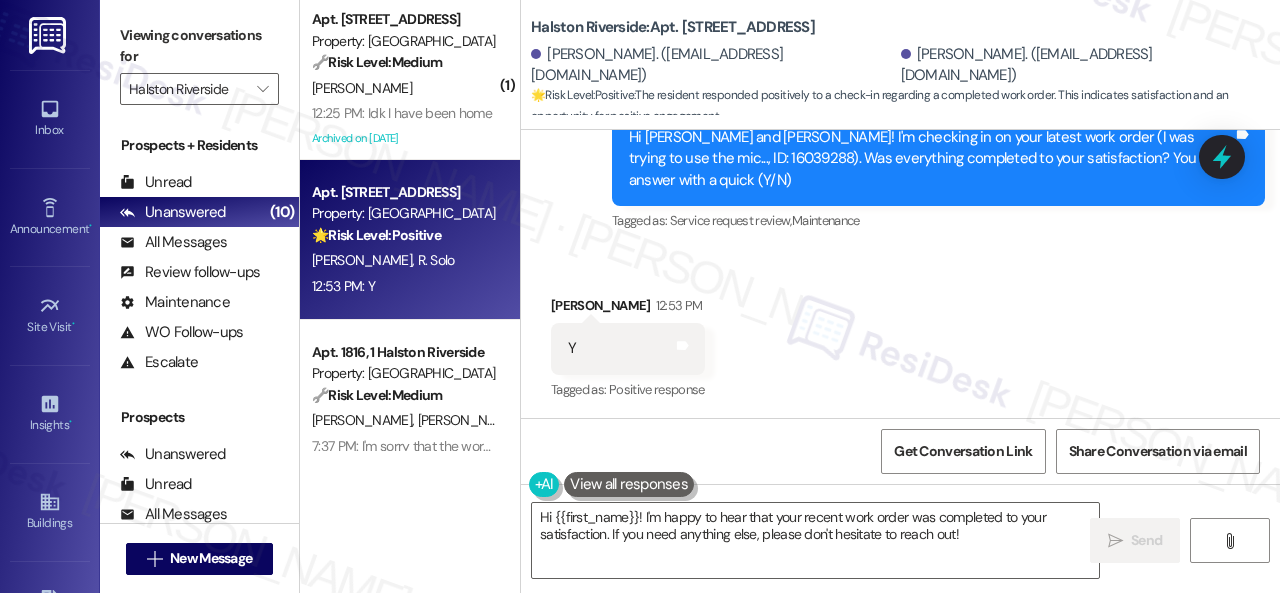 click on "Survey, sent via SMS Residesk Automated Survey 12:25 PM Hi [PERSON_NAME] and [PERSON_NAME]! I'm checking in on your latest work order (I was trying to use the mic..., ID: 16039288). Was everything completed to your satisfaction? You can answer with a quick (Y/N) Tags and notes Tagged as:   Service request review ,  Click to highlight conversations about Service request review Maintenance Click to highlight conversations about Maintenance" at bounding box center [900, 145] 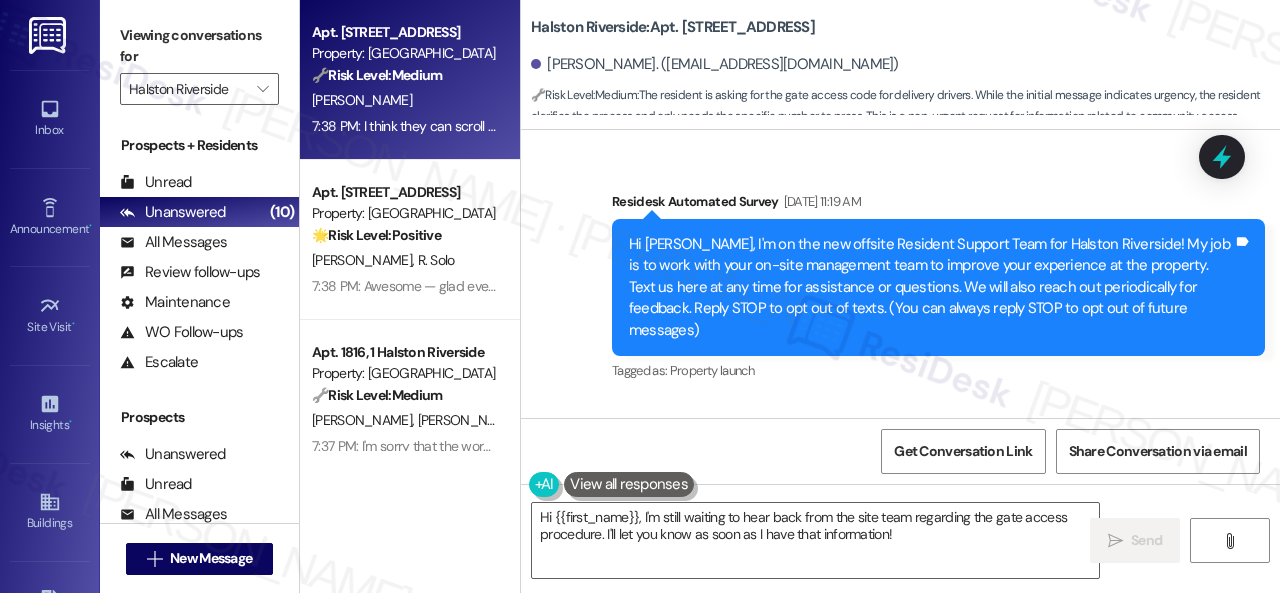 scroll, scrollTop: 0, scrollLeft: 0, axis: both 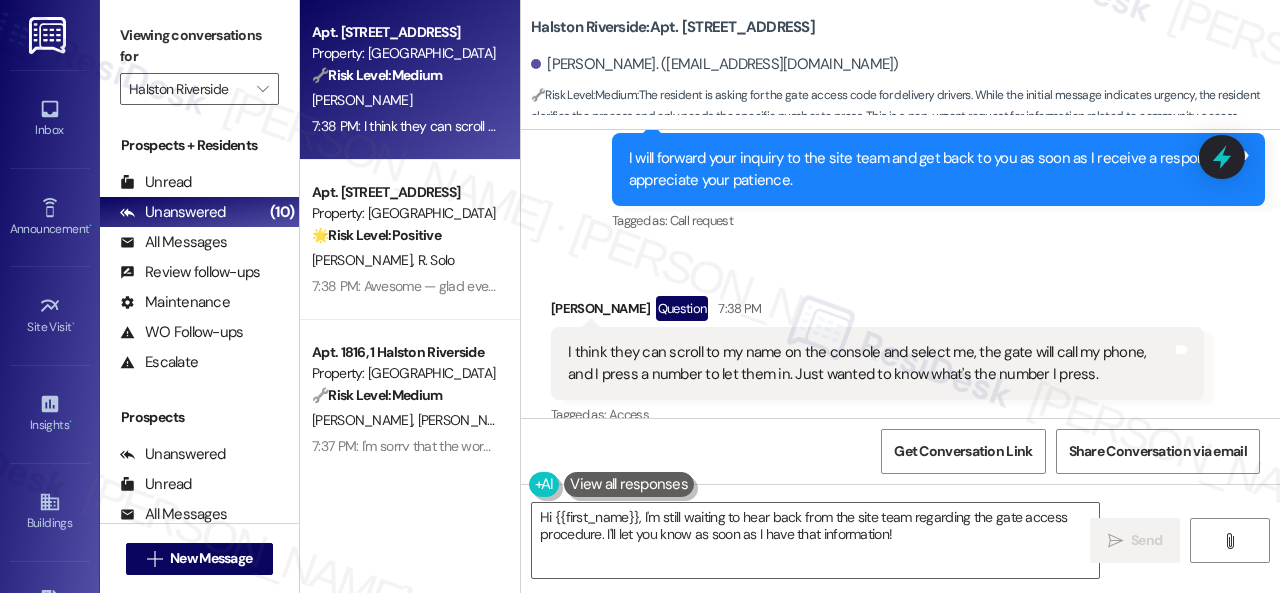 click on "Received via SMS David Janzen Question 7:38 PM I think they can scroll to my name on the console and select me, the gate will call my phone, and I press a number to let them in. Just wanted to know what's the number I press. Tags and notes Tagged as:   Access Click to highlight conversations about Access  Related guidelines Hide Suggestions Birchstone Residential - Birchstone Residential - All properties: None of the provided information in the given property document mentions any resident-related questions or concerns directly related to tenants, renters, or occupiers within the context of the property. Created  a year ago Account level guideline  ( 67 % match) FAQs generated by ResiDesk AI How can I check if I am eligible for Flexgo? You can visit getflex.com and sign up to see if you are eligible. Original Guideline View original document here  http://res.cl… Birchstone Residential - All properties: Concern regarding the use of the term "security" in resident responses Created  2 years ago  ( 66 % match)" at bounding box center [900, 496] 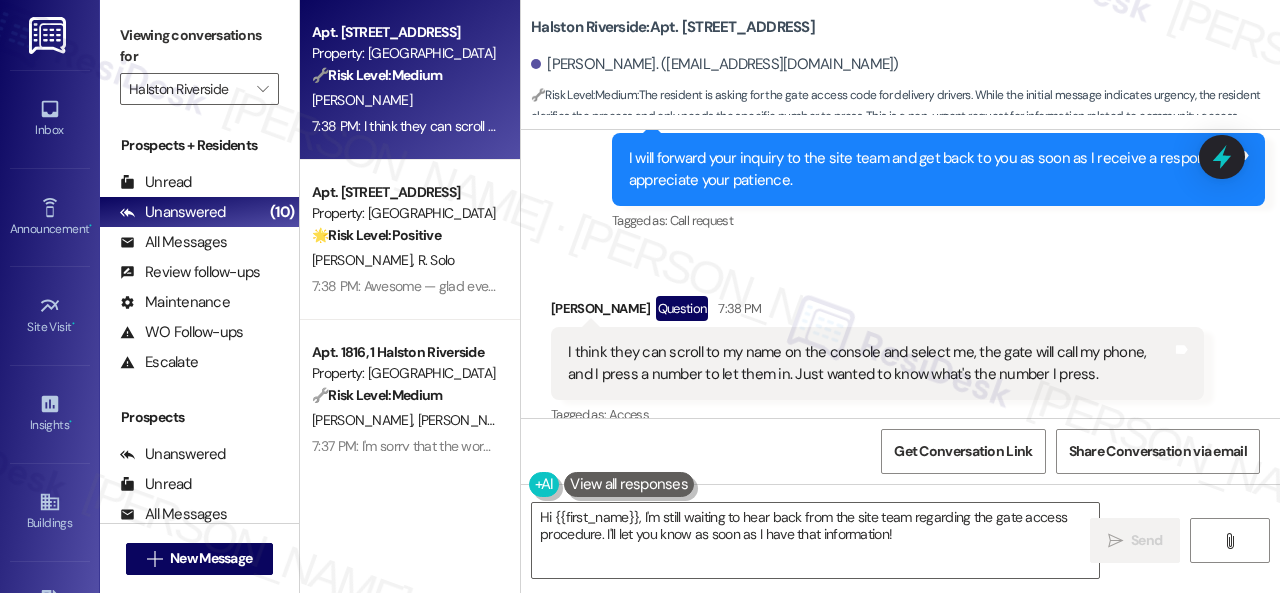 drag, startPoint x: 914, startPoint y: 535, endPoint x: 133, endPoint y: 433, distance: 787.6325 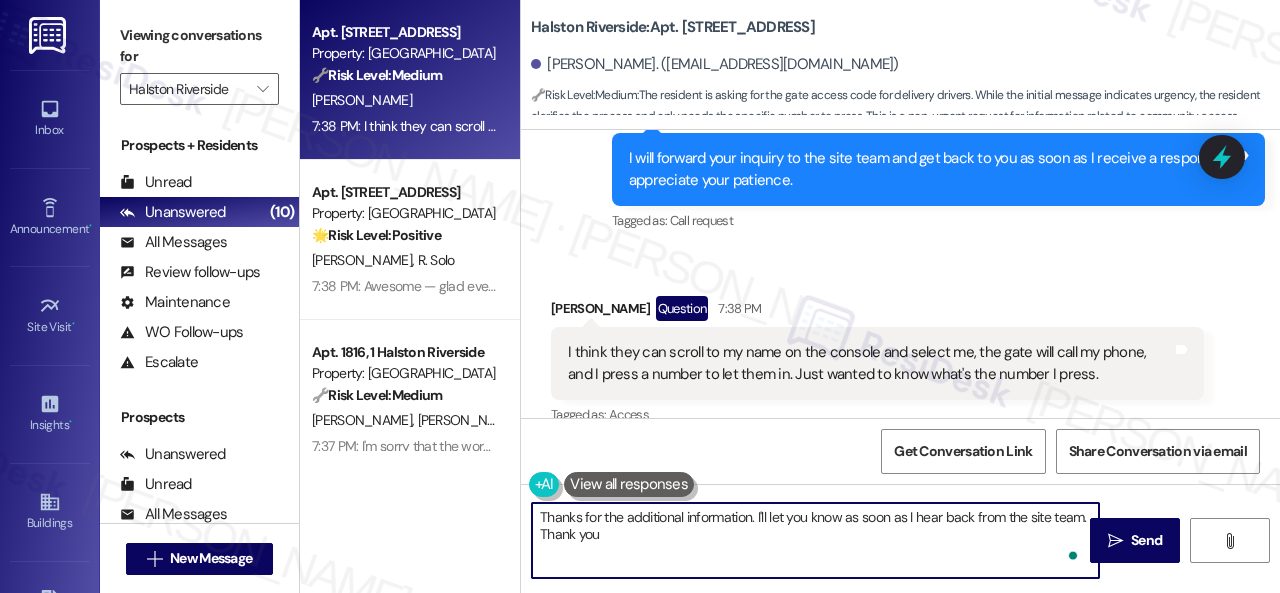 type on "Thanks for the additional information. I'll let you know as soon as I hear back from the site team. Thank you." 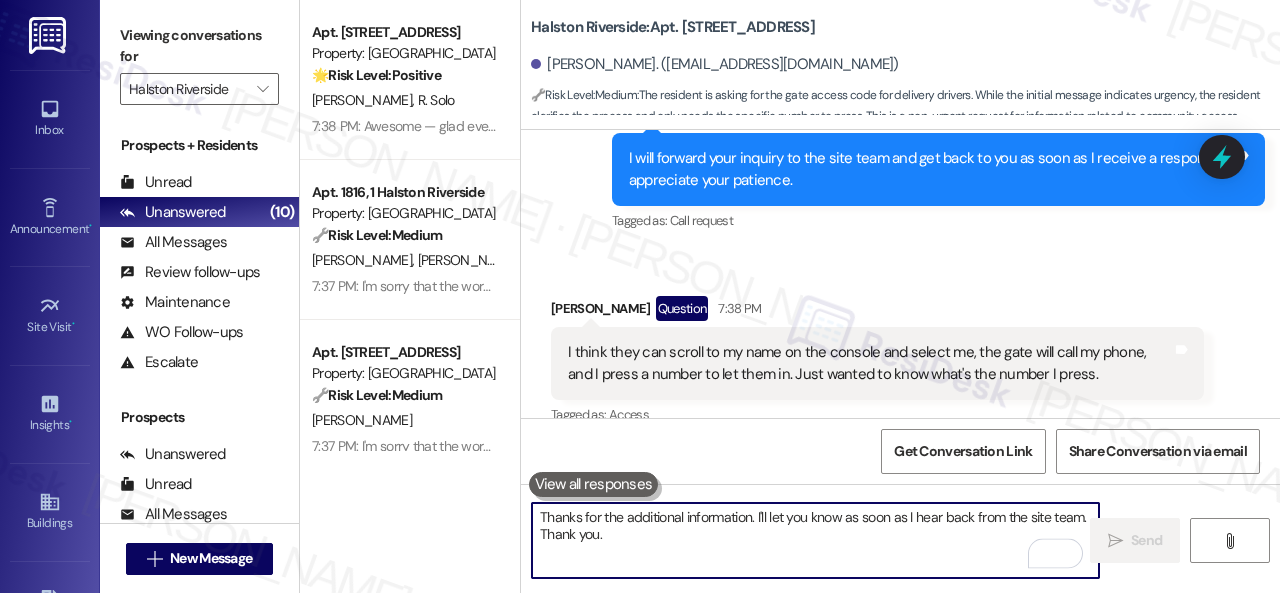 scroll, scrollTop: 13788, scrollLeft: 0, axis: vertical 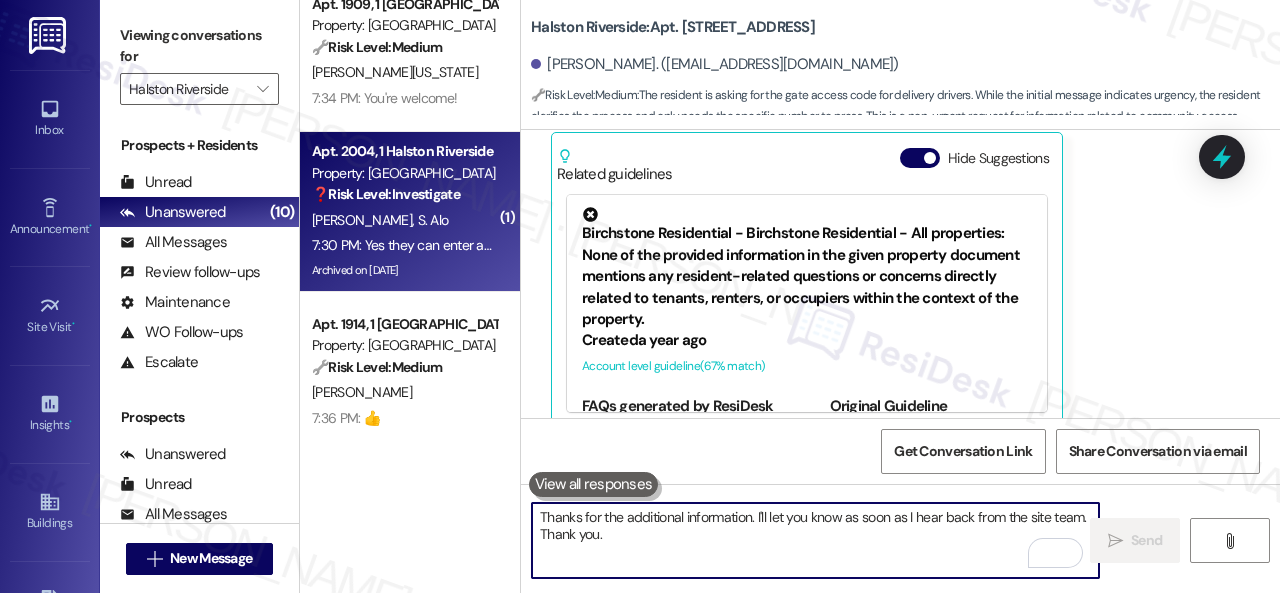 type 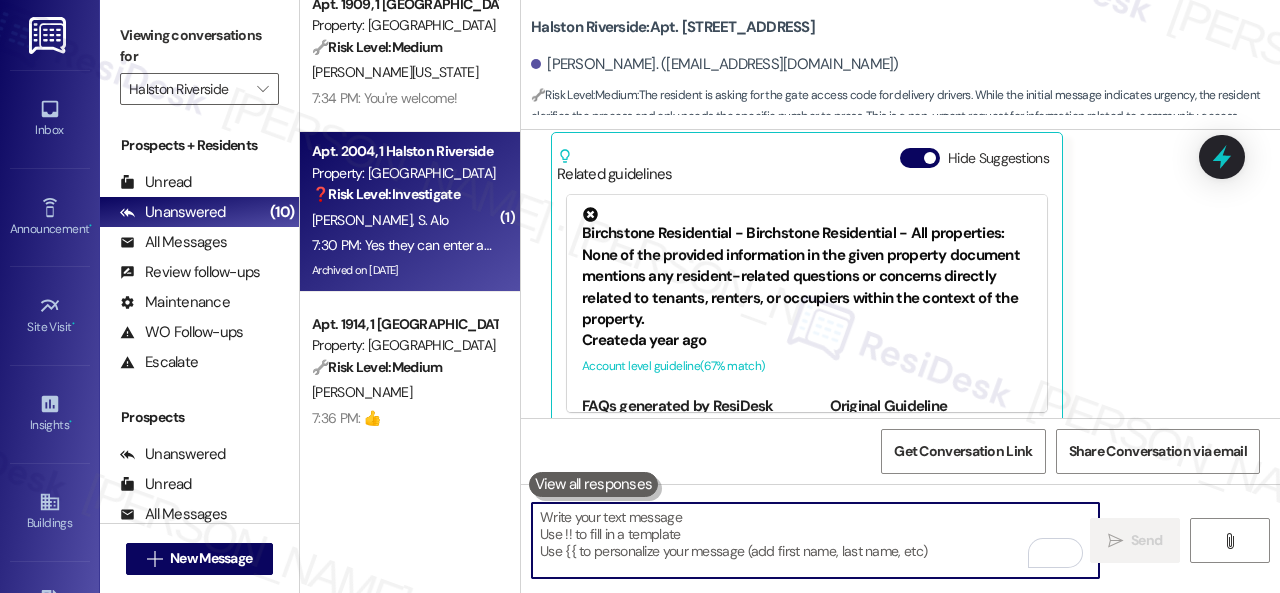 click on "F. Akinjo S. Alo" at bounding box center [404, 220] 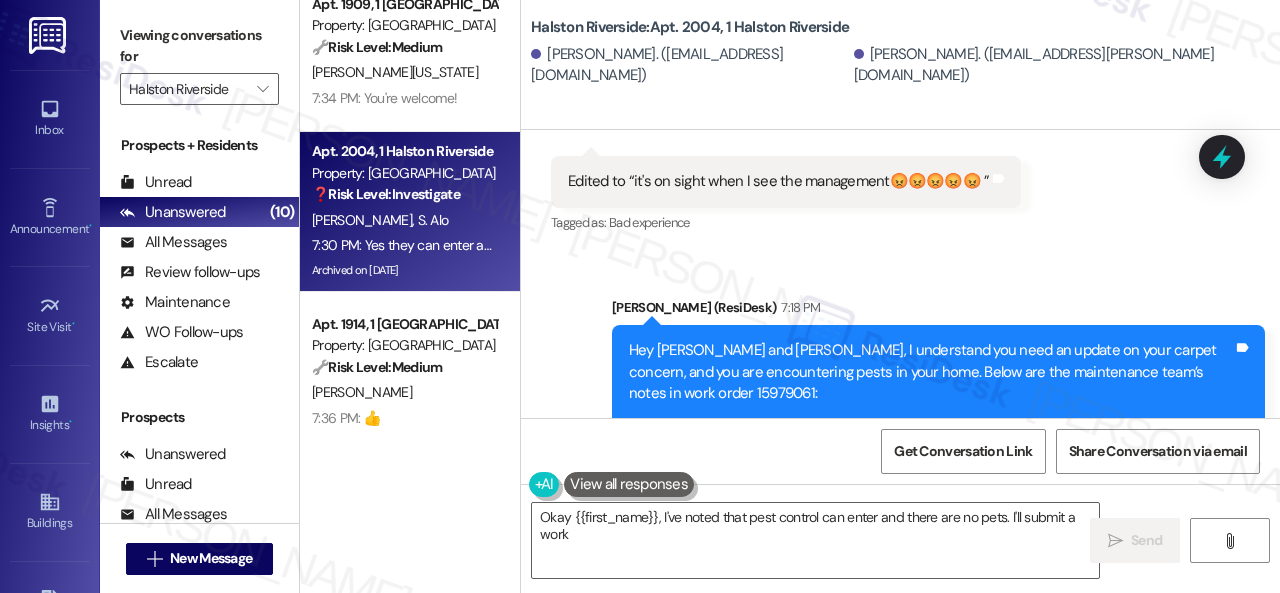 scroll, scrollTop: 89763, scrollLeft: 0, axis: vertical 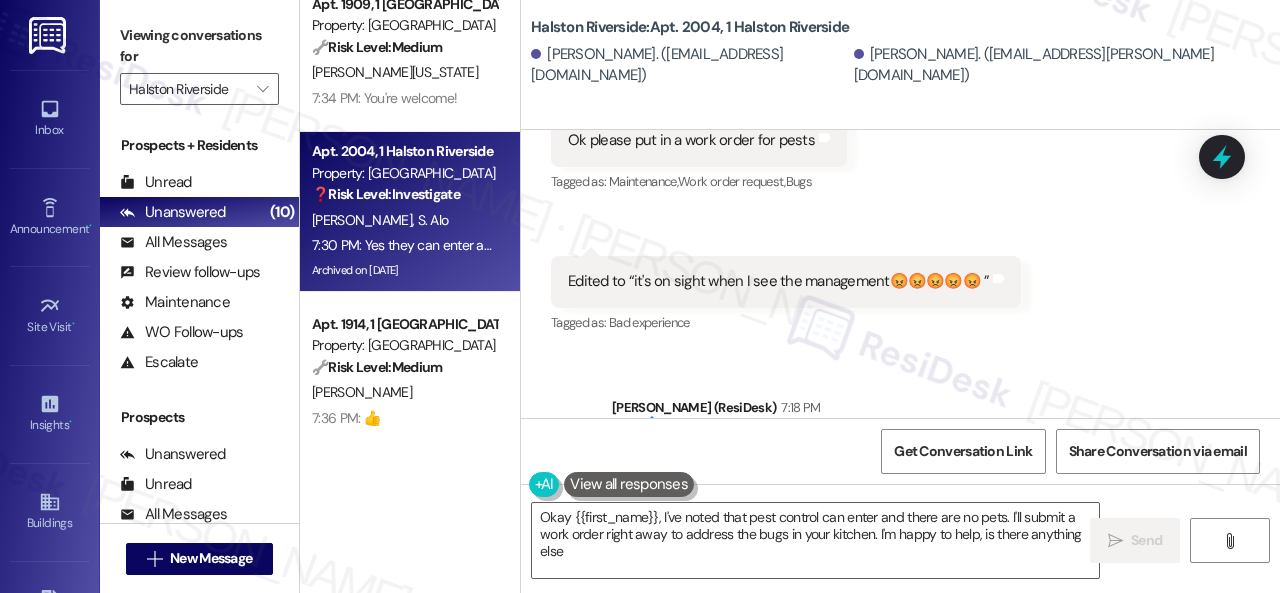 type on "Okay {{first_name}}, I've noted that pest control can enter and there are no pets. I'll submit a work order right away to address the bugs in your kitchen. I'm happy to help, is there anything else?" 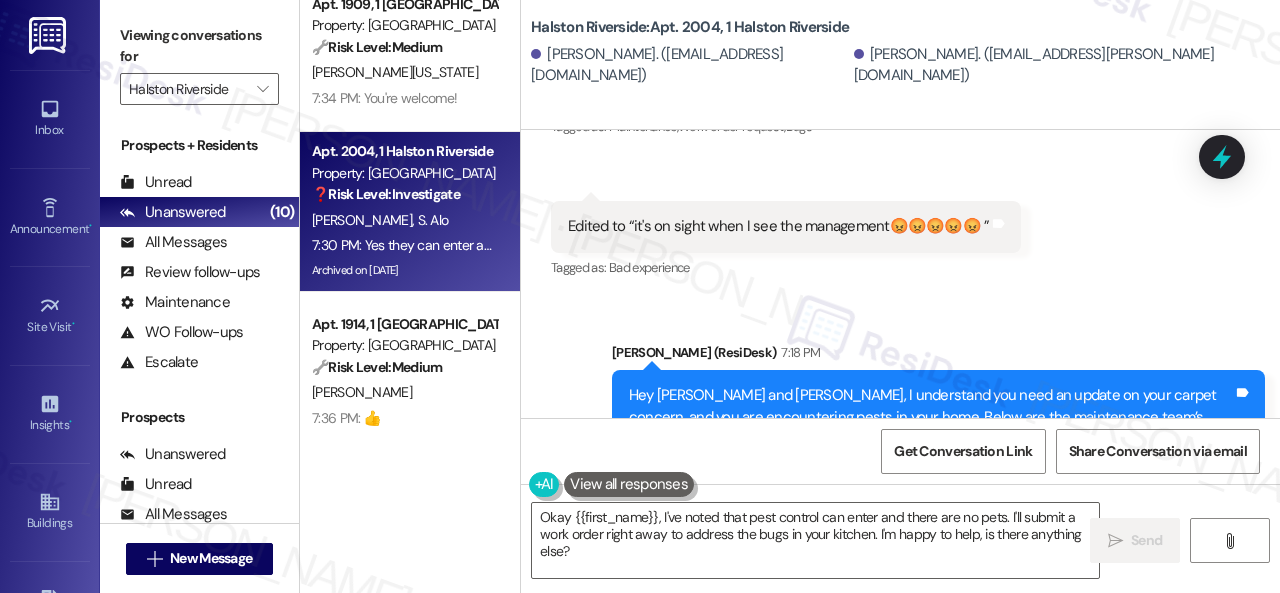 scroll, scrollTop: 89863, scrollLeft: 0, axis: vertical 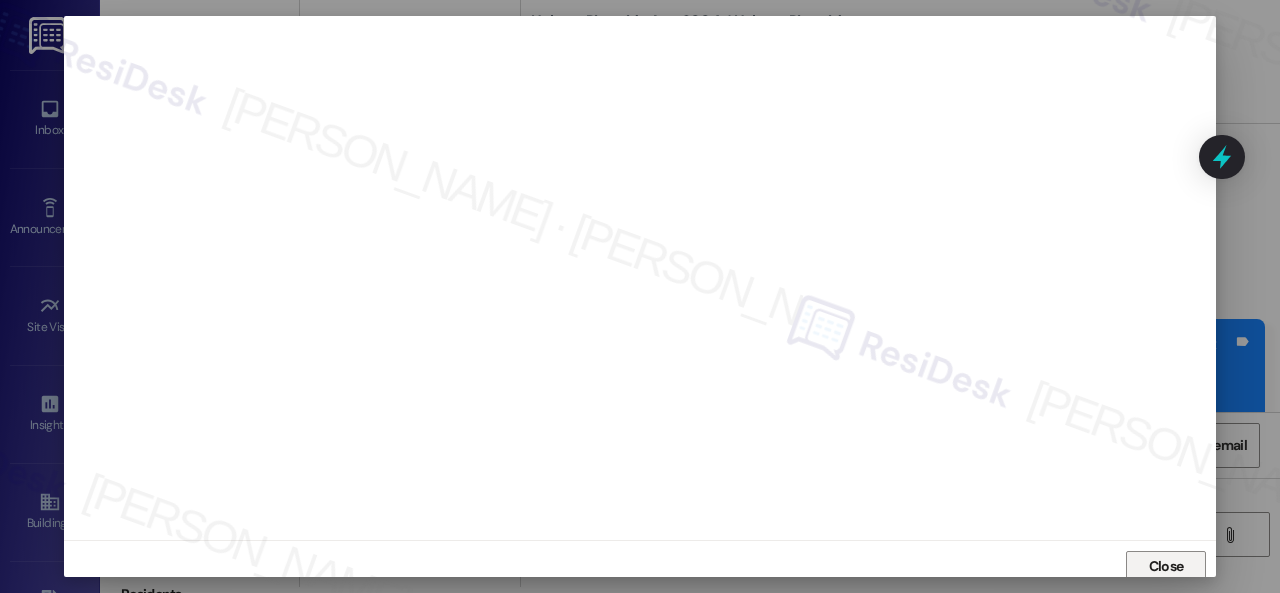 click on "Close" at bounding box center [1166, 567] 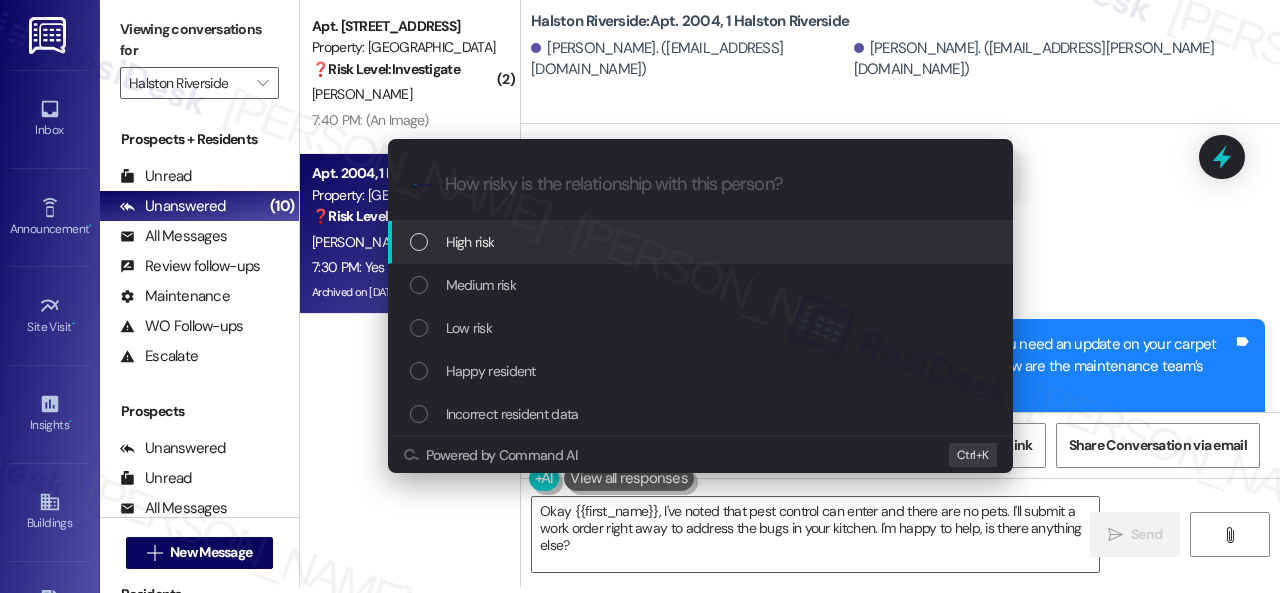 click on "High risk" at bounding box center [470, 242] 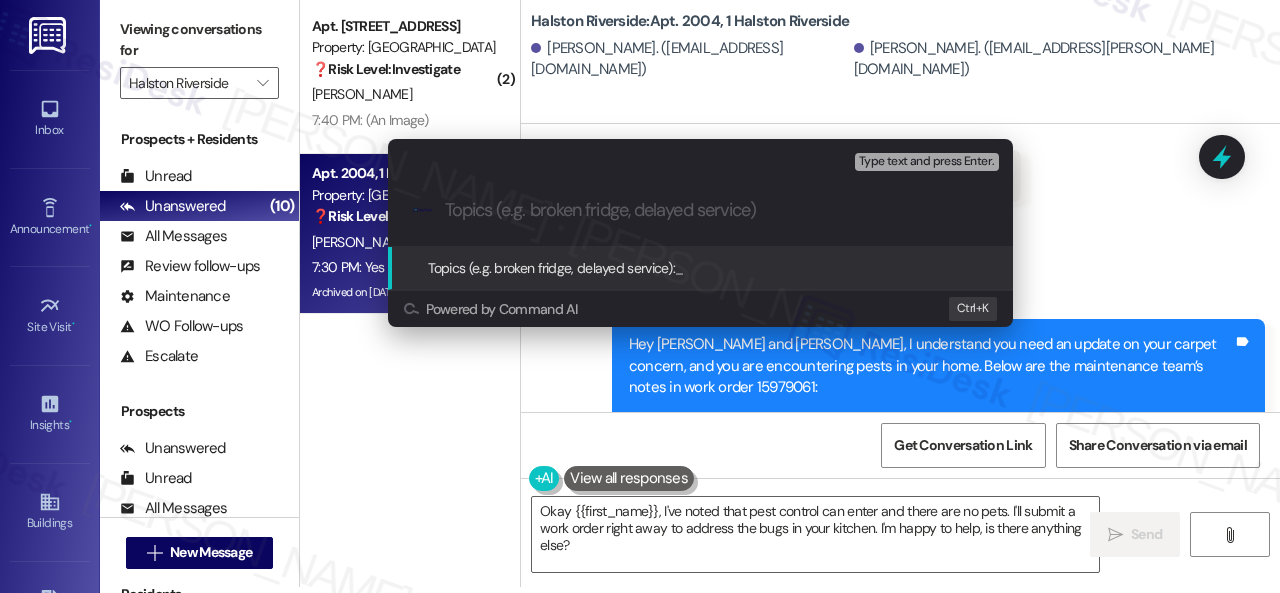 paste on "New work order/s submitted - Pest issue" 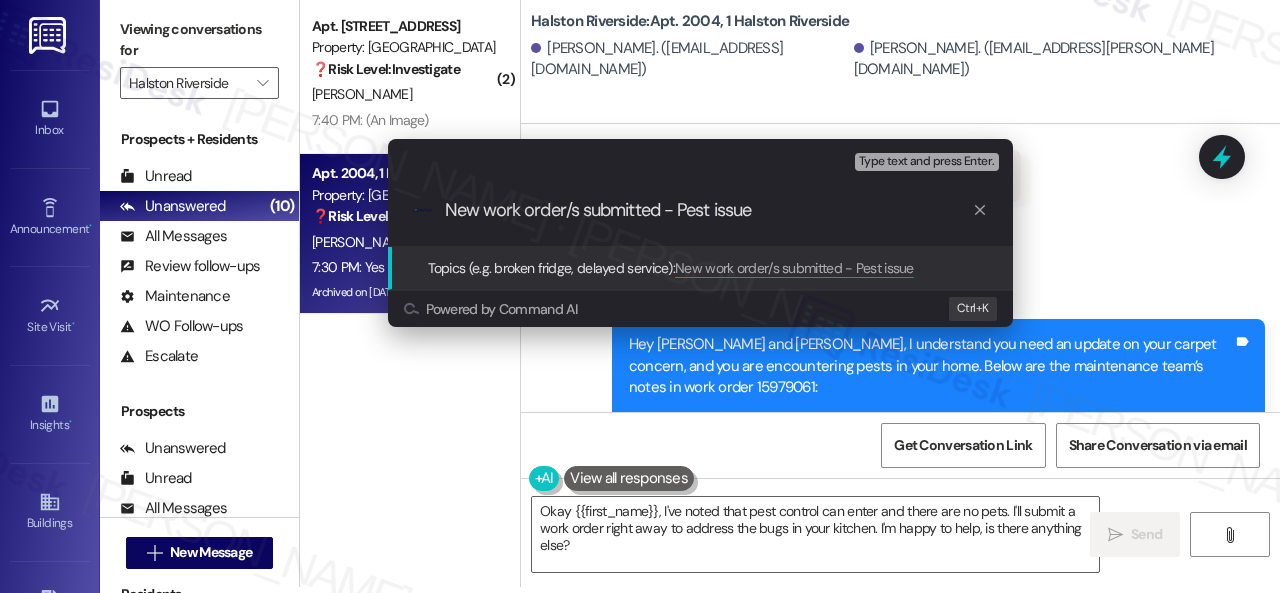 type 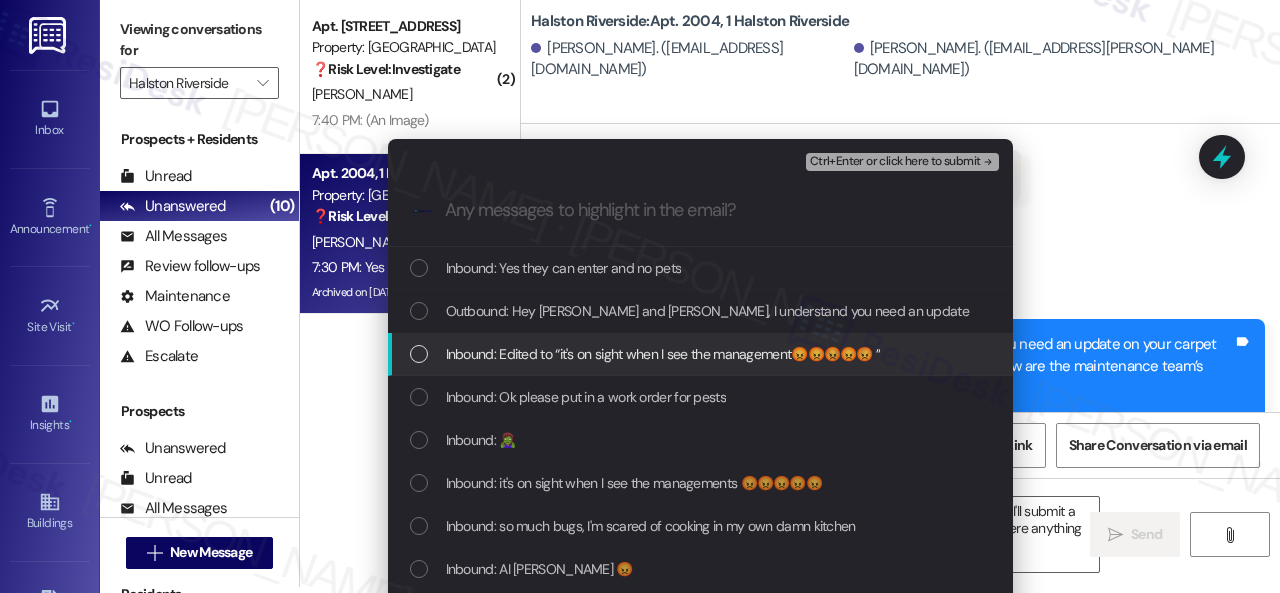 click on "Inbound: Edited to “it's on sight when I see the management😡😡😡😡😡 ”" at bounding box center (663, 354) 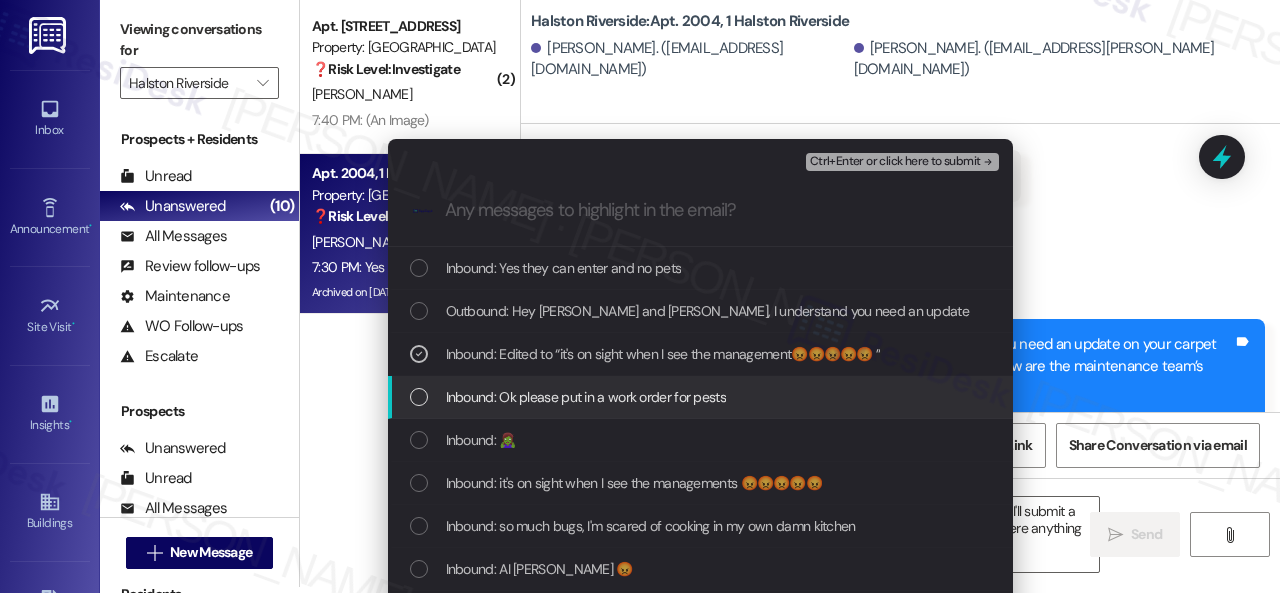 drag, startPoint x: 526, startPoint y: 393, endPoint x: 510, endPoint y: 417, distance: 28.84441 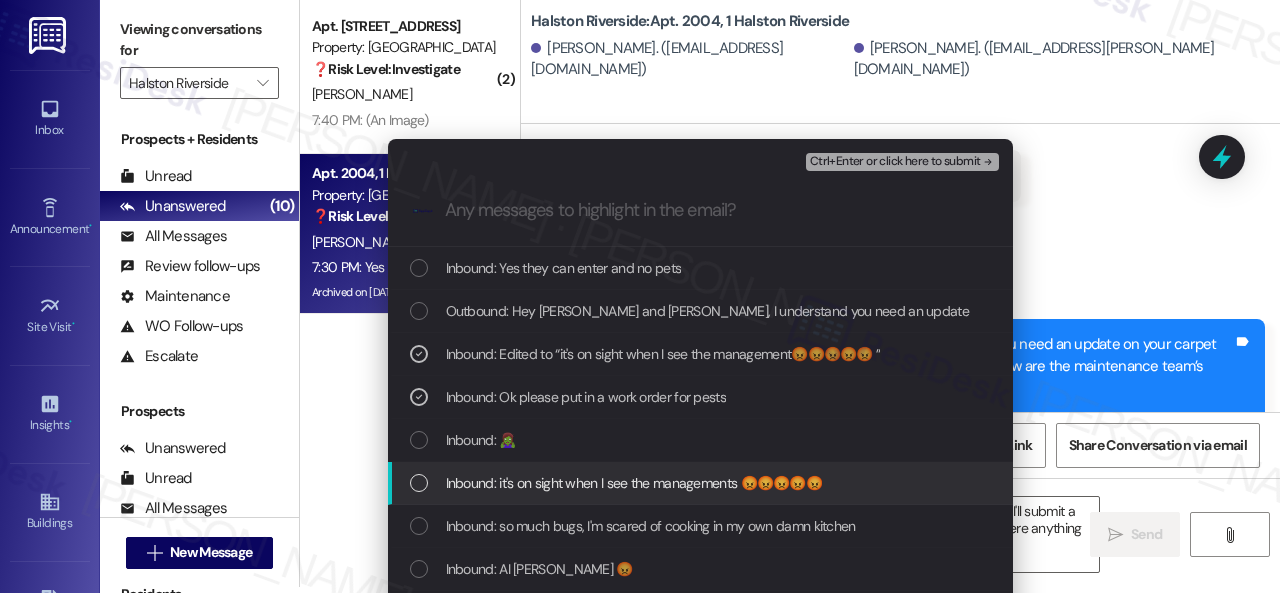 click on "Inbound: it's on sight when I see the managements 😡😡😡😡😡" at bounding box center [634, 483] 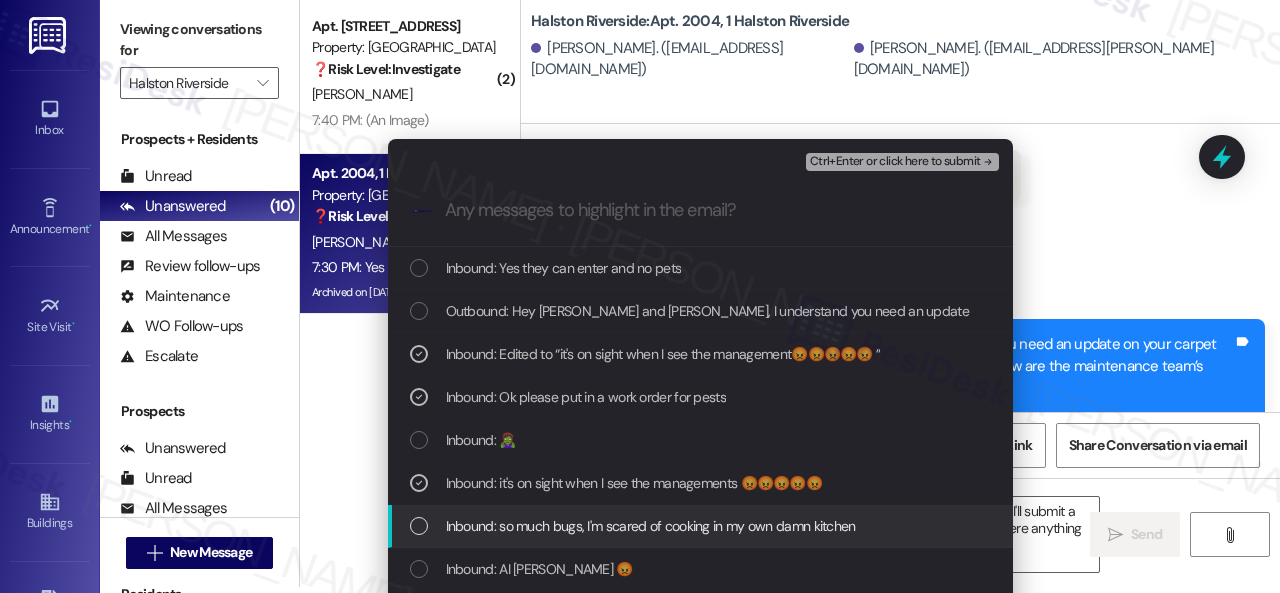 click on "Inbound: so much bugs, I'm scared of cooking in my own damn kitchen" at bounding box center [651, 526] 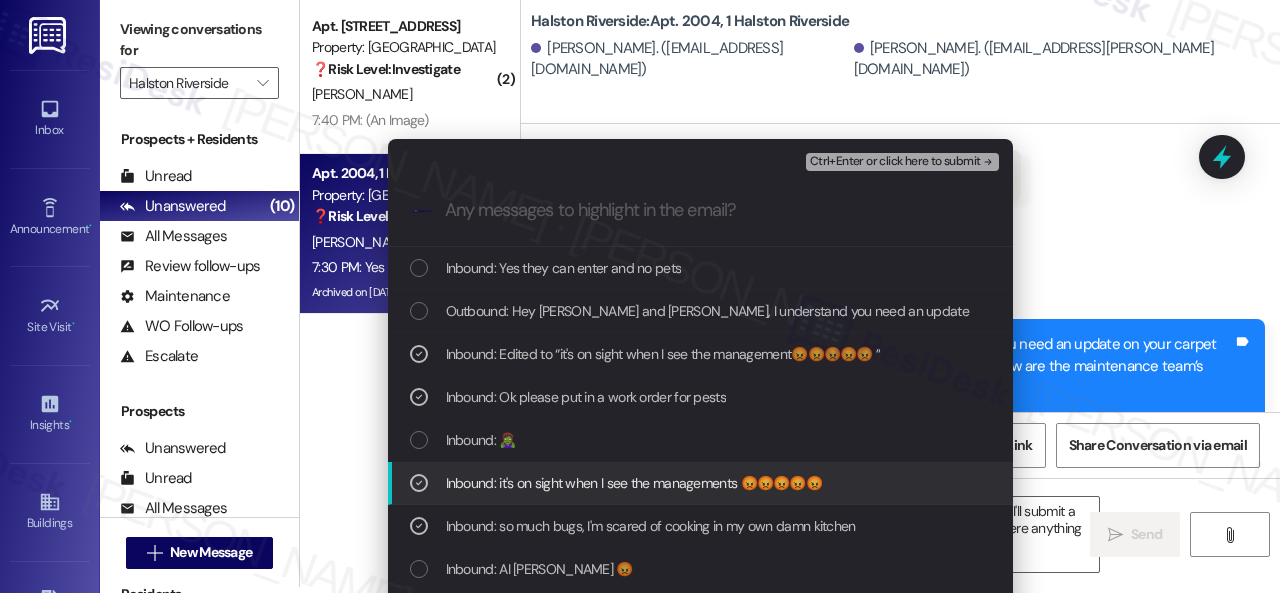 scroll, scrollTop: 100, scrollLeft: 0, axis: vertical 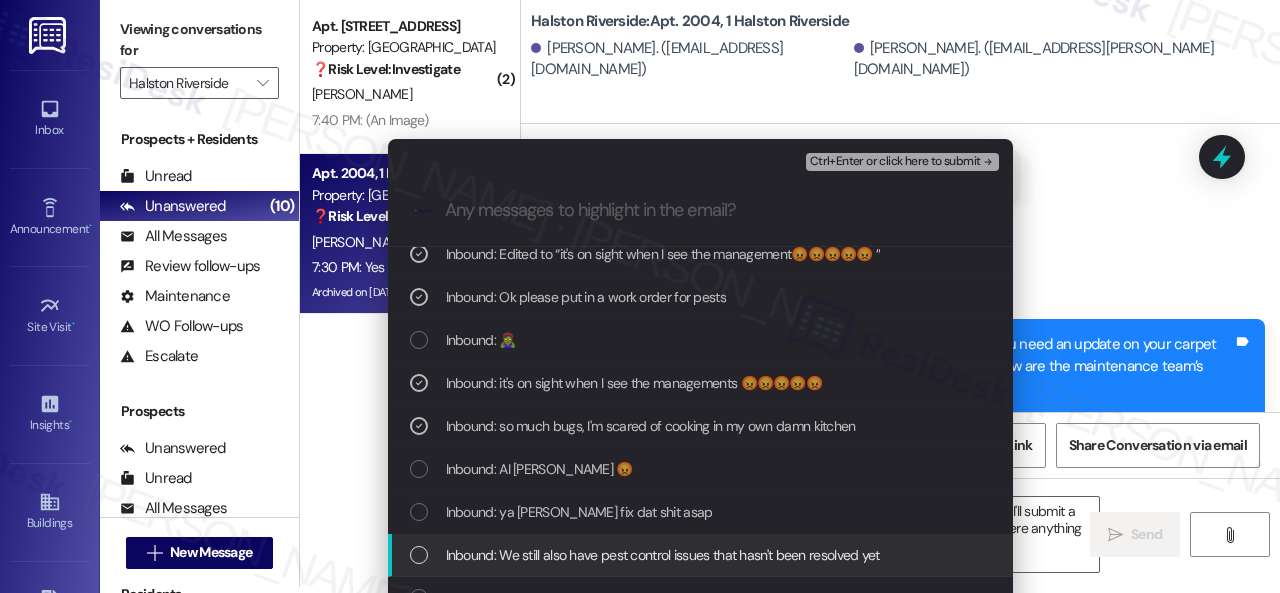 click on "Inbound: We still also have pest control issues that hasn't been resolved yet" at bounding box center (663, 555) 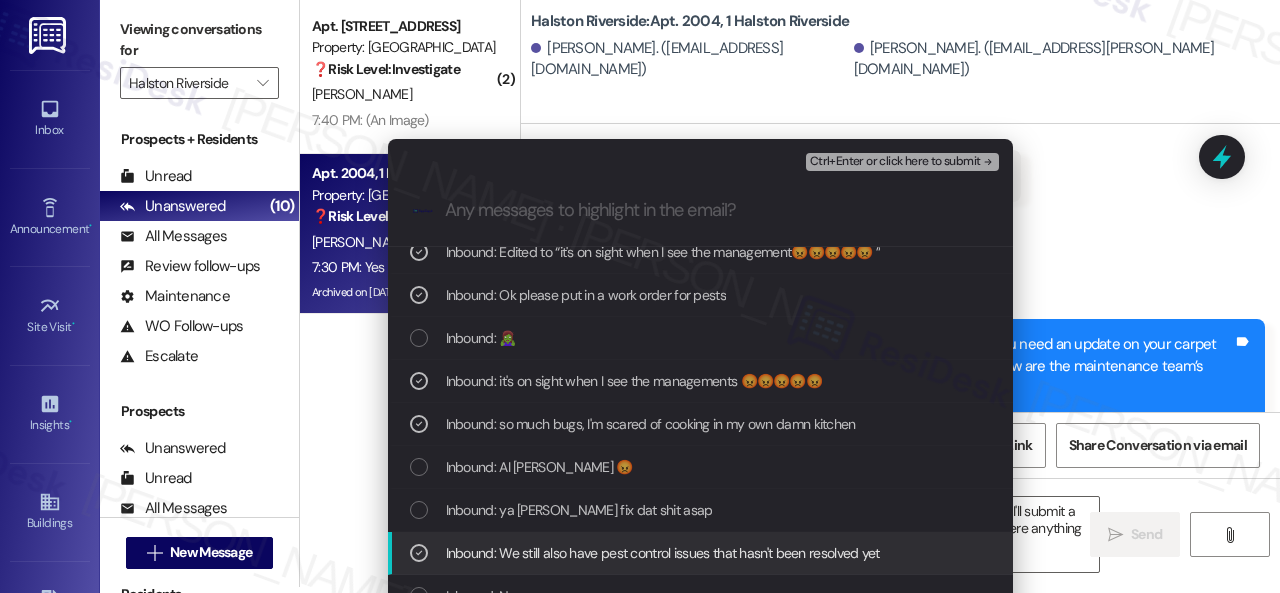 scroll, scrollTop: 100, scrollLeft: 0, axis: vertical 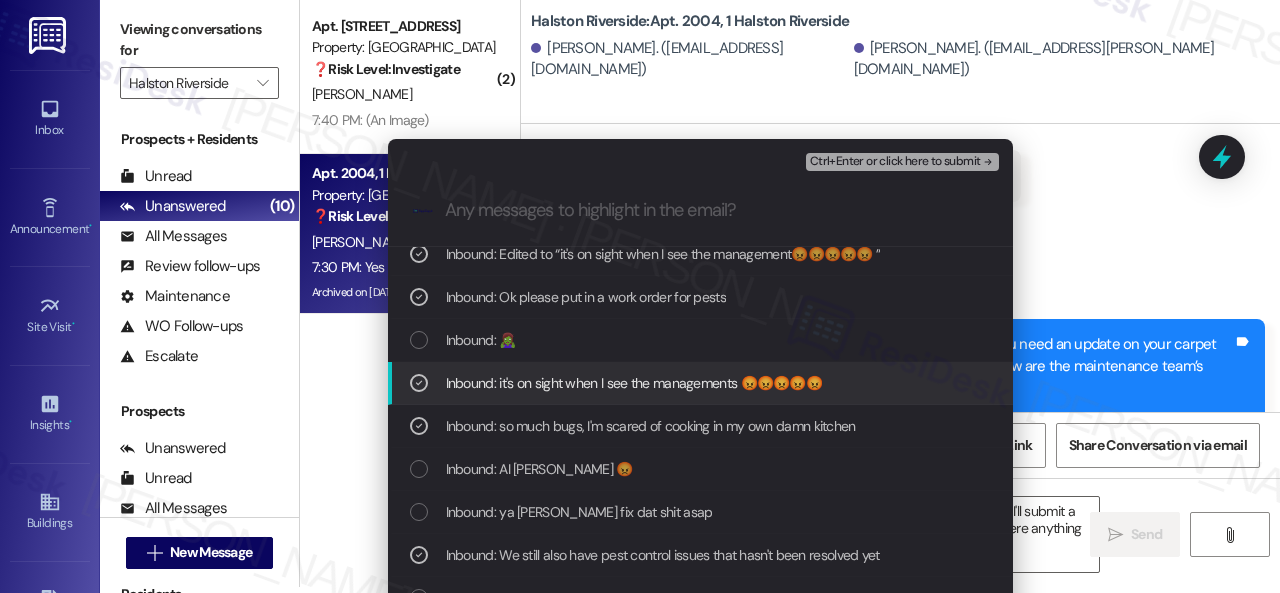 click 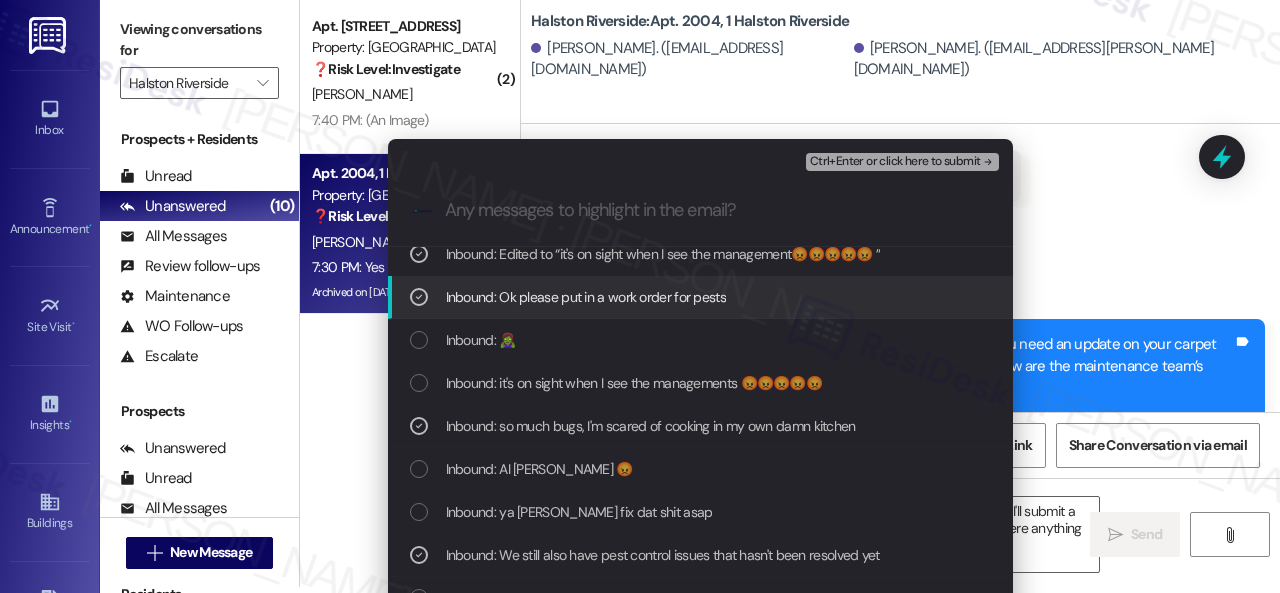 click 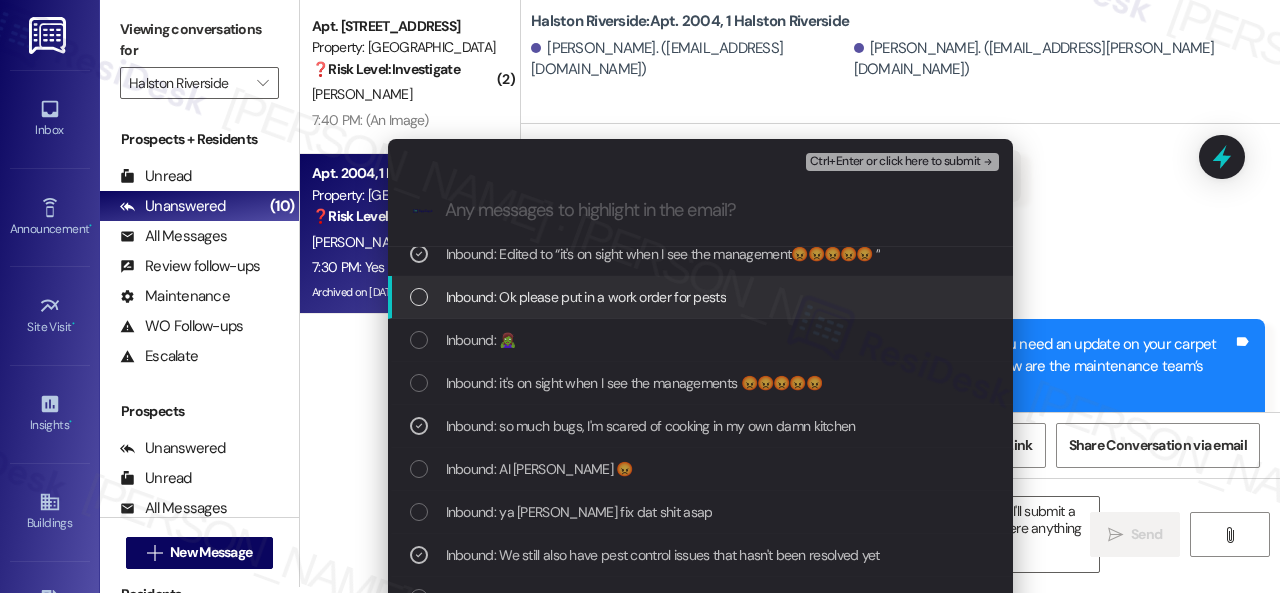 click at bounding box center (419, 297) 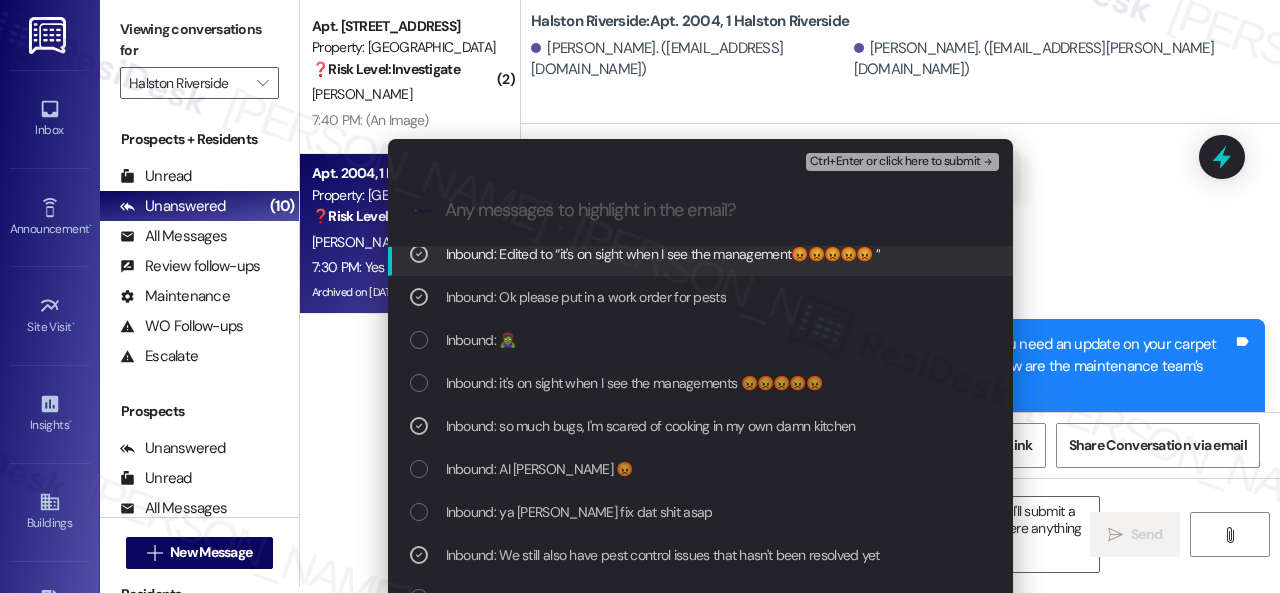 scroll, scrollTop: 0, scrollLeft: 0, axis: both 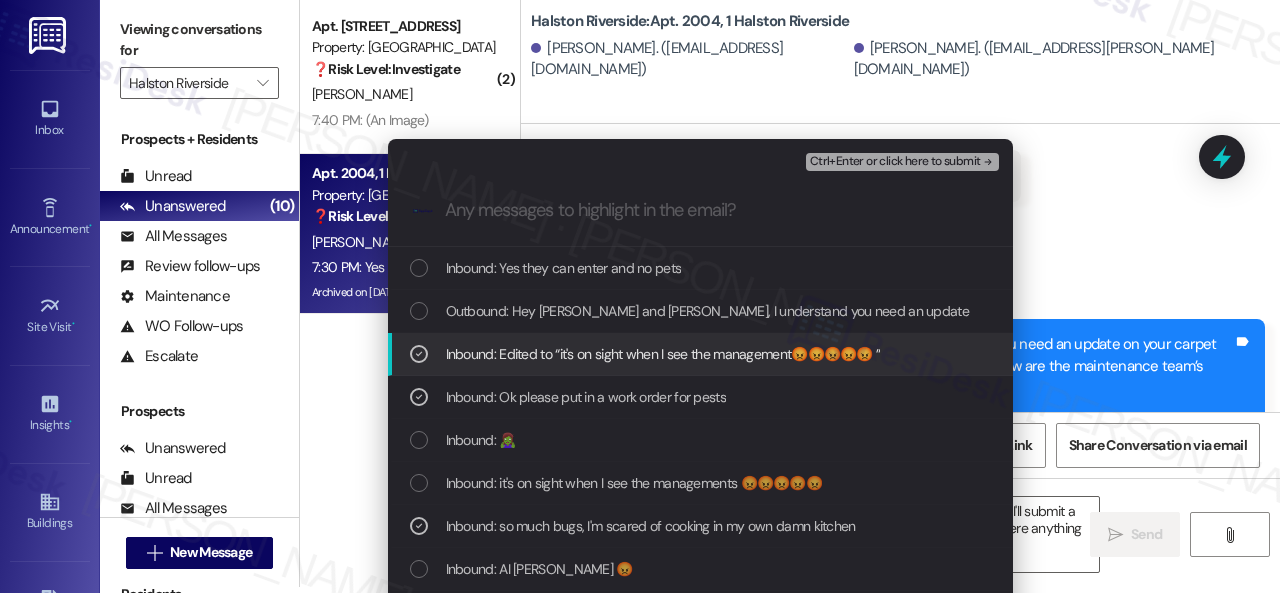 click 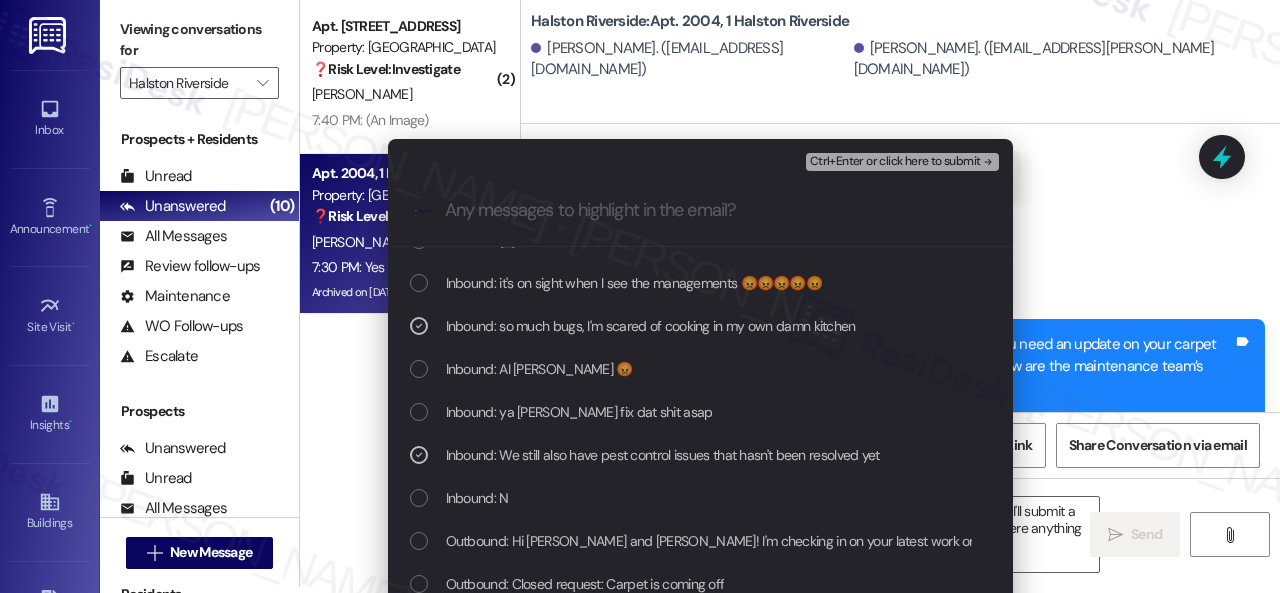 scroll, scrollTop: 0, scrollLeft: 0, axis: both 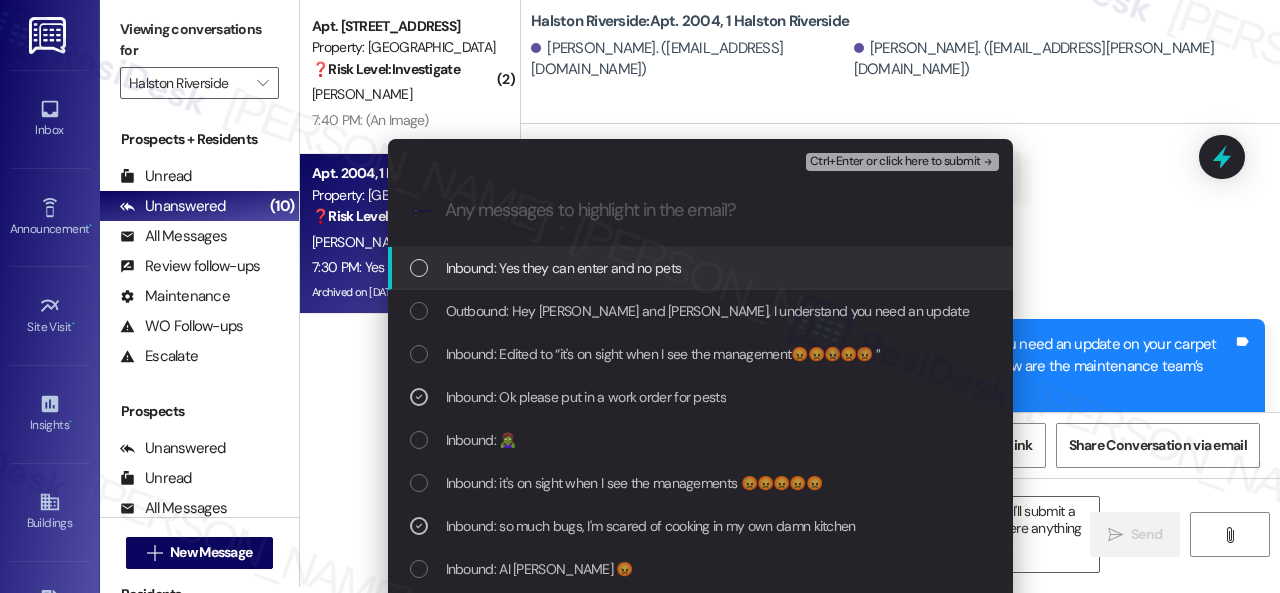 click on "Ctrl+Enter or click here to submit" at bounding box center (895, 162) 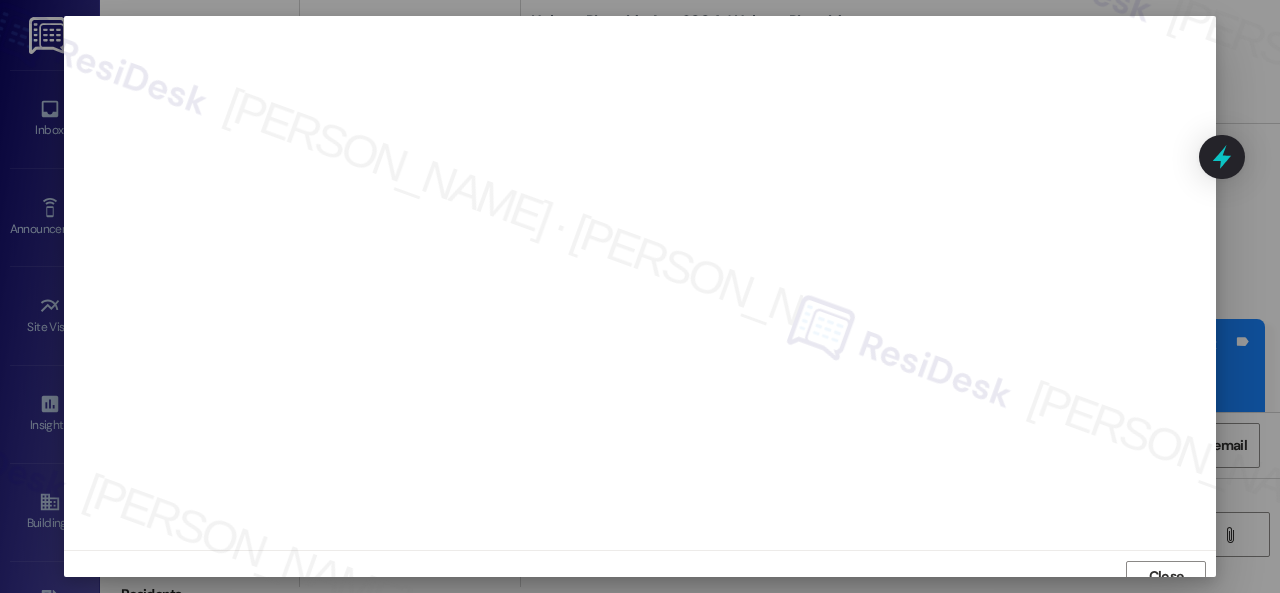 scroll, scrollTop: 15, scrollLeft: 0, axis: vertical 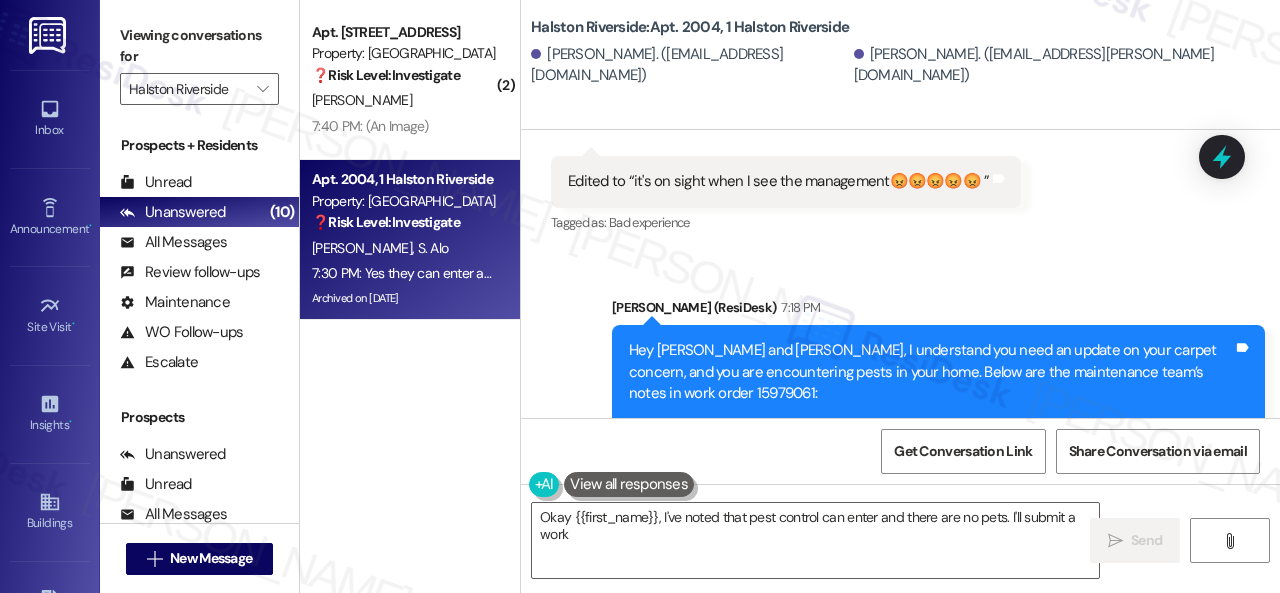 click on "Samuel Alo 7:30 PM" at bounding box center (758, 651) 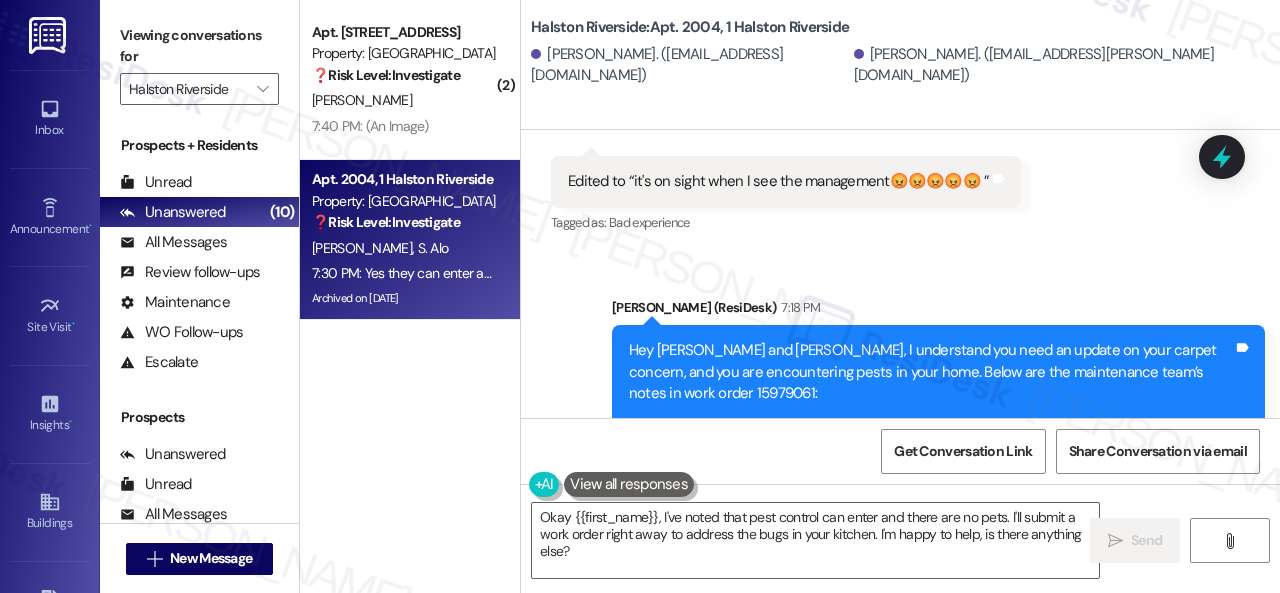 drag, startPoint x: 583, startPoint y: 555, endPoint x: 474, endPoint y: 501, distance: 121.64292 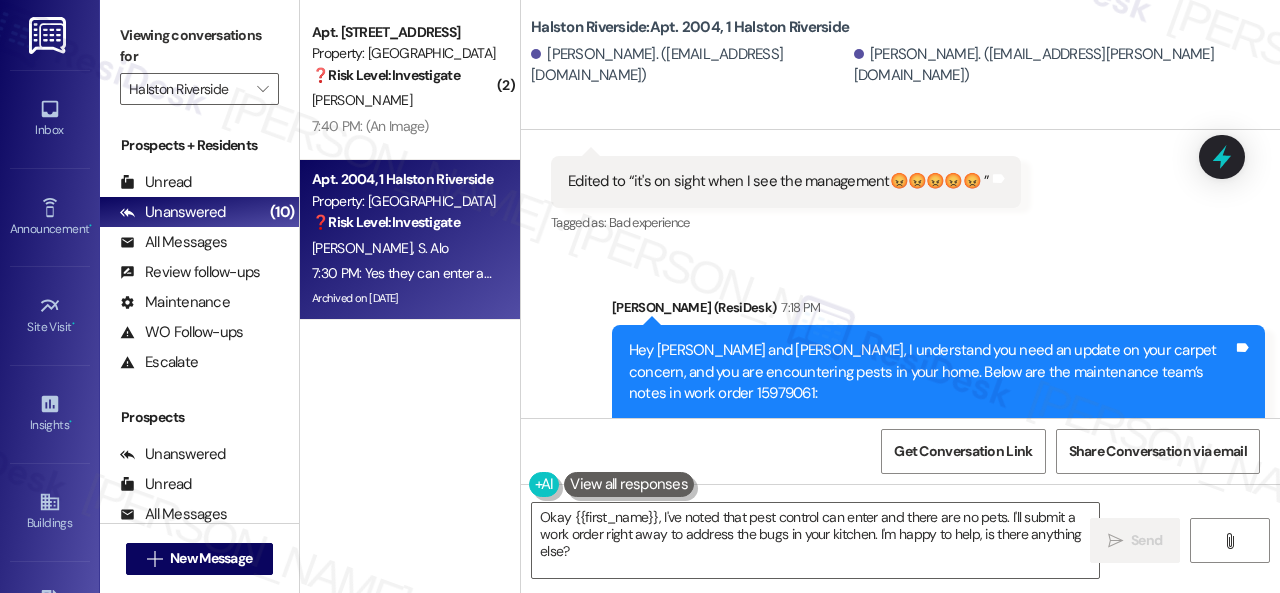 click on "( 2 ) Apt. 1107, 1 Halston Riverside Property: Halston Riverside ❓  Risk Level:  Investigate No message text available L. Stewart 7:40 PM: (An Image) 7:40 PM: (An Image) Apt. 2004, 1 Halston Riverside Property: Halston Riverside ❓  Risk Level:  Investigate F. Akinjo S. Alo 7:30 PM: Yes they can enter and no pets 7:30 PM: Yes they can enter and no pets Archived on 04/28/2025 Halston Riverside:  Apt. 2004, 1 Halston Riverside       Folashade Akinjo. (folashadeakinjo@gmail.com)     Samuel Alo. (alo.samuel@yahoo.com)   WO Opened request: Front door ... Jun 17, 2024 at 11:20 AM Status :  Completed Show details Survey, sent via SMS Residesk Automated Survey Jul 31, 2024 at 11:22 AM Tags and notes Tagged as:   Property launch Click to highlight conversations about Property launch Received via SMS Samuel Alo Jul 31, 2024 at 11:23 AM Hi Sarah welcome to the community  Tags and notes Tagged as:   Positive response Click to highlight conversations about Positive response  Related guidelines Show suggestions   Praise" at bounding box center (790, 296) 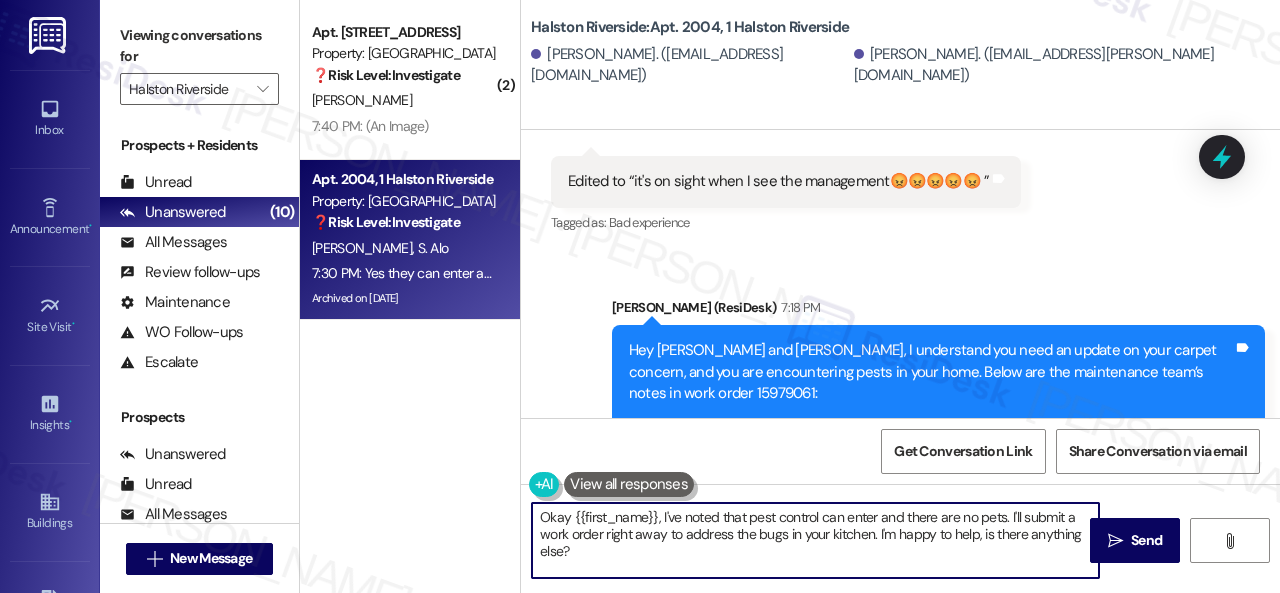 paste on "Thank you. I've submitted a work order on your behalf and notified the site team. Please let me know if you have an update or need anything else." 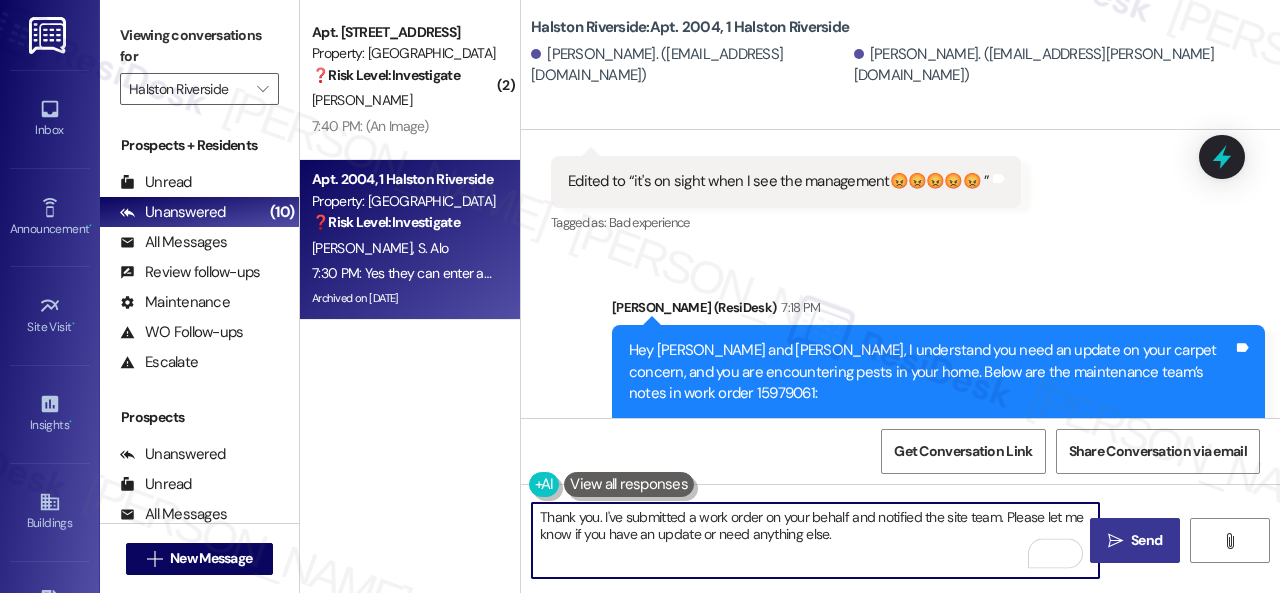 type on "Thank you. I've submitted a work order on your behalf and notified the site team. Please let me know if you have an update or need anything else." 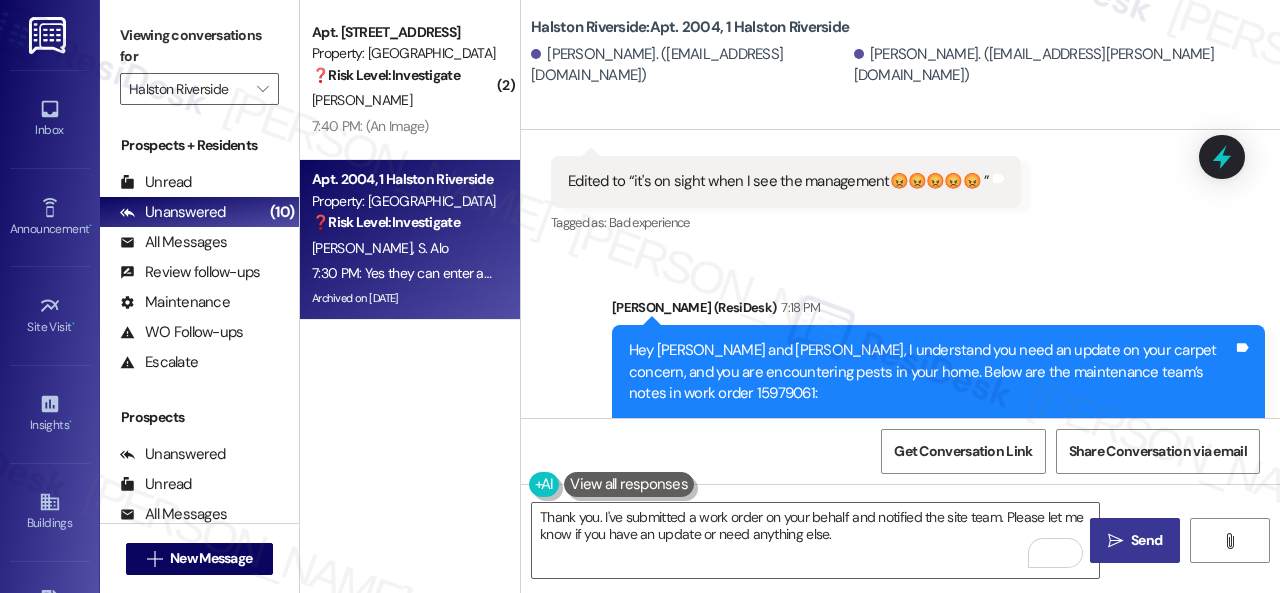 click on "Send" at bounding box center (1146, 540) 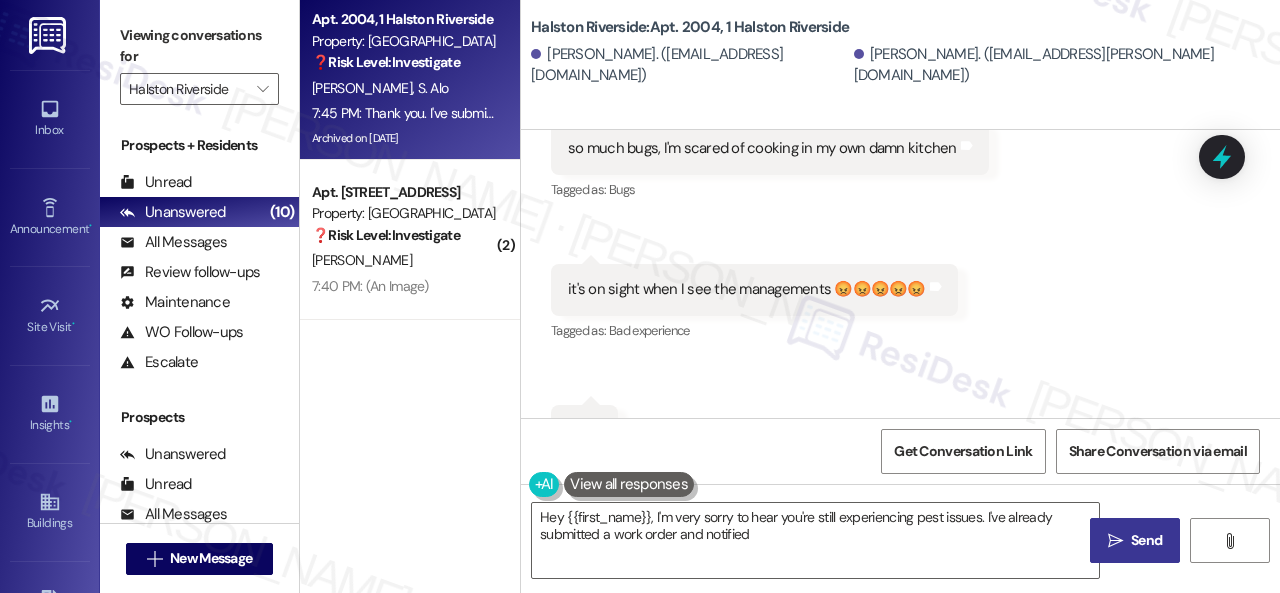 scroll, scrollTop: 89062, scrollLeft: 0, axis: vertical 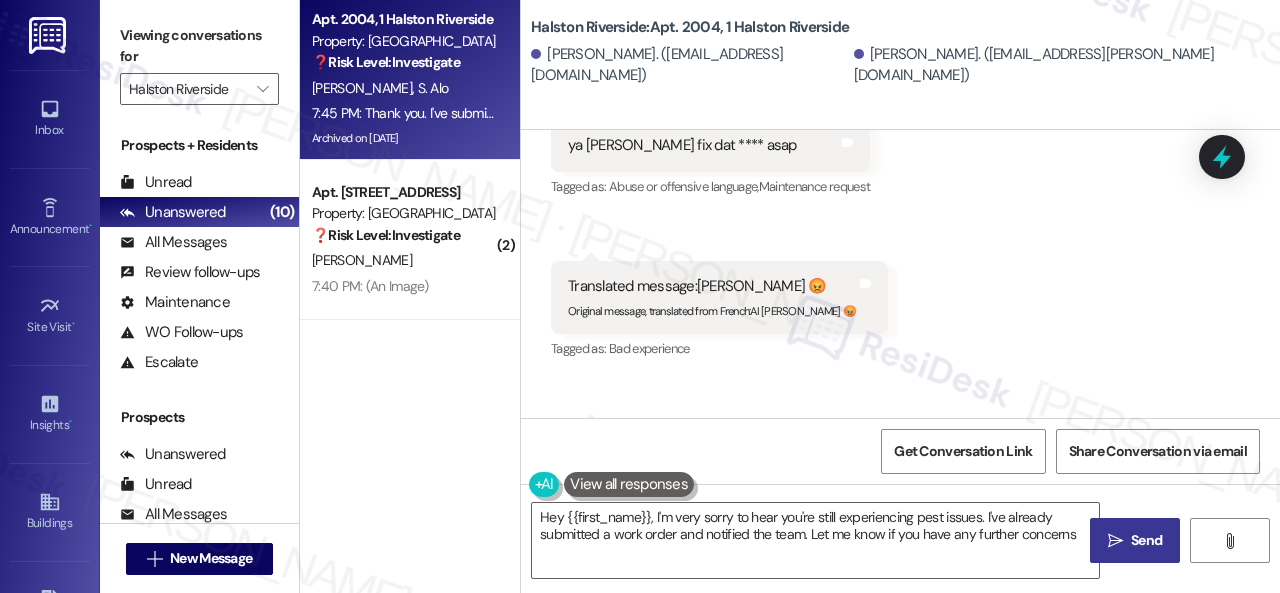 type on "Hey {{first_name}}, I'm very sorry to hear you're still experiencing pest issues. I've already submitted a work order and notified the team. Let me know if you have any further concerns!" 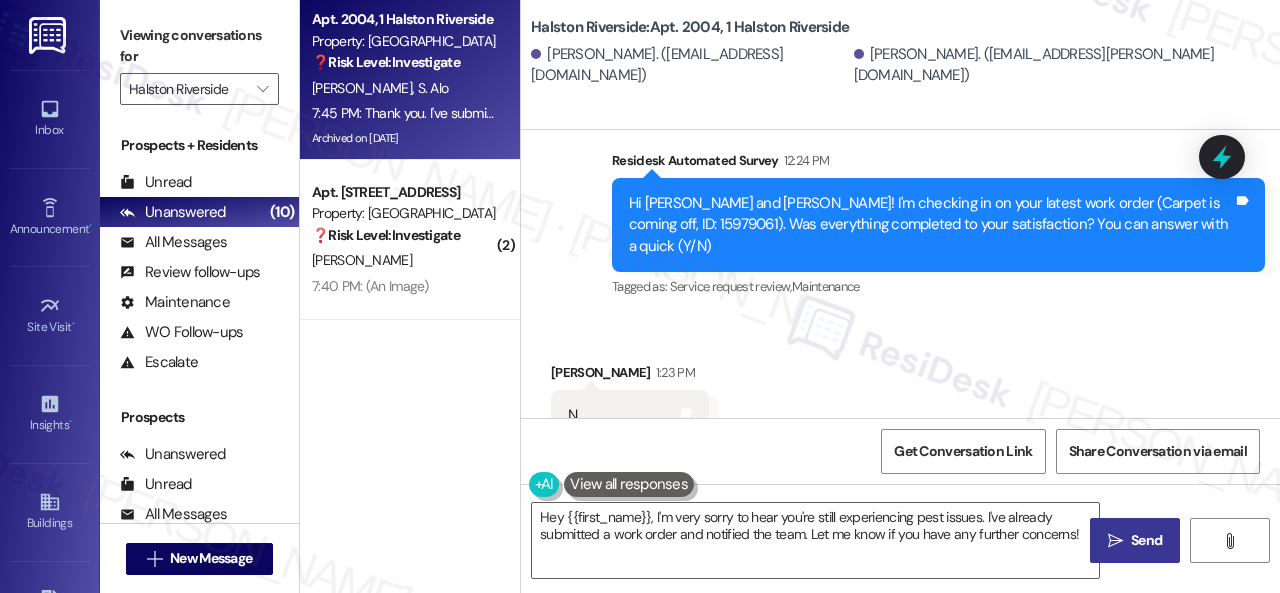 scroll, scrollTop: 88262, scrollLeft: 0, axis: vertical 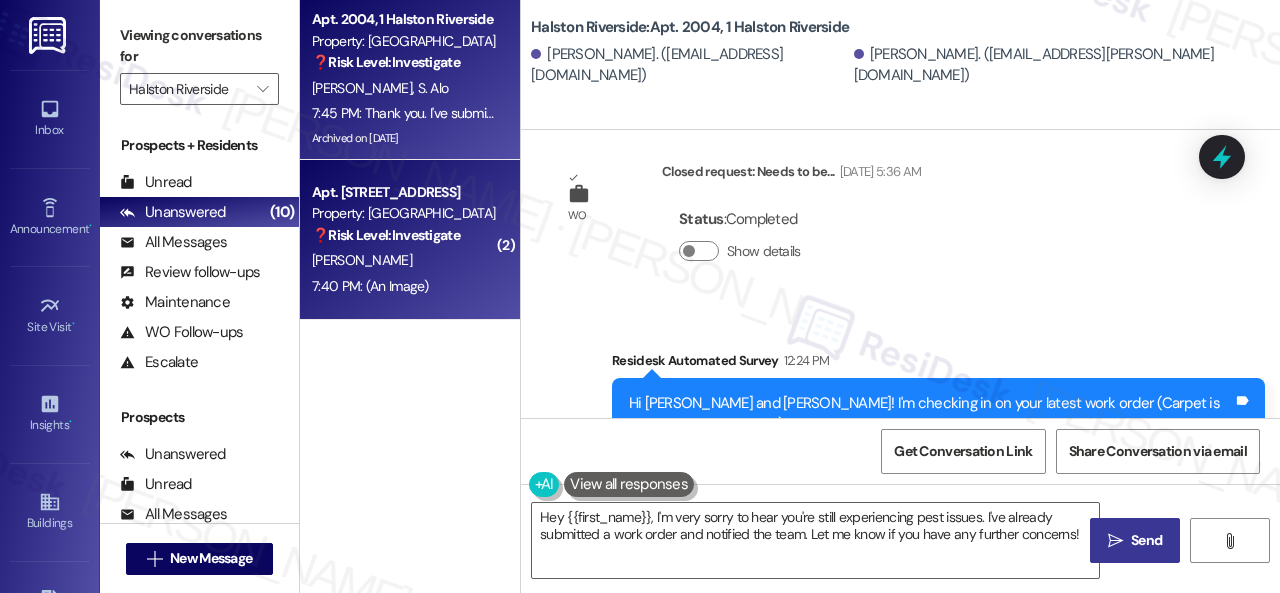 click on "[PERSON_NAME]" at bounding box center (404, 260) 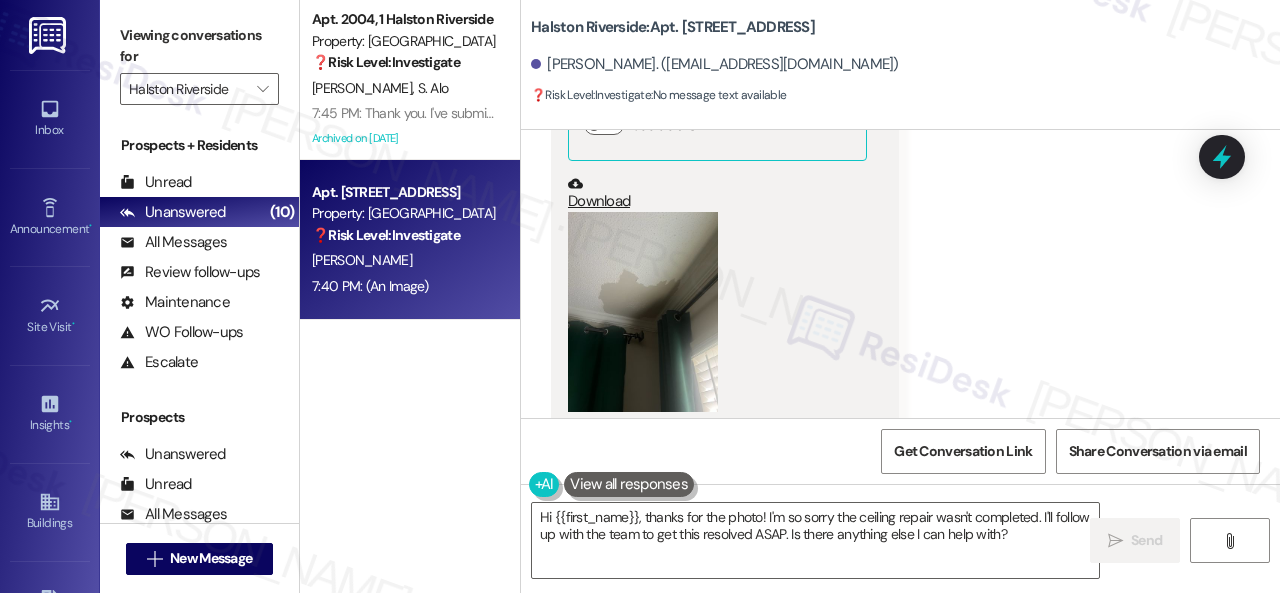 scroll, scrollTop: 5550, scrollLeft: 0, axis: vertical 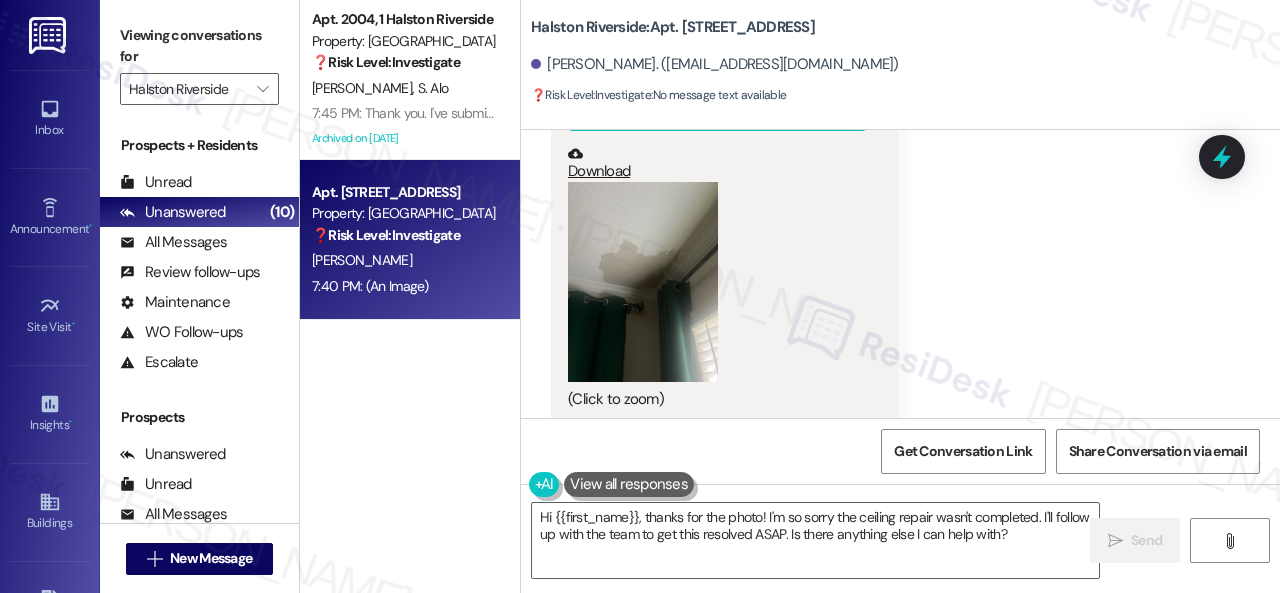 click at bounding box center [643, 282] 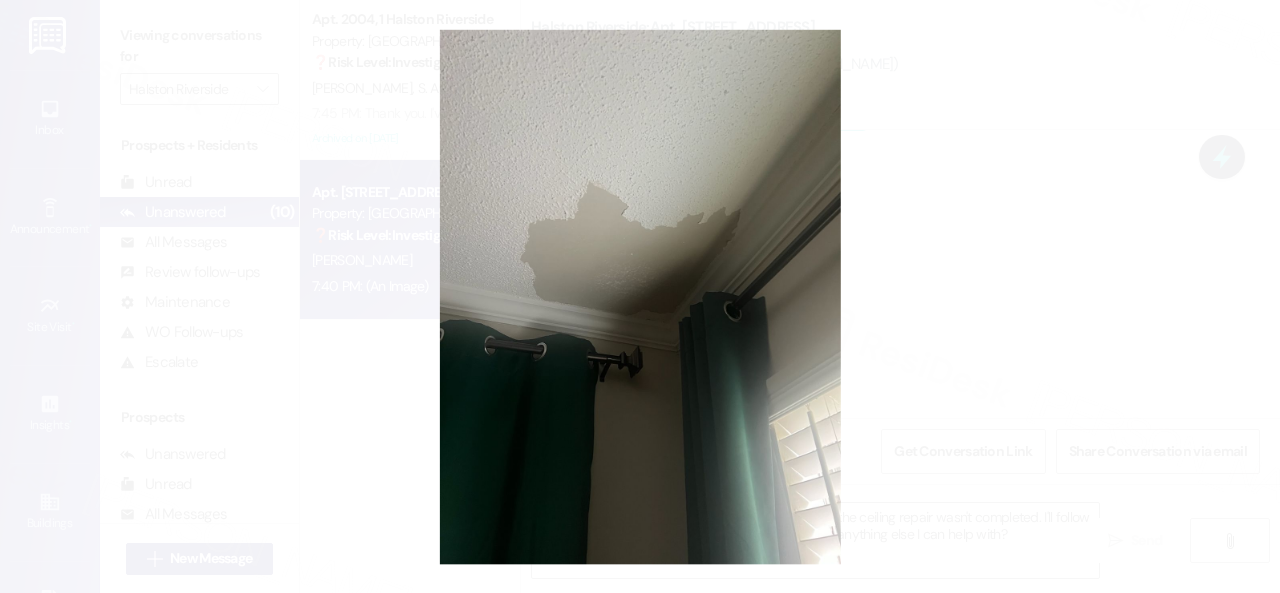 click at bounding box center [640, 296] 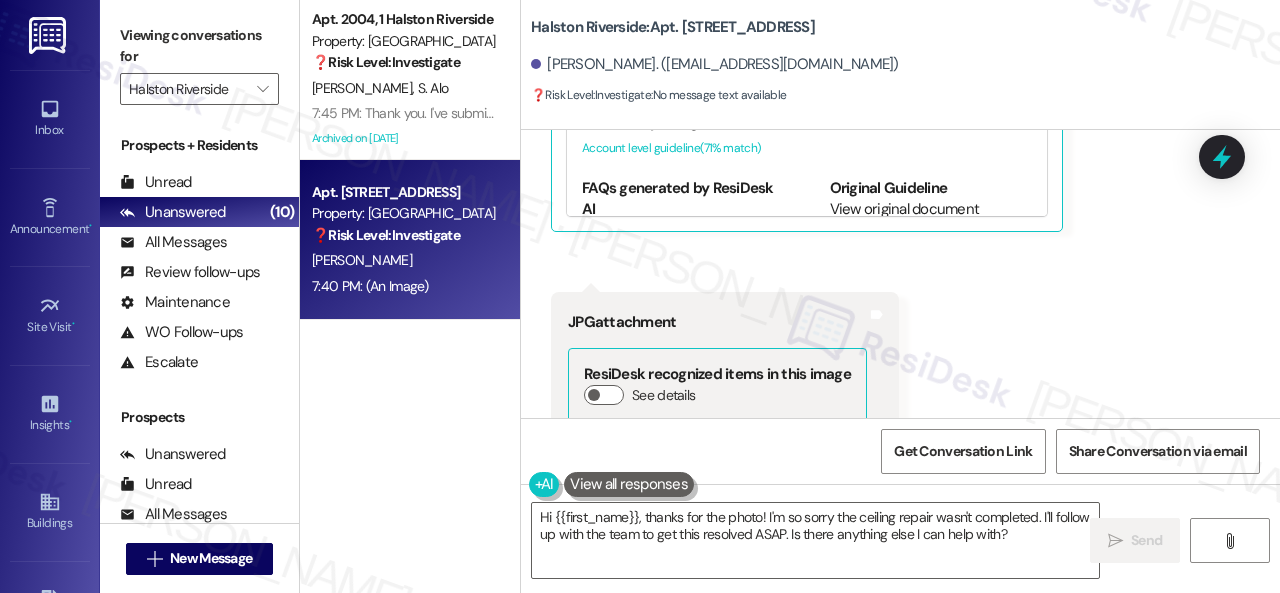 scroll, scrollTop: 5550, scrollLeft: 0, axis: vertical 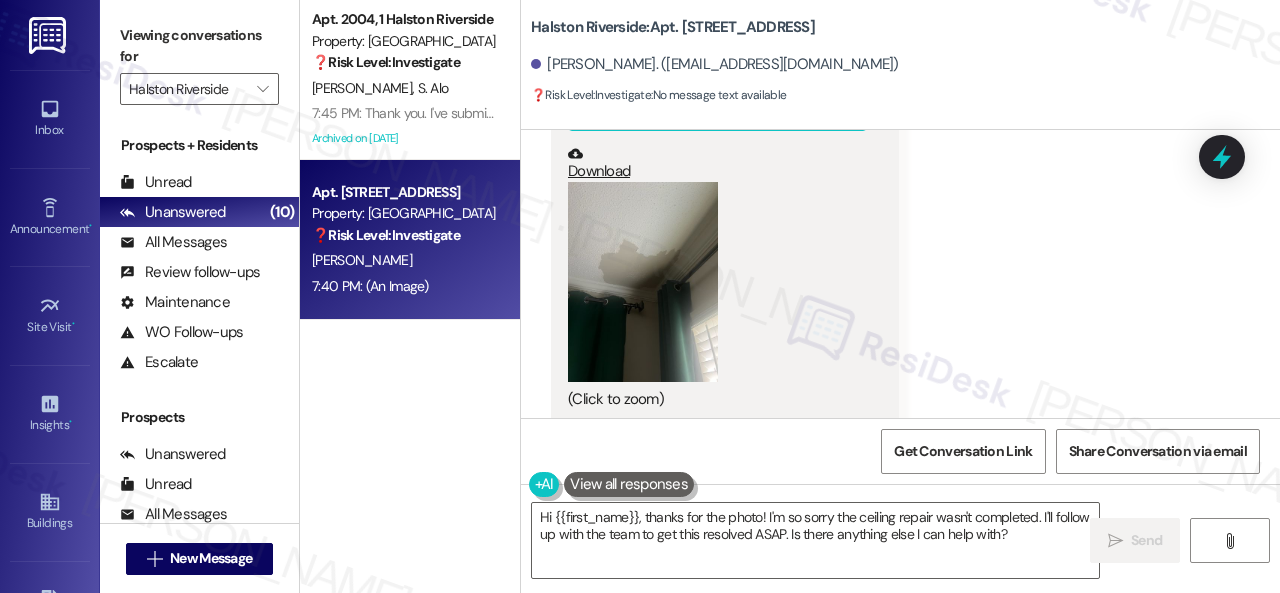 click at bounding box center (643, 282) 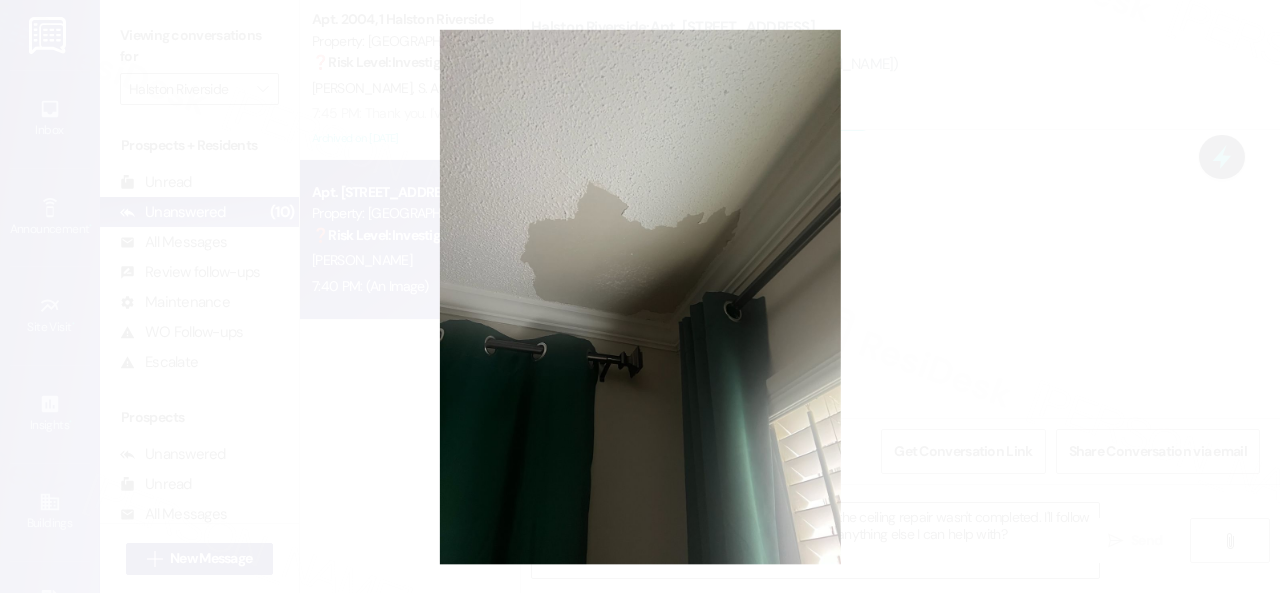 click at bounding box center (640, 296) 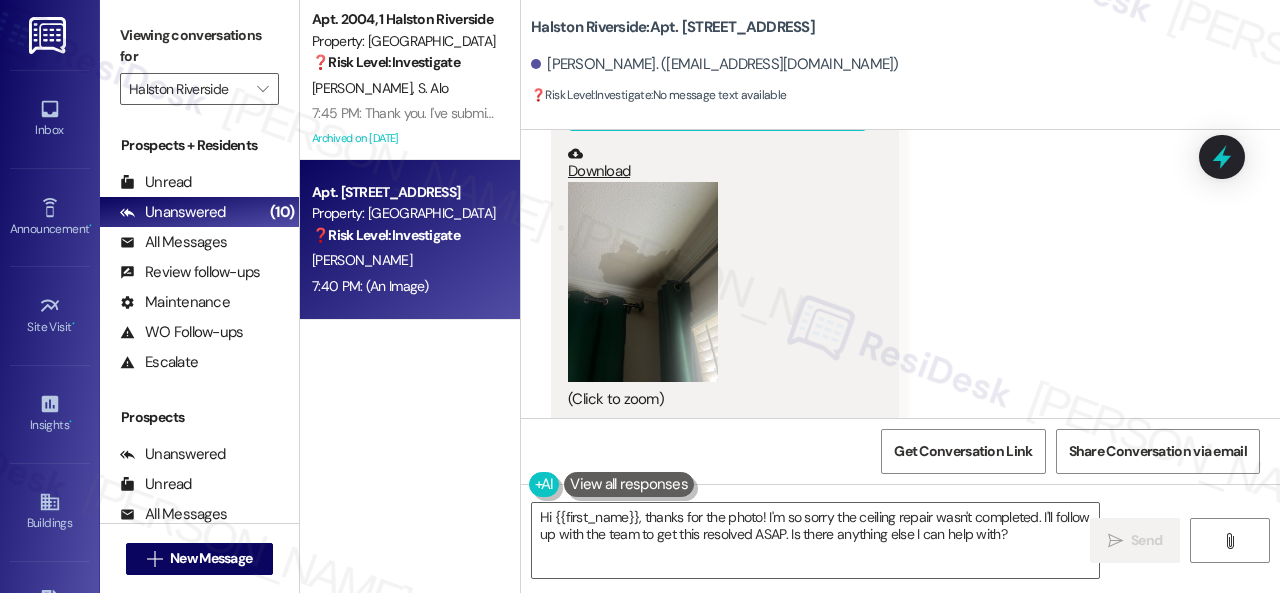 click on "Received via SMS Lesley Stewart 7:40 PM I can send a photo. But they came and took off that portion of the ceiling that was cracked and never repaired that area.  Tags and notes Tagged as:   Ceiling leak ,  Click to highlight conversations about Ceiling leak Maintenance request Click to highlight conversations about Maintenance request  Related guidelines Hide Suggestions 'Birchstone Residential - Birchstone Residential - All properties: Residents advised to update renters insurance records on Portal.ConfirmInsurance.com or email Birchstone@ConfirmInsurance.com for assistance.' Created  a year ago Account level guideline  ( 71 % match) FAQs generated by ResiDesk AI How can I update my renters insurance records? You can visit Portal.ConfirmInsurance.com to update your records or email Birchstone@ConfirmInsurance.com for assistance. What if I don't have renters insurance? Original Guideline View original document here  http://res.cl… Created  a year ago Property level guideline  ( 69 % match) http://res.cl…" at bounding box center [900, -50] 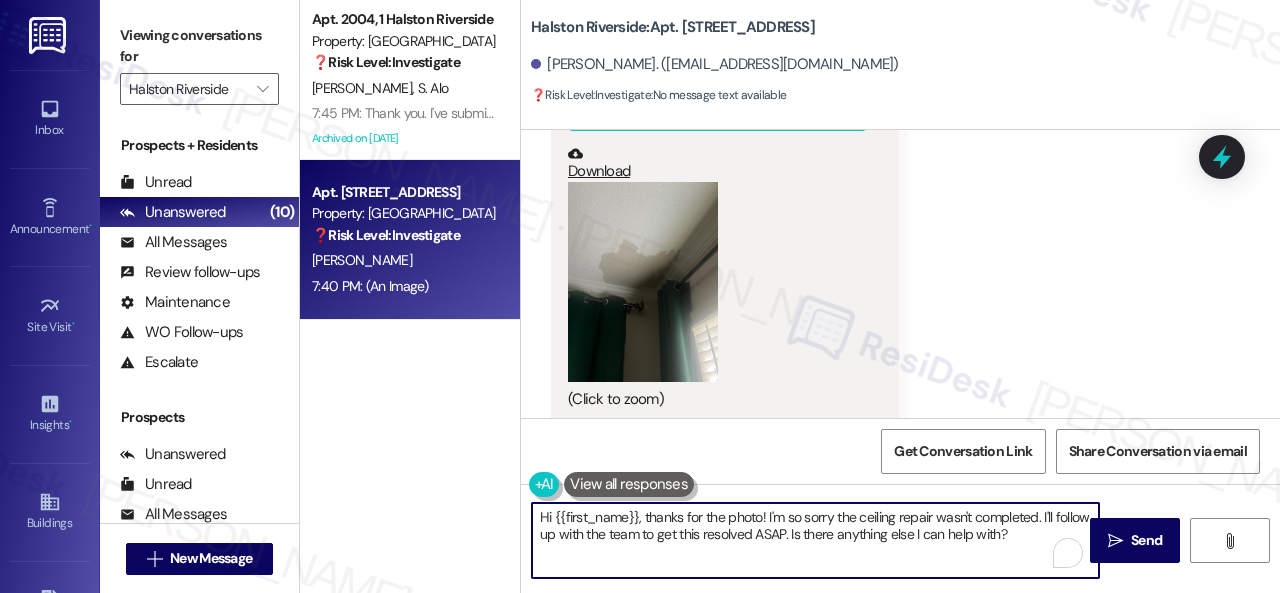 drag, startPoint x: 1058, startPoint y: 536, endPoint x: 415, endPoint y: 495, distance: 644.30585 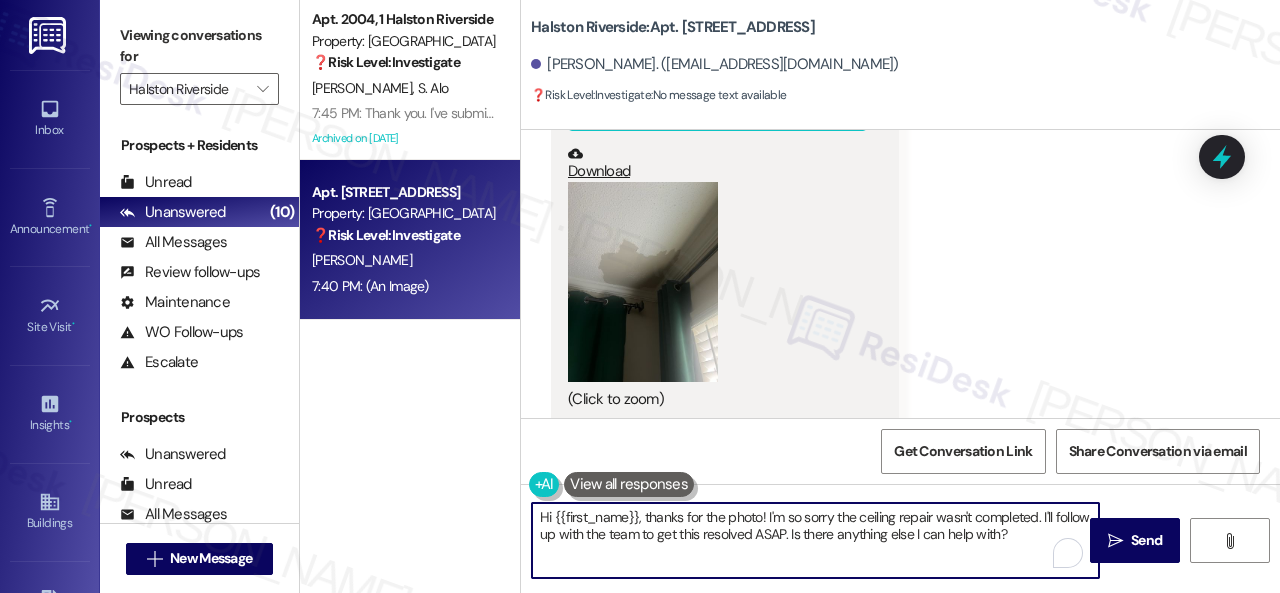 click on "Apt. 2004, 1 Halston Riverside Property: Halston Riverside ❓  Risk Level:  Investigate F. Akinjo S. Alo 7:45 PM: Thank you. I've submitted a work order on your behalf and notified the site team. Please let me know if you have an update or need anything else. 7:45 PM: Thank you. I've submitted a work order on your behalf and notified the site team. Please let me know if you have an update or need anything else. Archived on 04/28/2025 Apt. 1107, 1 Halston Riverside Property: Halston Riverside ❓  Risk Level:  Investigate No message text available L. Stewart 7:40 PM: (An Image) 7:40 PM: (An Image) Halston Riverside:  Apt. 1107, 1 Halston Riverside       Lesley Stewart. (misslns05@gmail.com)   ❓  Risk Level:  Investigate :  No message text available WO Lease started Mar 13, 2025 at 8:00 PM Show details Survey, sent via SMS Residesk Automated Survey Apr 07, 2025 at 12:27 PM Tags and notes Tagged as:   Service request review ,  Click to highlight conversations about Service request review Maintenance     ," at bounding box center [790, 296] 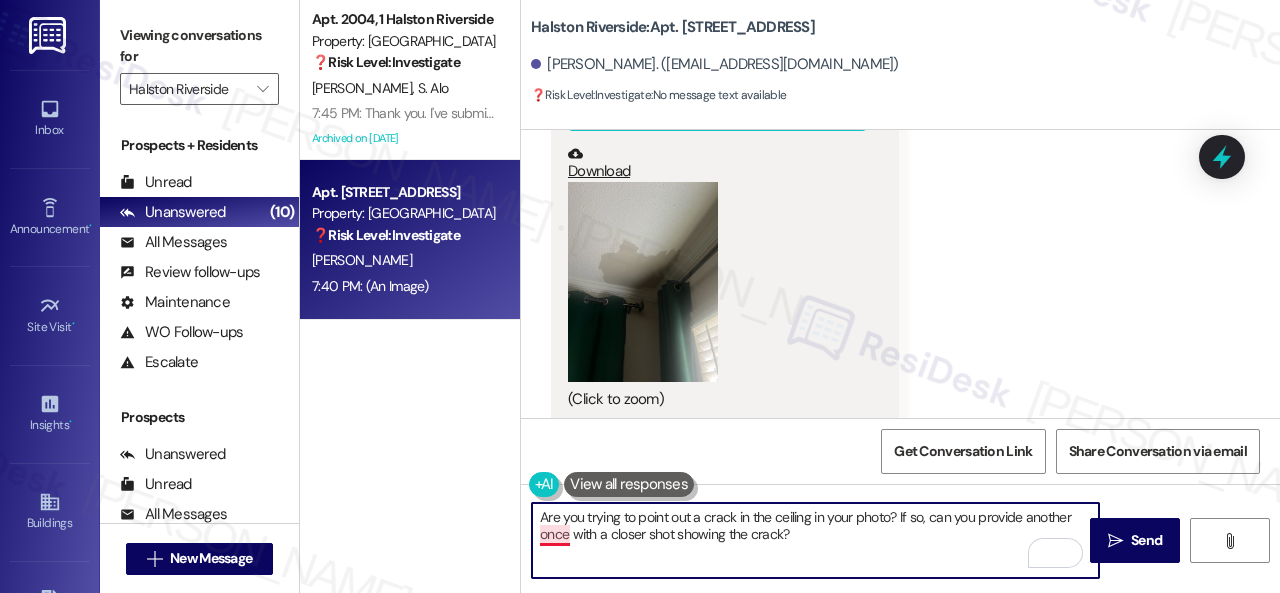 click on "Are you trying to point out a crack in the ceiling in your photo? If so, can you provide another once with a closer shot showing the crack?" at bounding box center [815, 540] 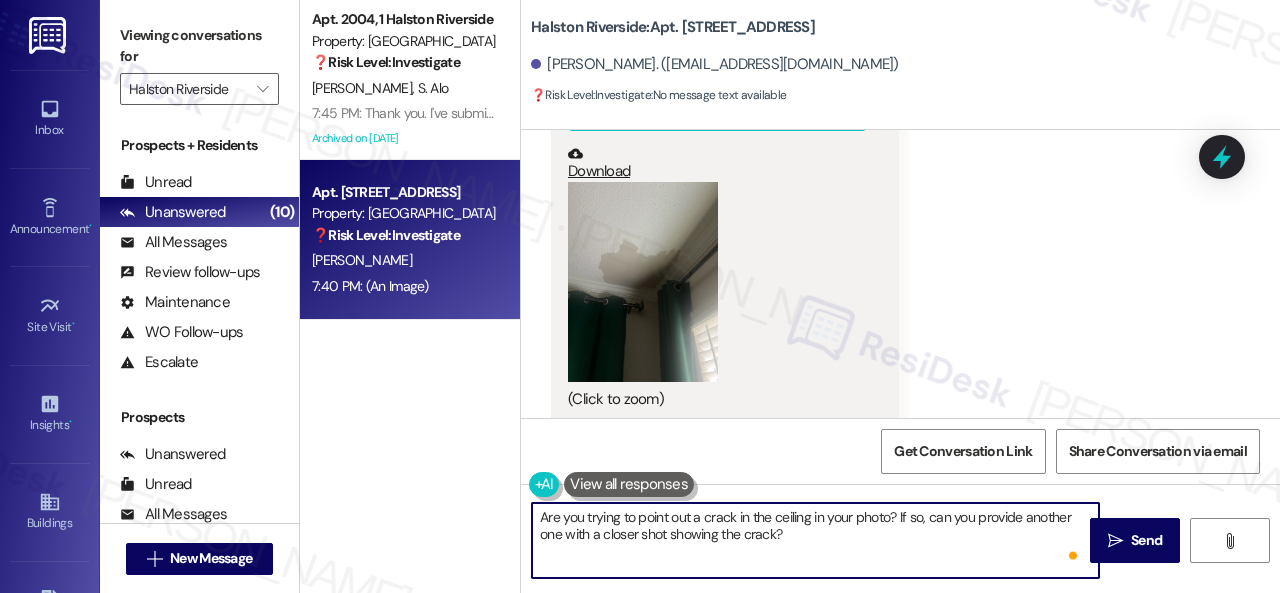 click on "Are you trying to point out a crack in the ceiling in your photo? If so, can you provide another one with a closer shot showing the crack?" at bounding box center (815, 540) 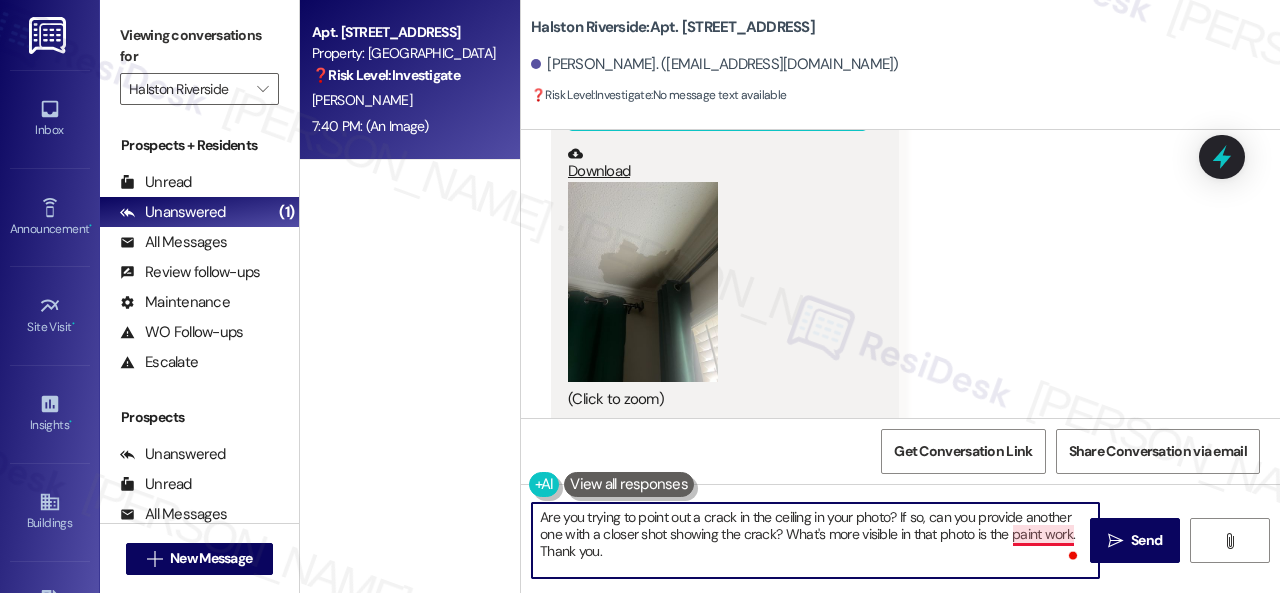 click on "Are you trying to point out a crack in the ceiling in your photo? If so, can you provide another one with a closer shot showing the crack? What's more visible in that photo is the paint work. Thank you." at bounding box center (815, 540) 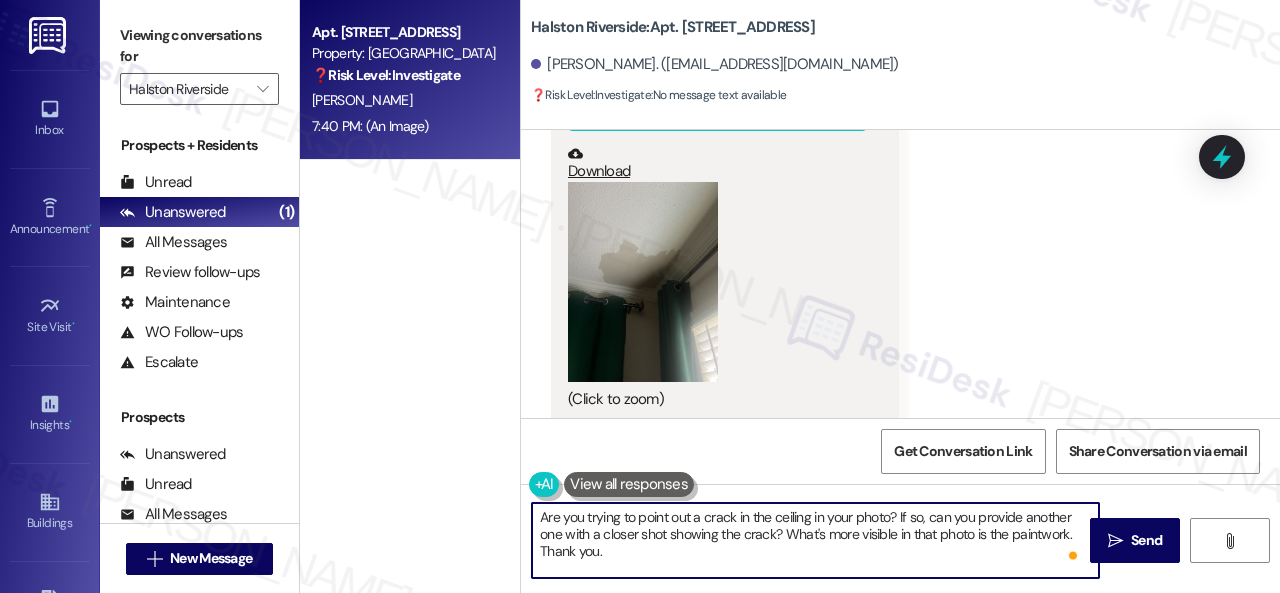 click on "Are you trying to point out a crack in the ceiling in your photo? If so, can you provide another one with a closer shot showing the crack? What's more visible in that photo is the paintwork. Thank you." at bounding box center (815, 540) 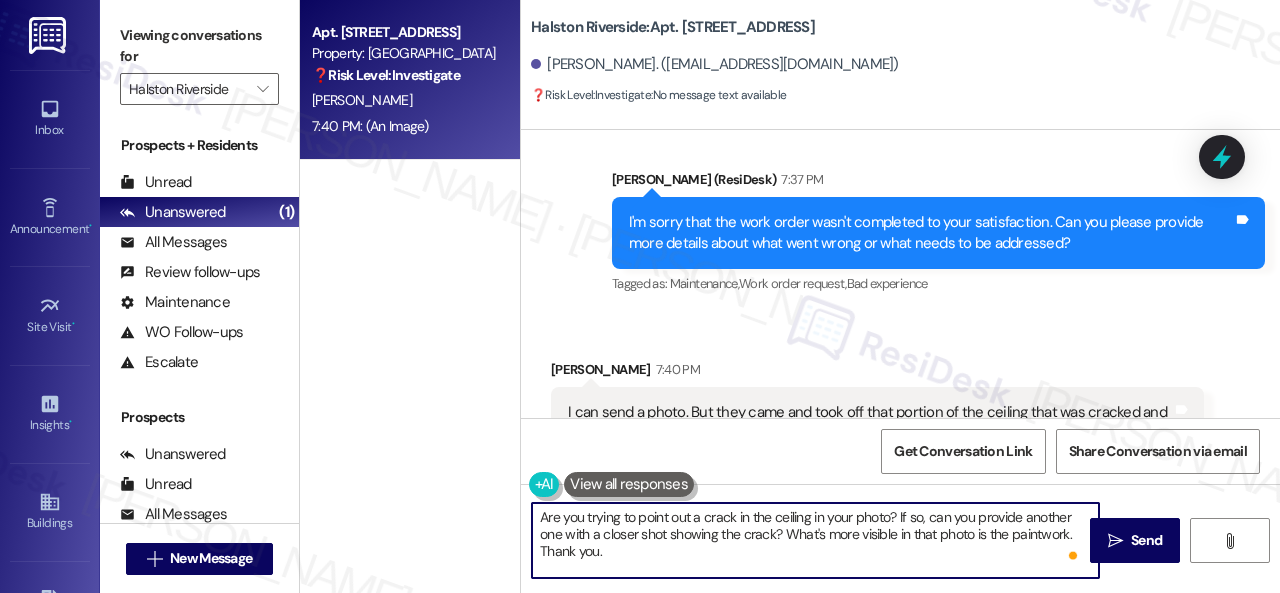 scroll, scrollTop: 4650, scrollLeft: 0, axis: vertical 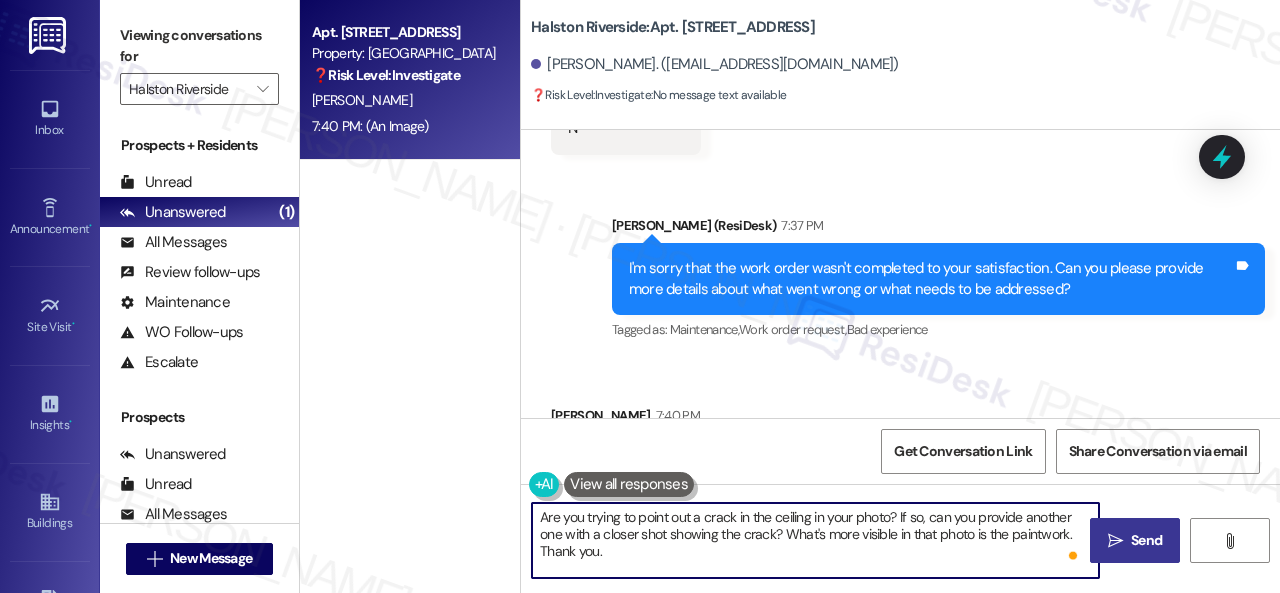 type on "Are you trying to point out a crack in the ceiling in your photo? If so, can you provide another one with a closer shot showing the crack? What's more visible in that photo is the paintwork. Thank you." 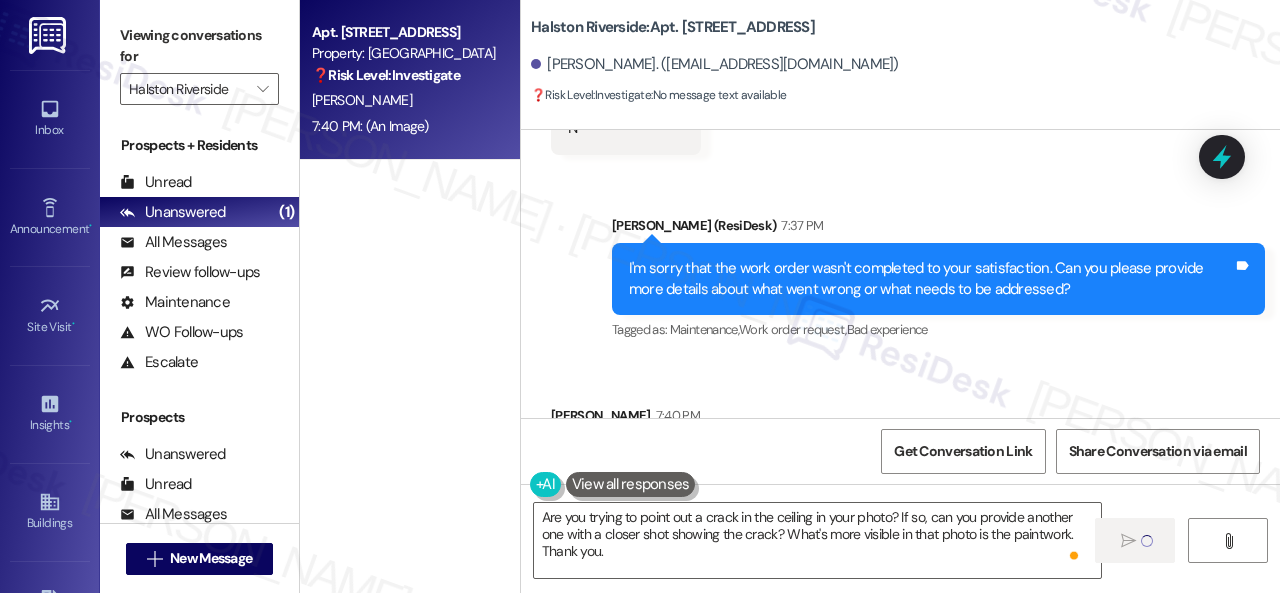 type 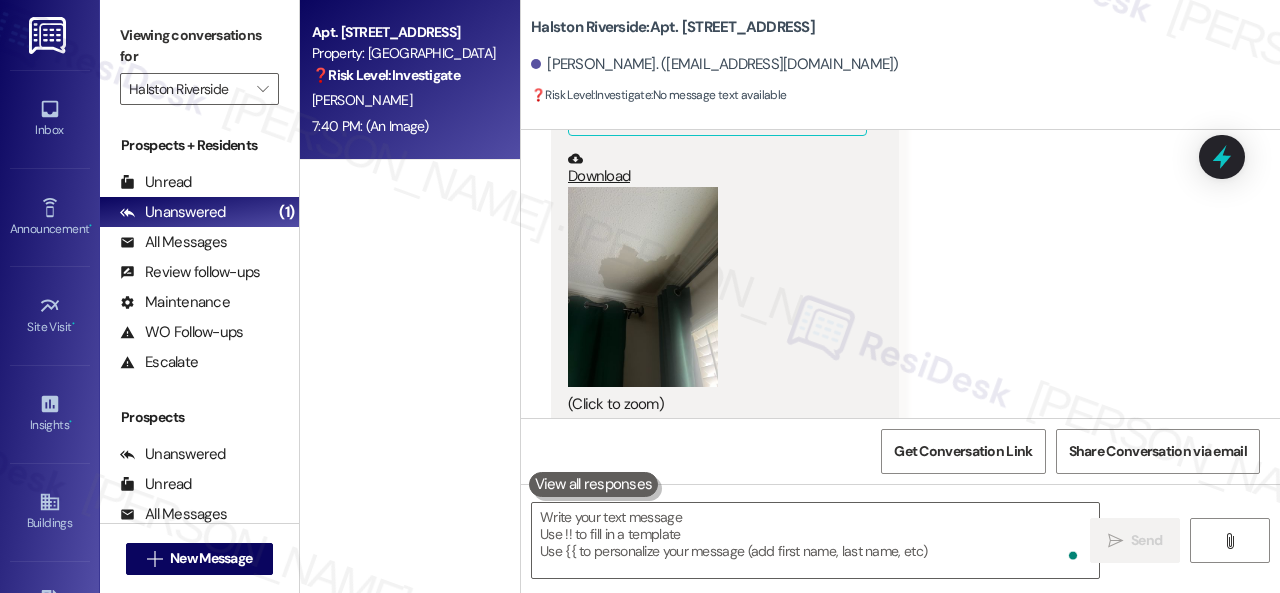 scroll, scrollTop: 5549, scrollLeft: 0, axis: vertical 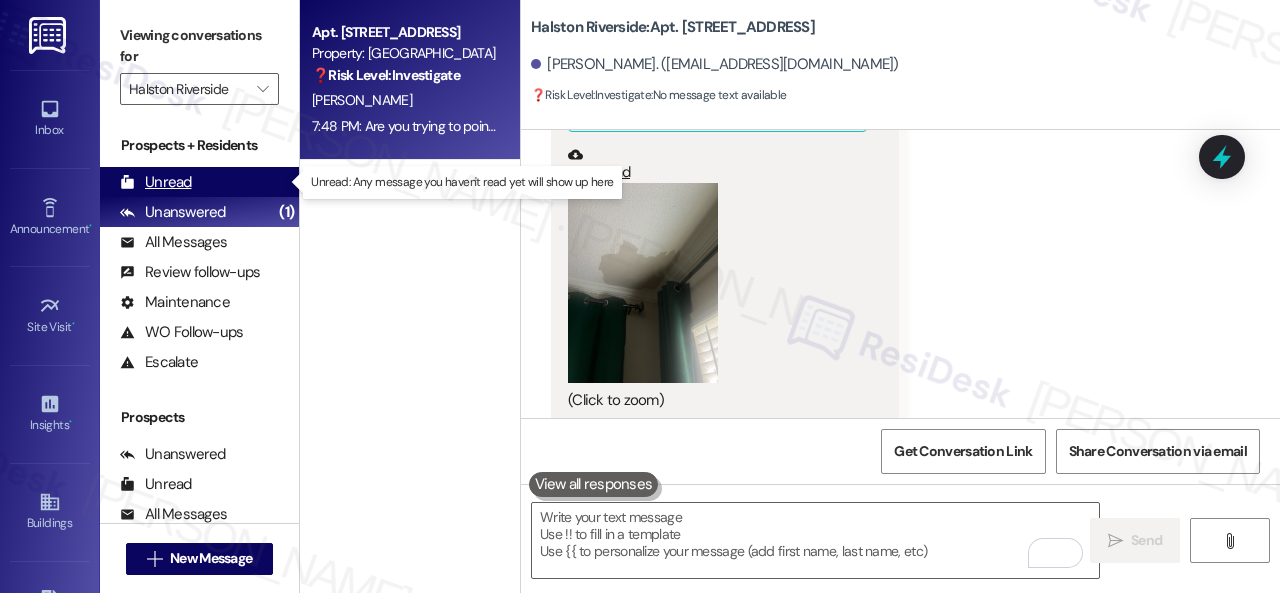 click on "Unread" at bounding box center [156, 182] 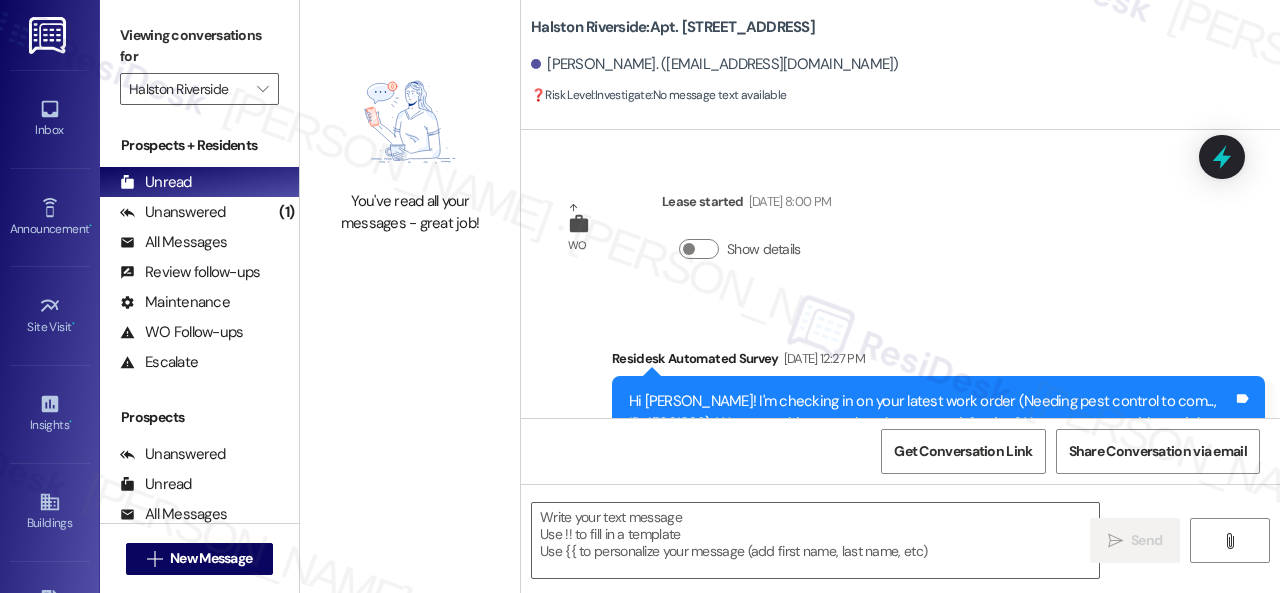 scroll, scrollTop: 5762, scrollLeft: 0, axis: vertical 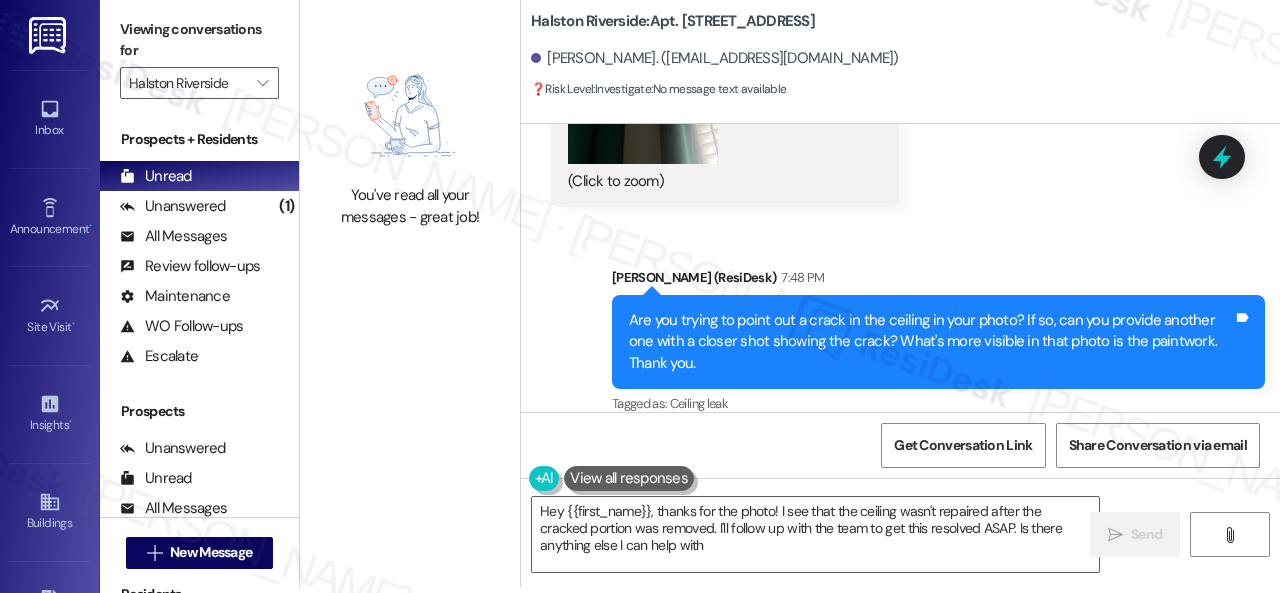 type on "Hey {{first_name}}, thanks for the photo! I see that the ceiling wasn't repaired after the cracked portion was removed. I'll follow up with the team to get this resolved ASAP. Is there anything else I can help with?" 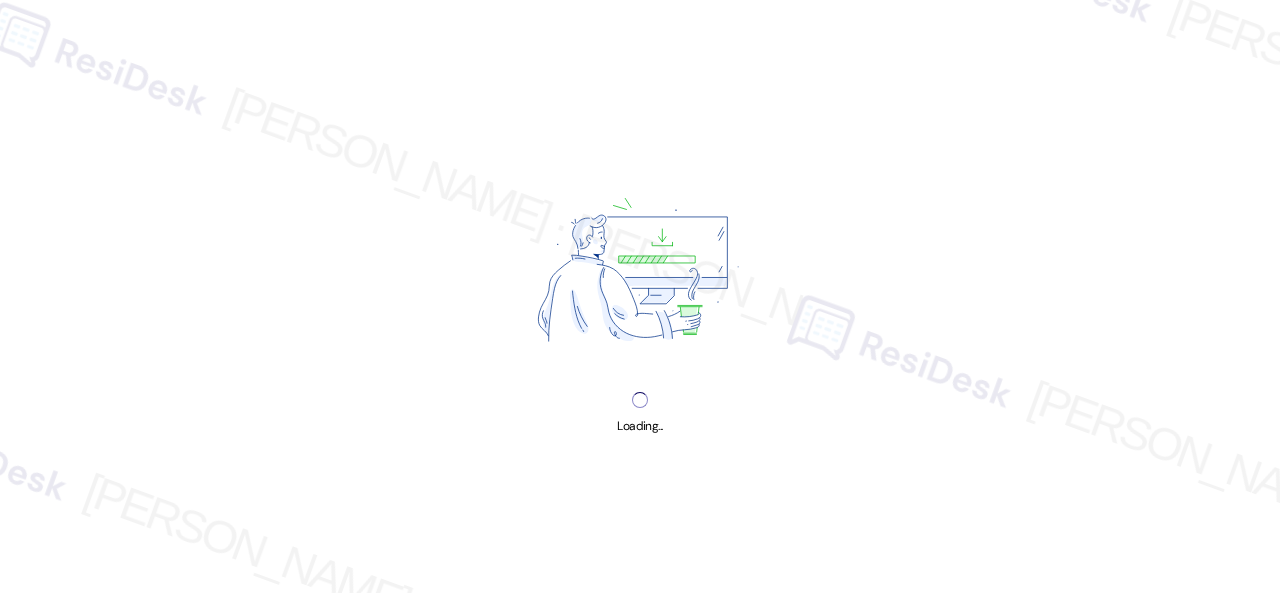 scroll, scrollTop: 0, scrollLeft: 0, axis: both 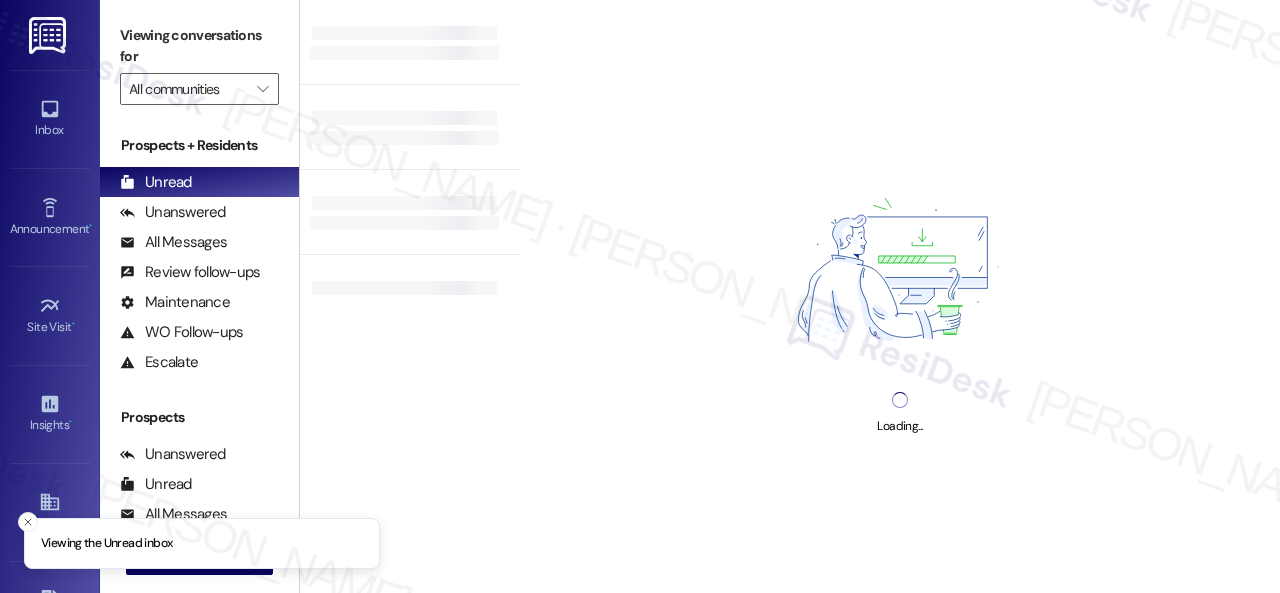 type on "Halston Riverside" 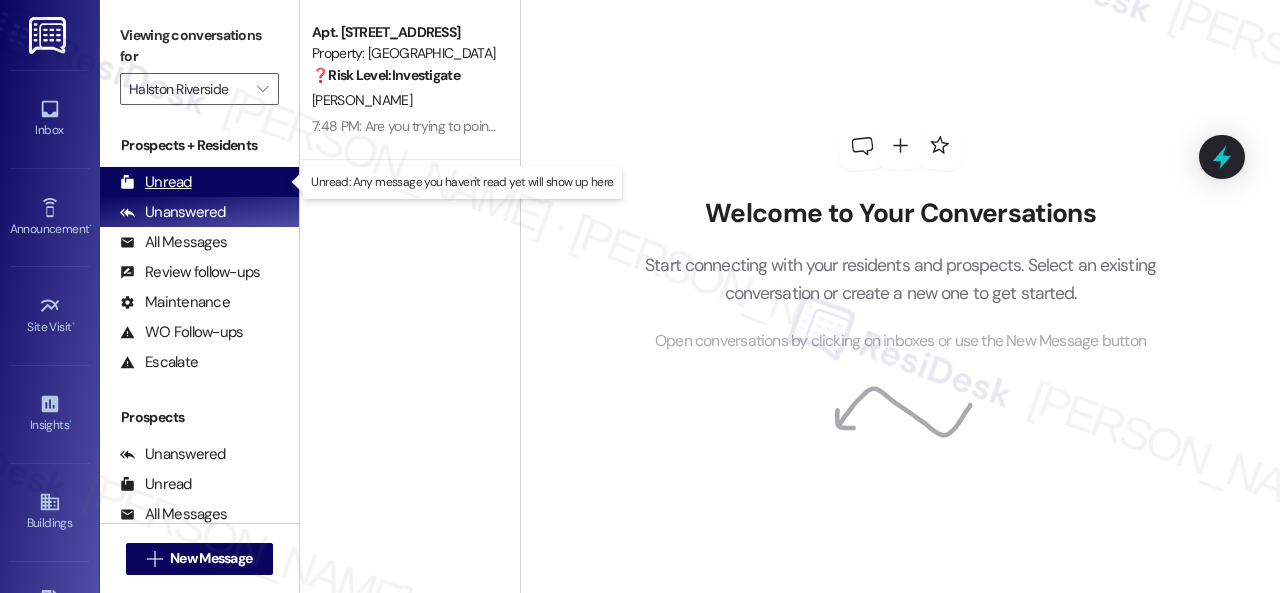 click on "Unread" at bounding box center [156, 182] 